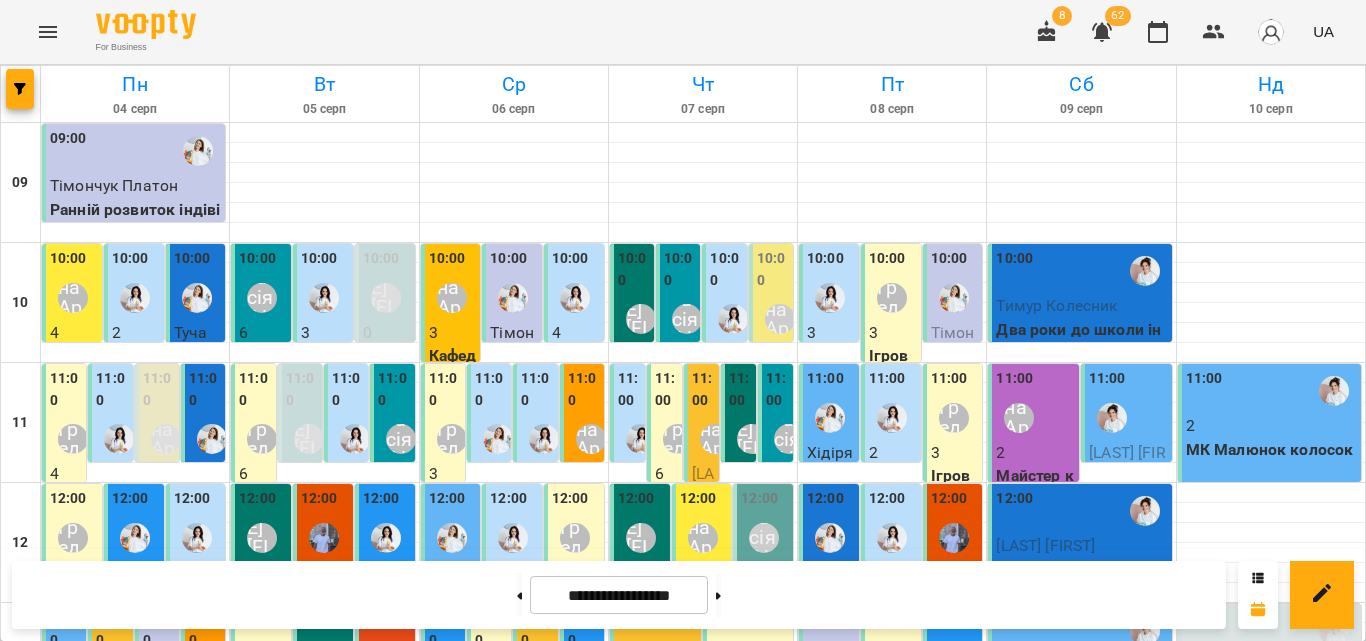 scroll, scrollTop: 0, scrollLeft: 0, axis: both 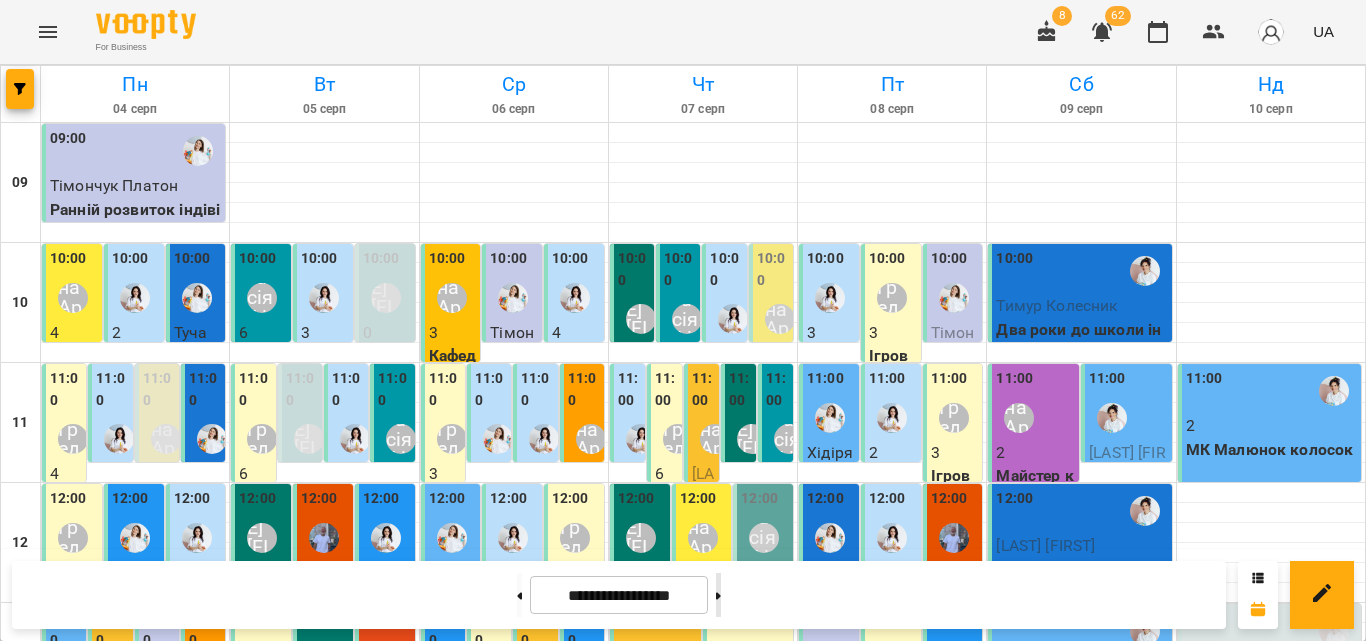 click at bounding box center (718, 595) 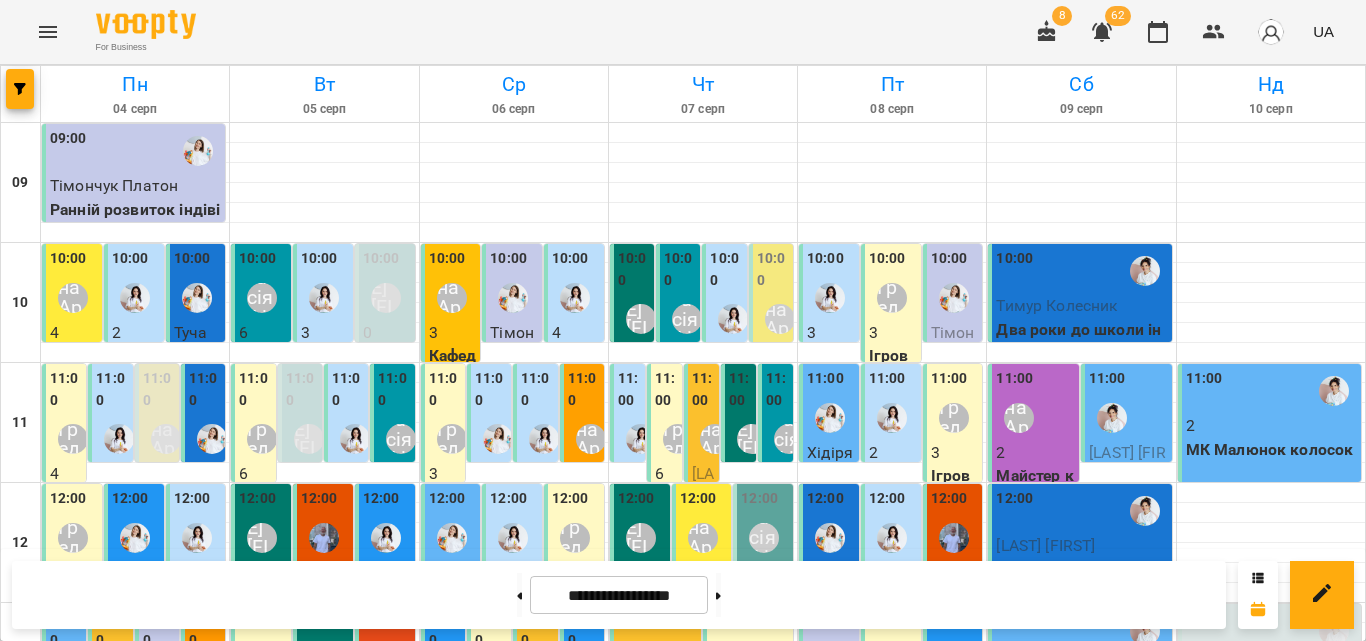 type on "**********" 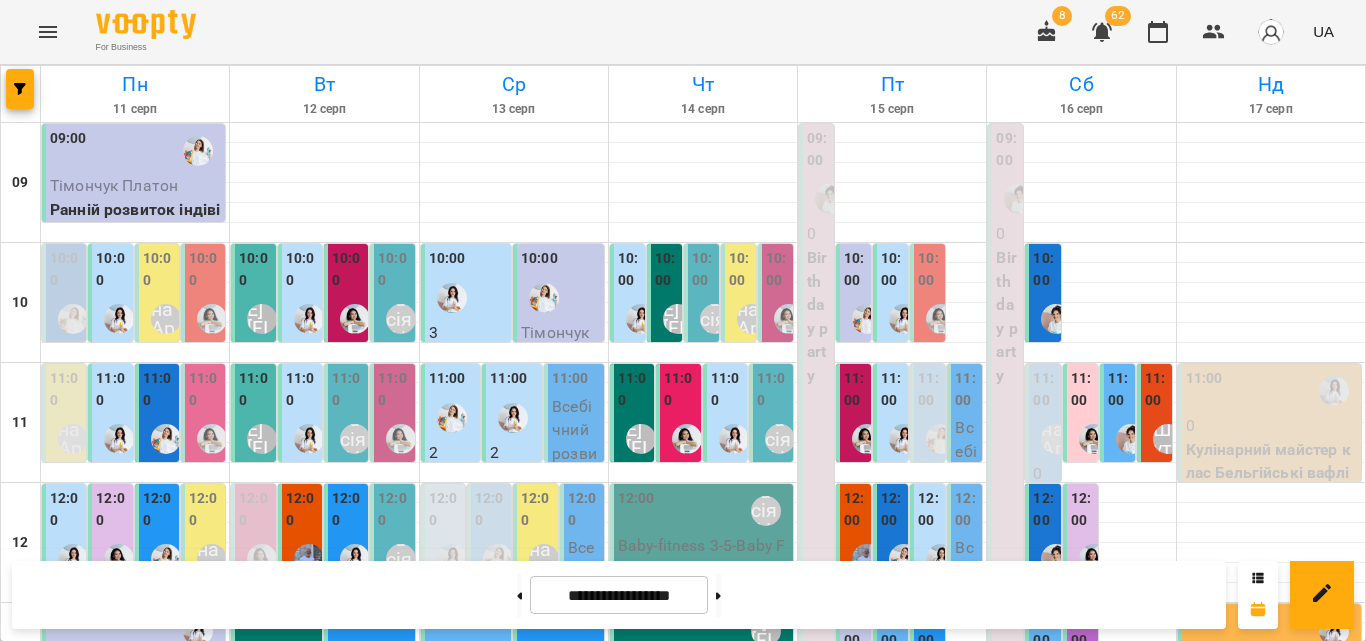 click on "10:00" at bounding box center [66, 269] 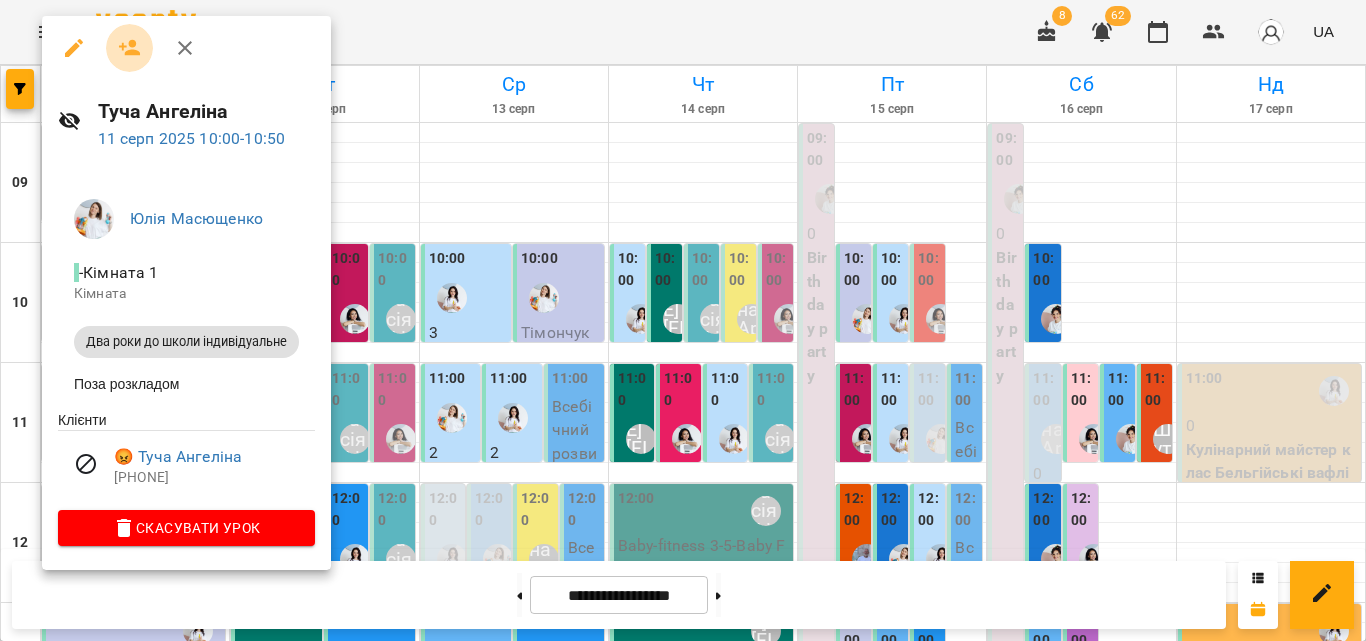 click 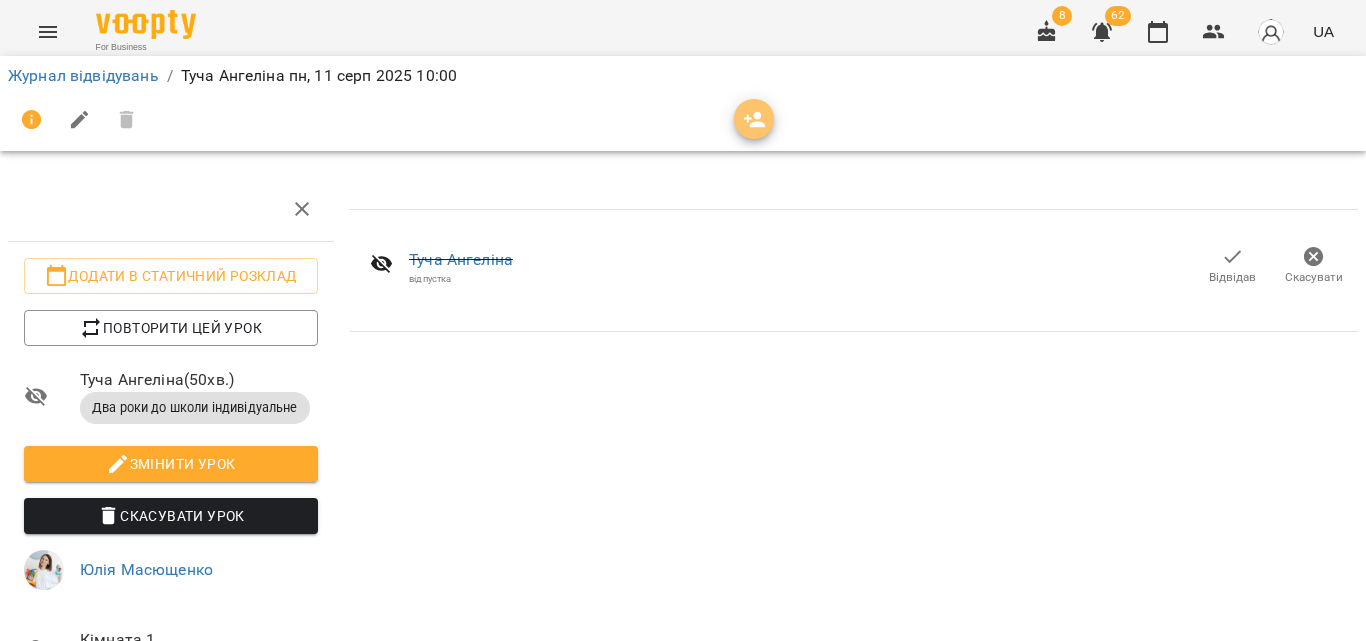 click 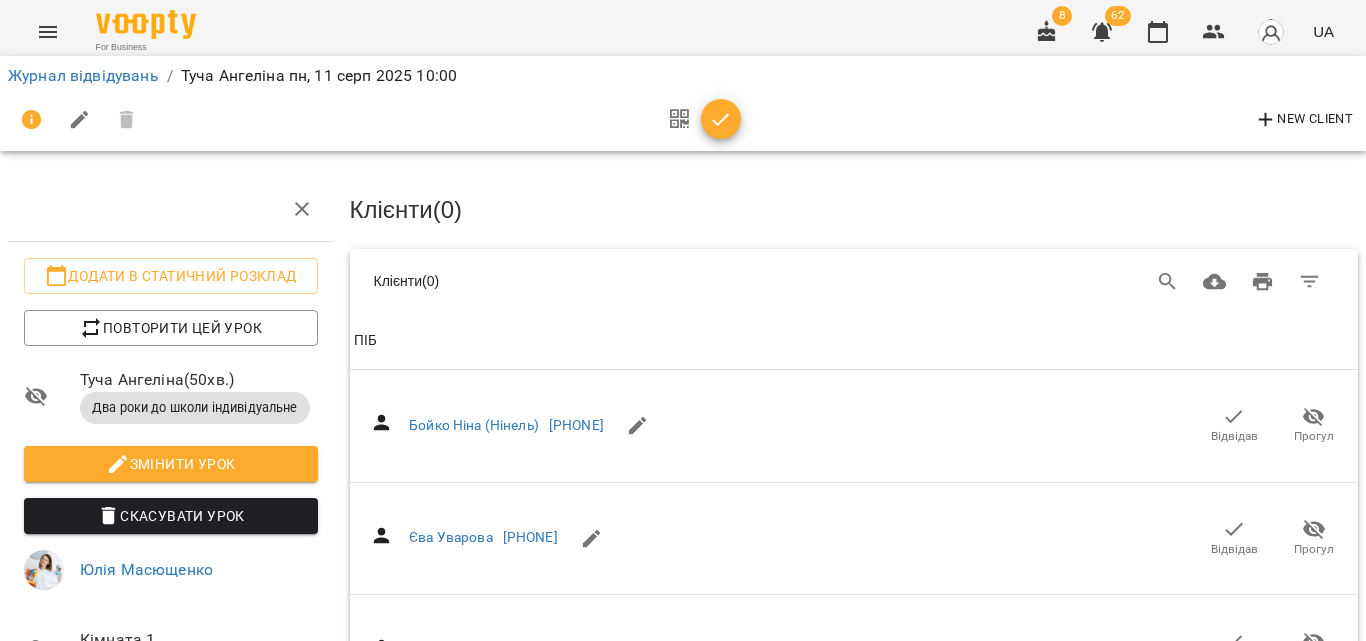 click at bounding box center (1168, 282) 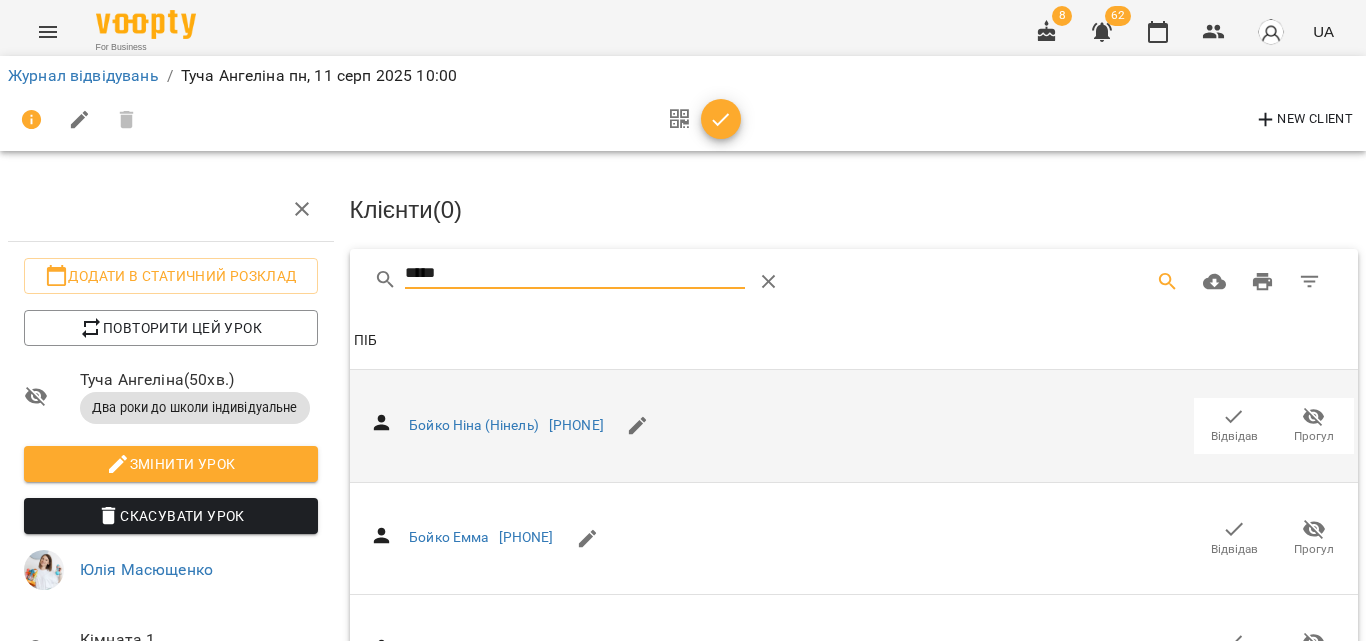 type on "*****" 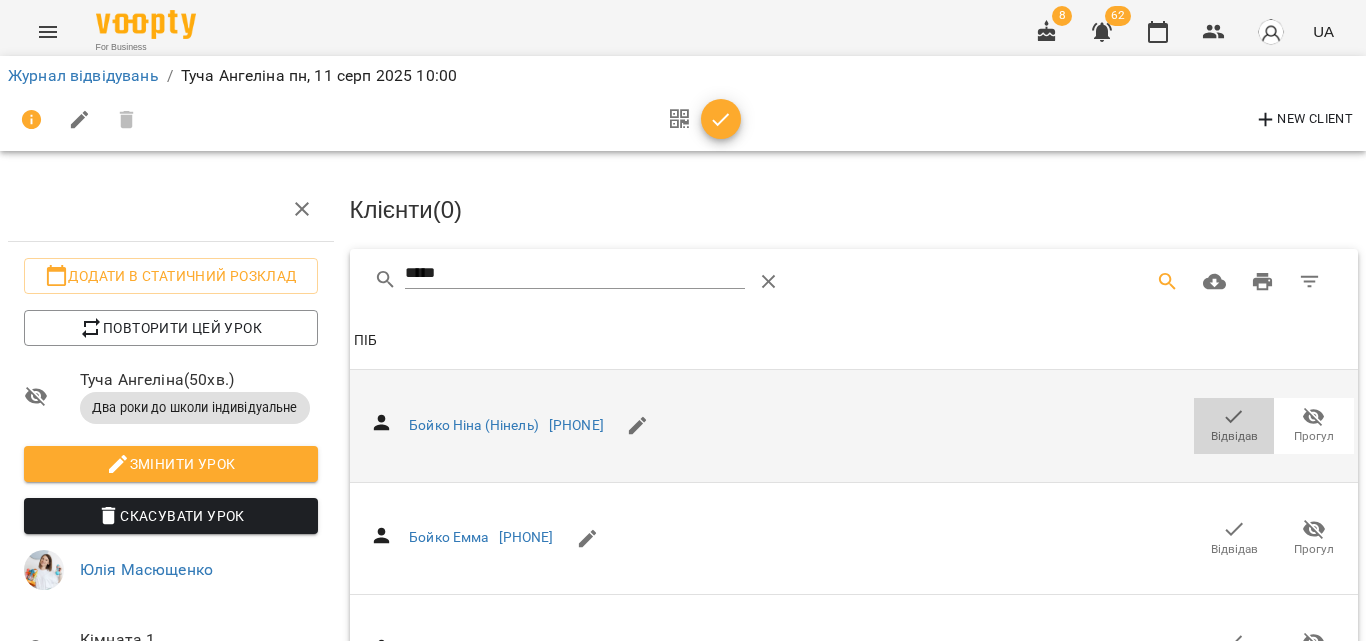 click on "Відвідав" at bounding box center (1234, 425) 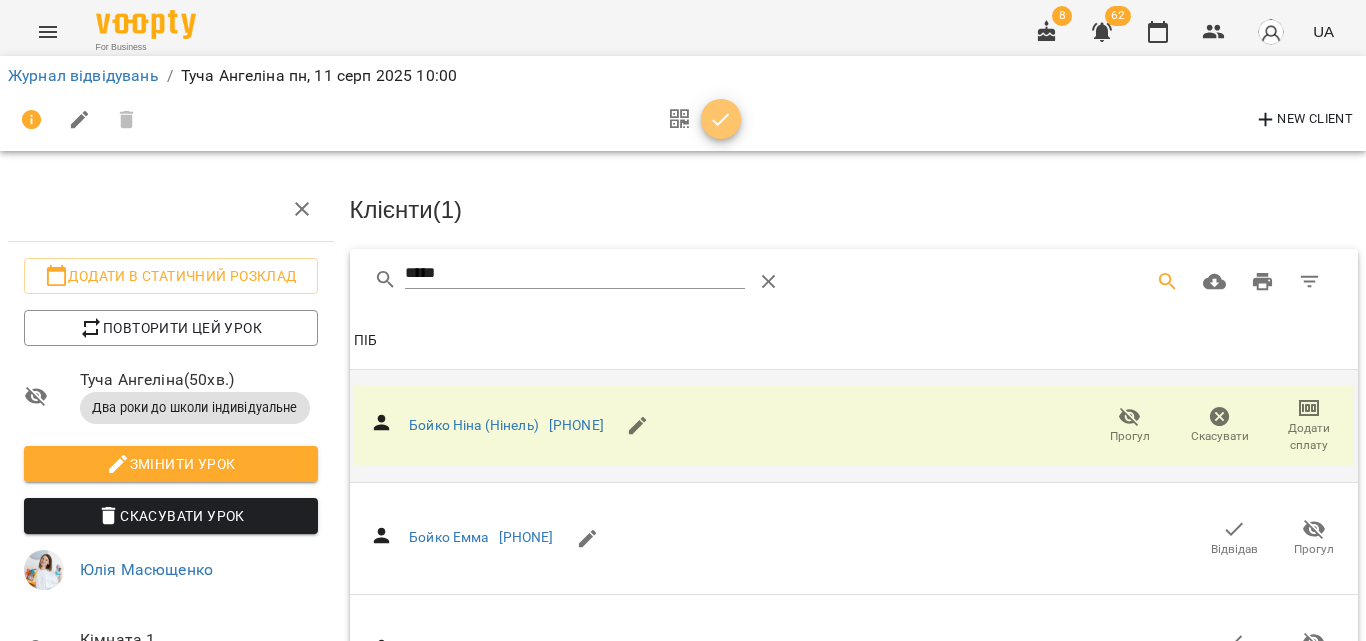 click 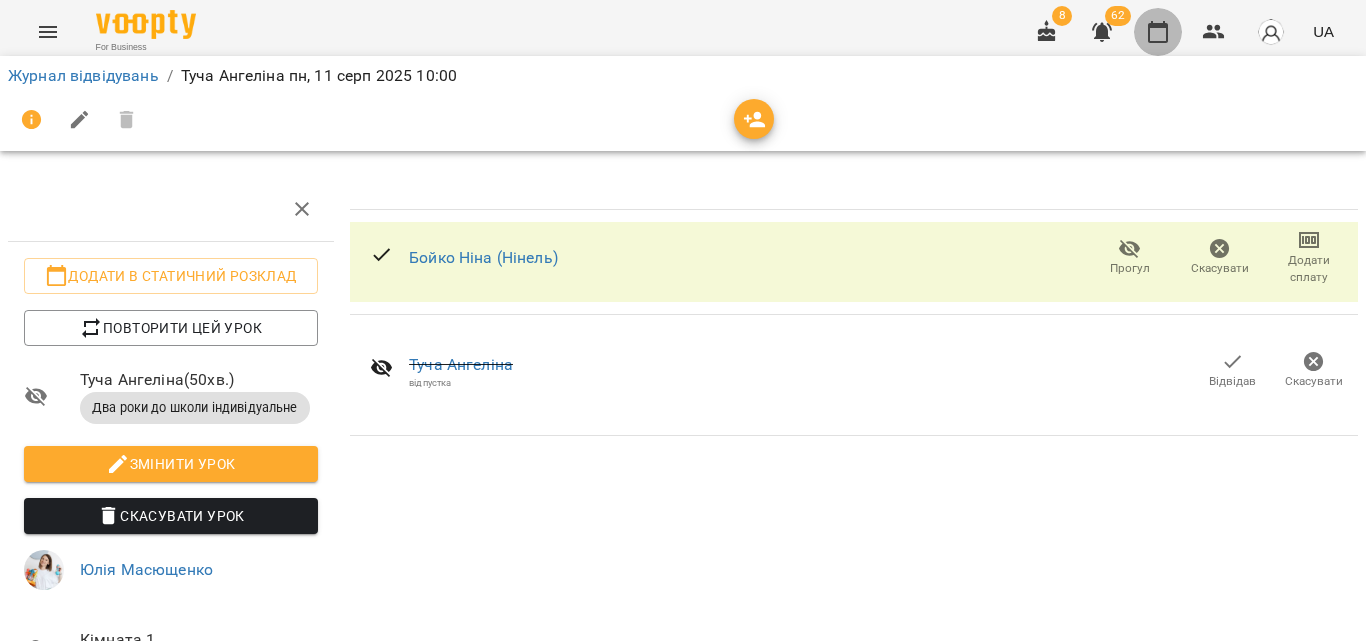 click at bounding box center (1158, 32) 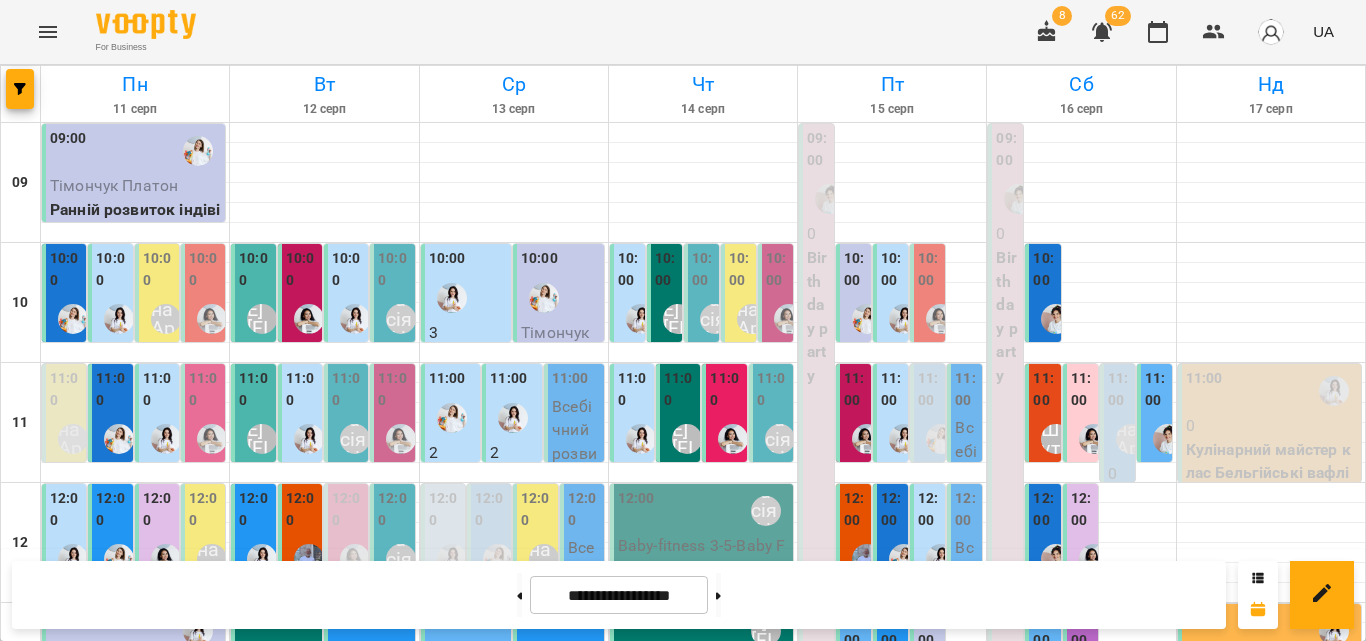 click on "11:00" at bounding box center [205, 389] 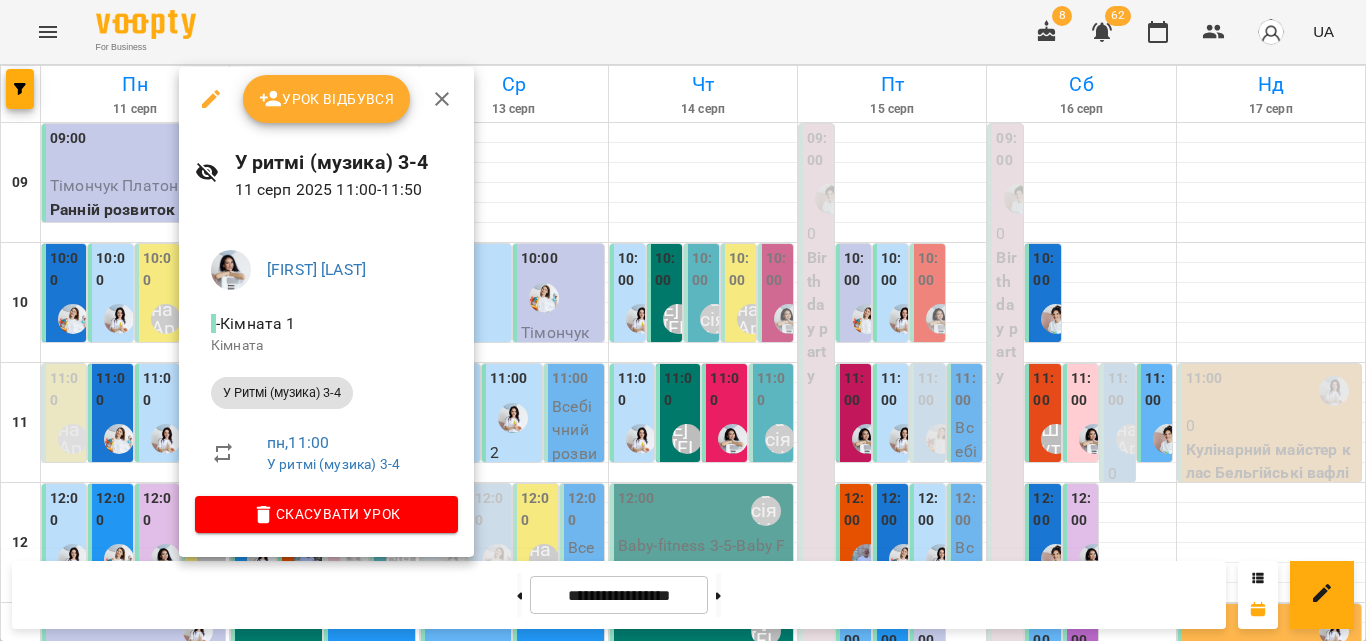 click on "Урок відбувся" at bounding box center [327, 99] 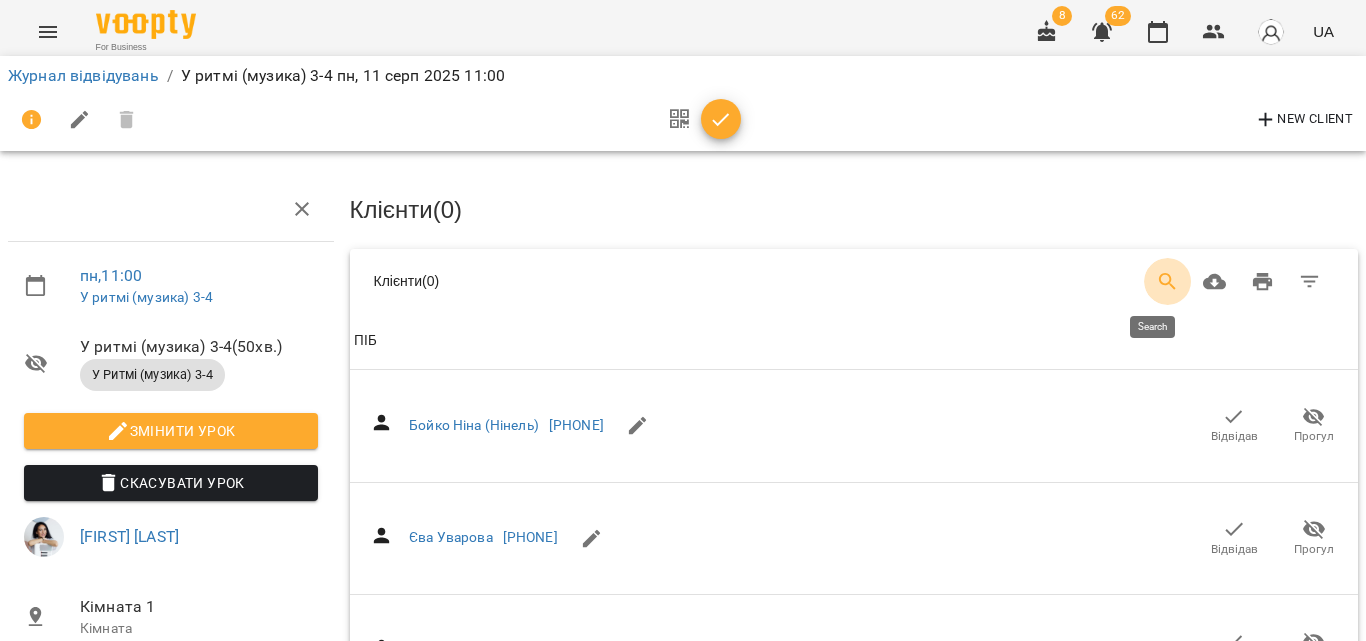 click 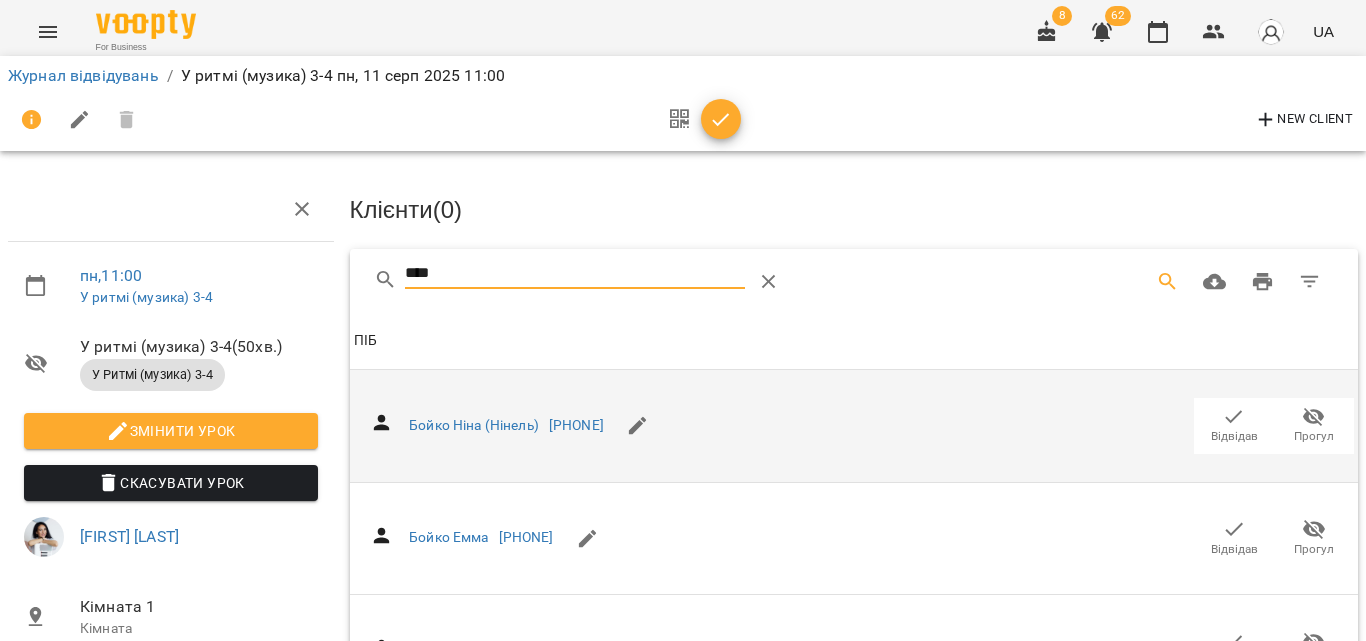 type on "****" 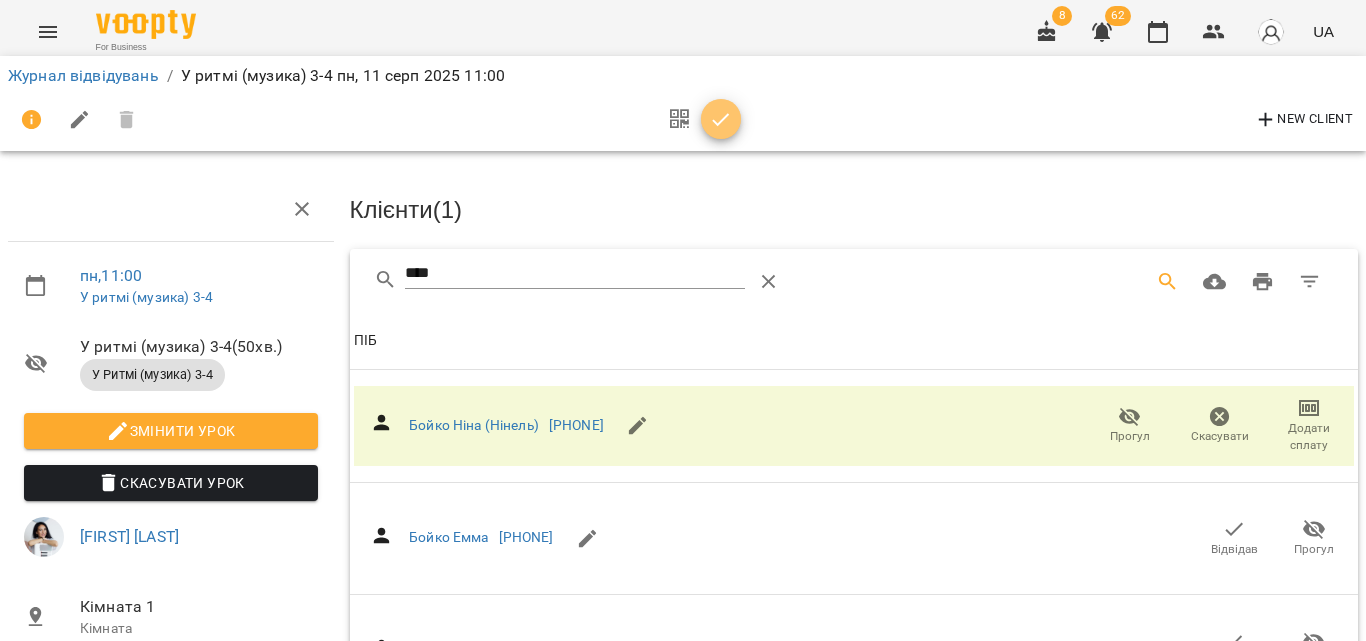 click at bounding box center [721, 119] 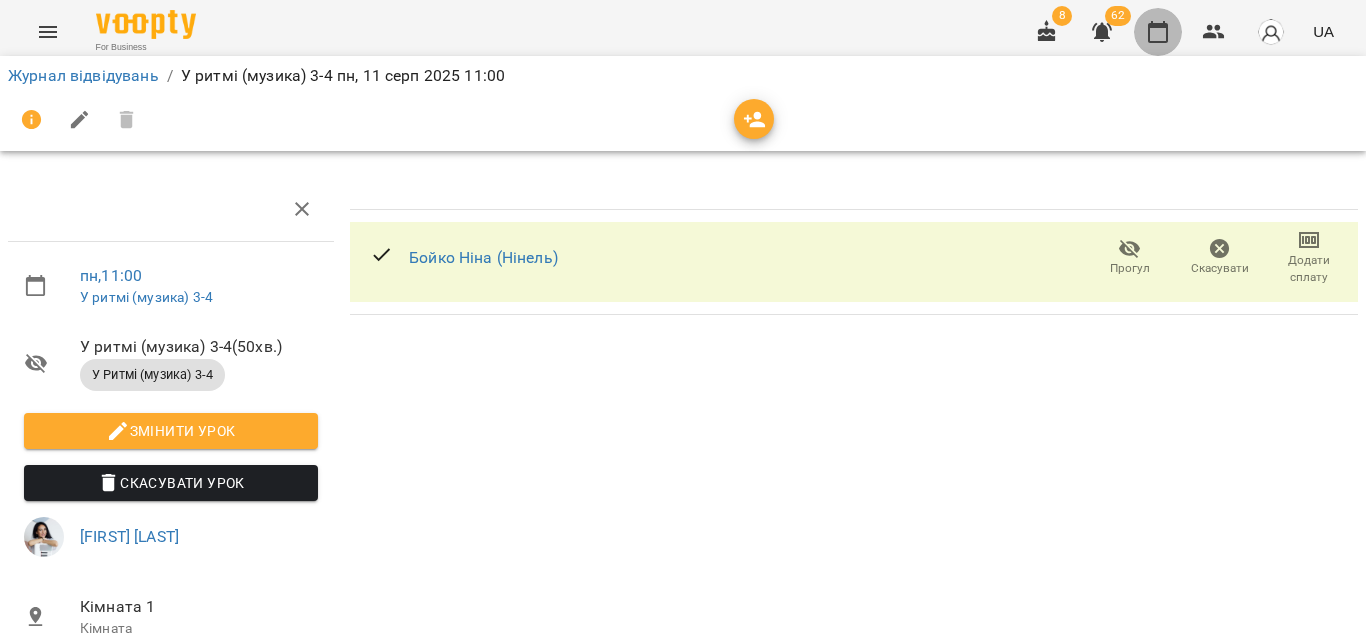 click 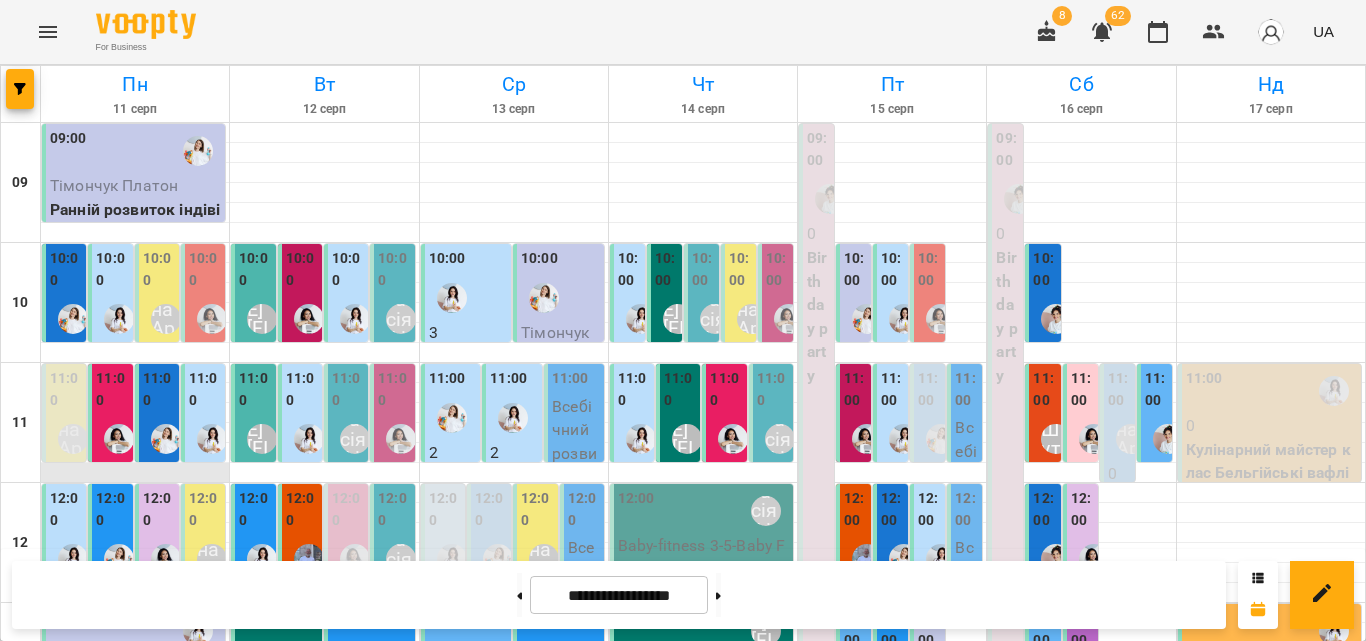 scroll, scrollTop: 100, scrollLeft: 0, axis: vertical 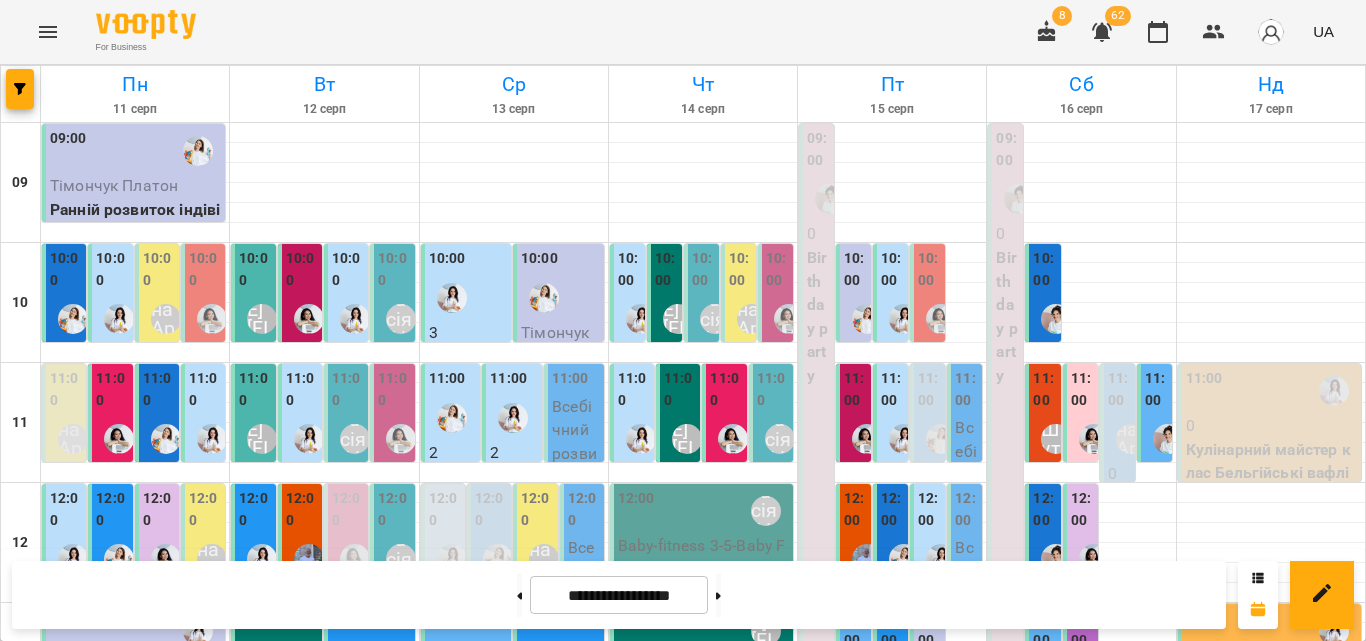 click on "12:00" at bounding box center (205, 509) 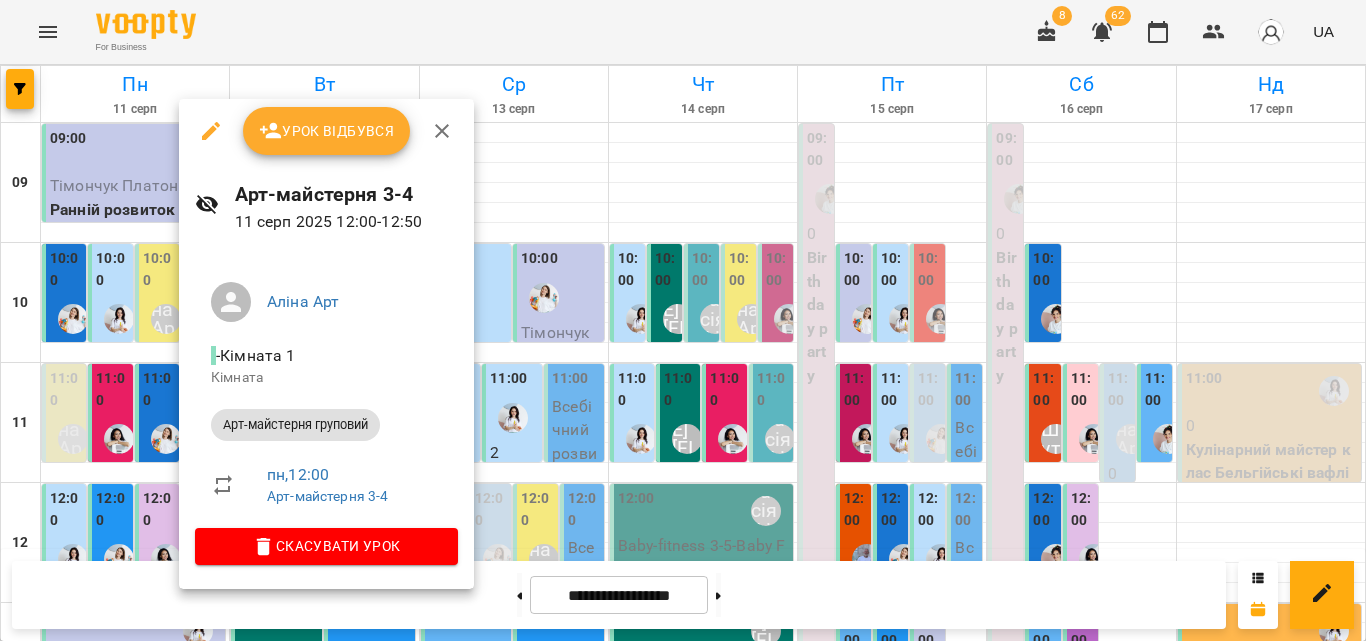 click on "Урок відбувся" at bounding box center [327, 131] 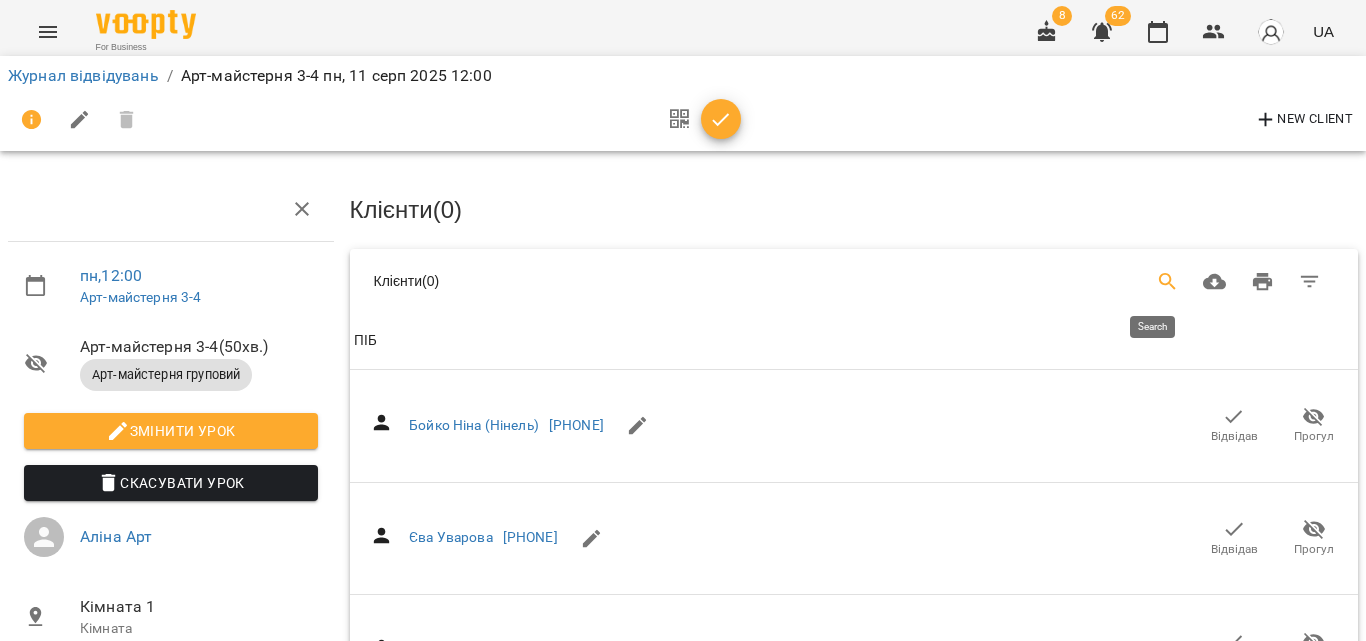 click at bounding box center [1168, 282] 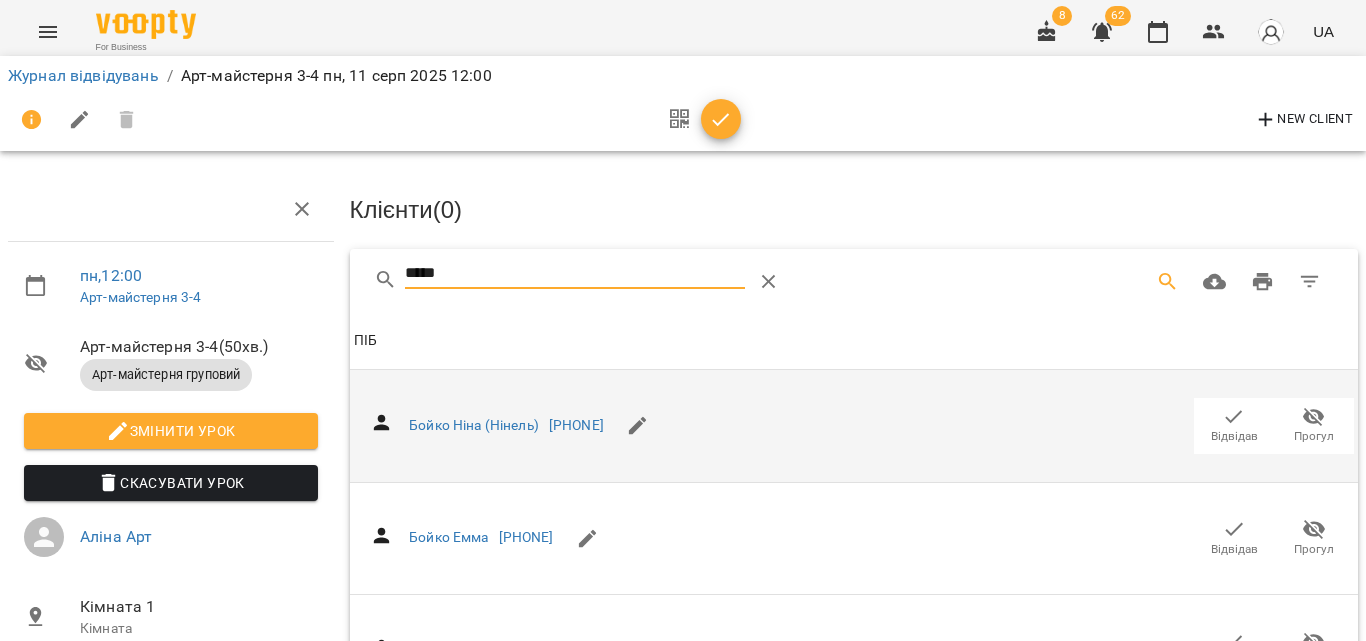 type on "*****" 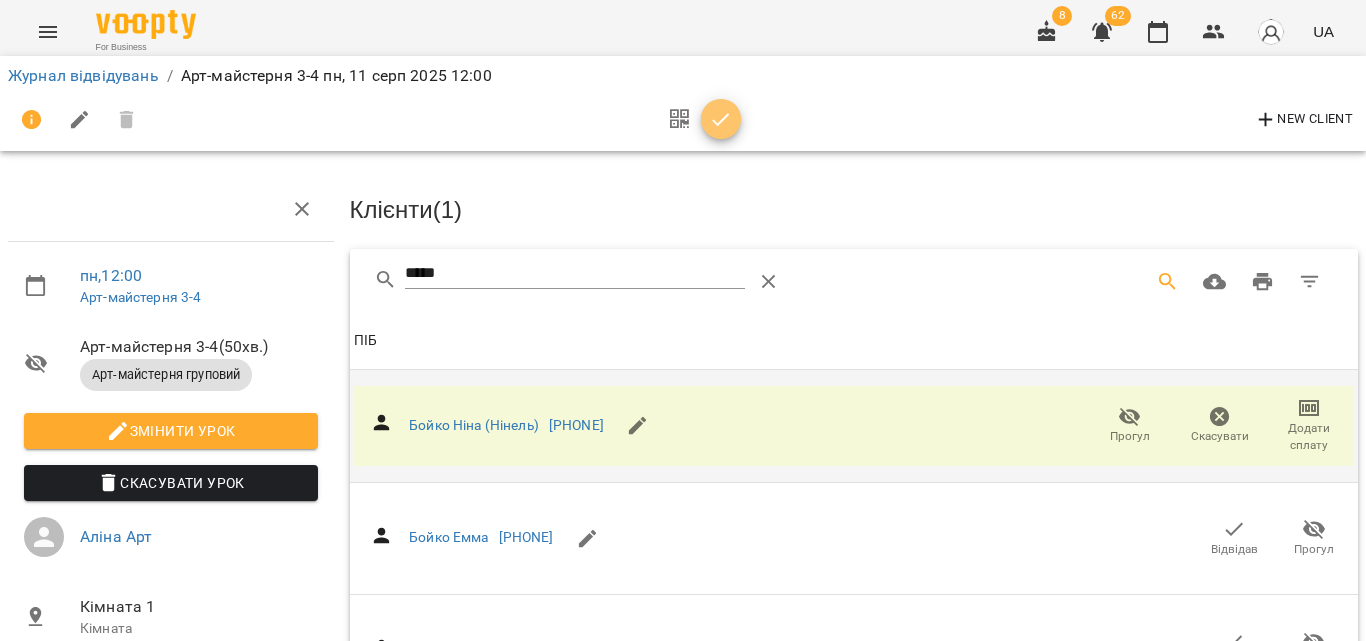 click at bounding box center [721, 120] 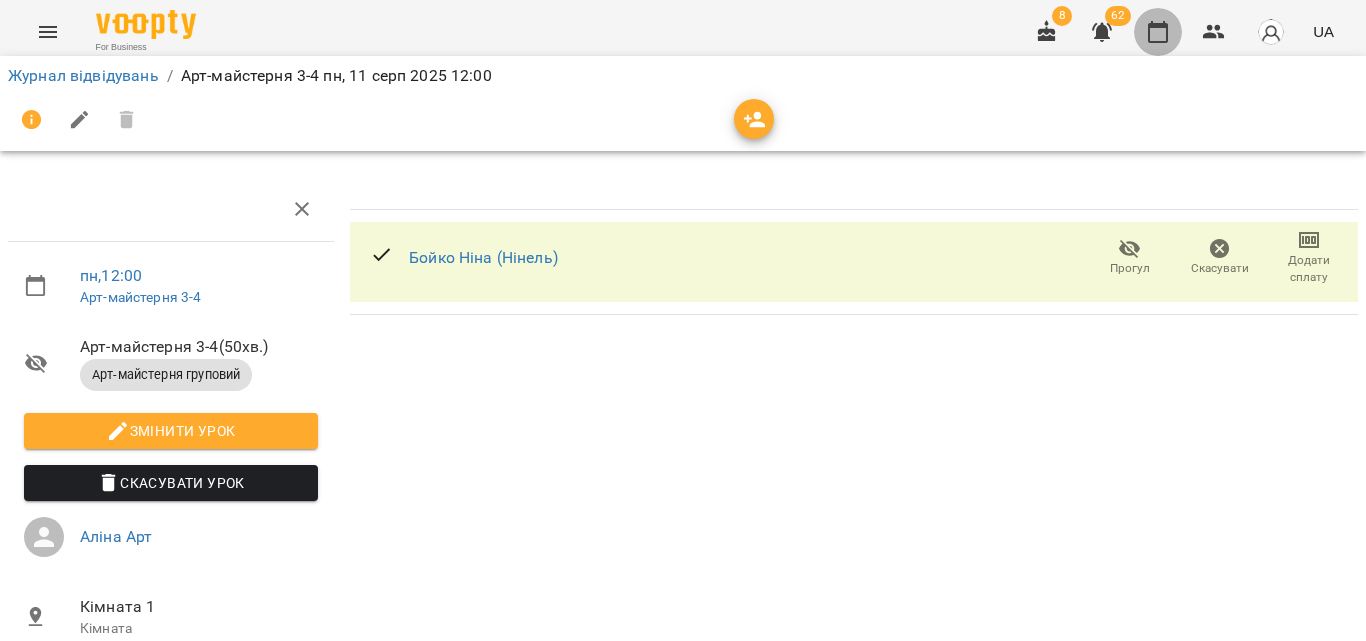 click 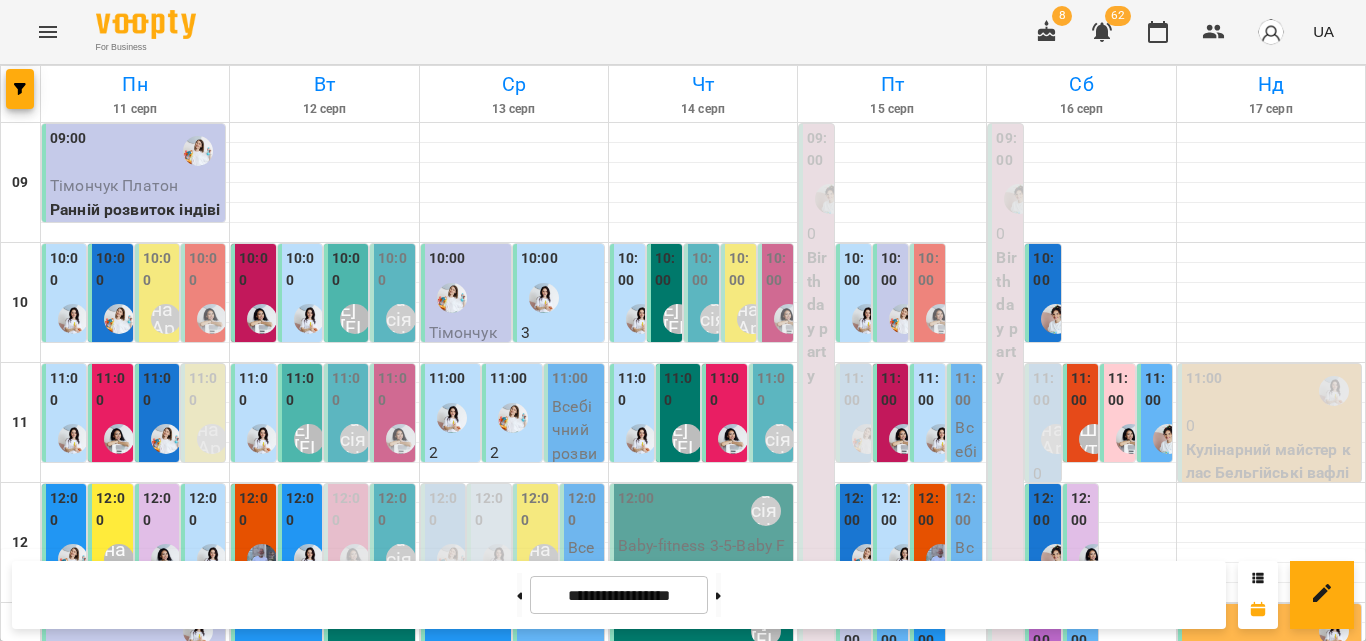 click on "10:00" at bounding box center [348, 269] 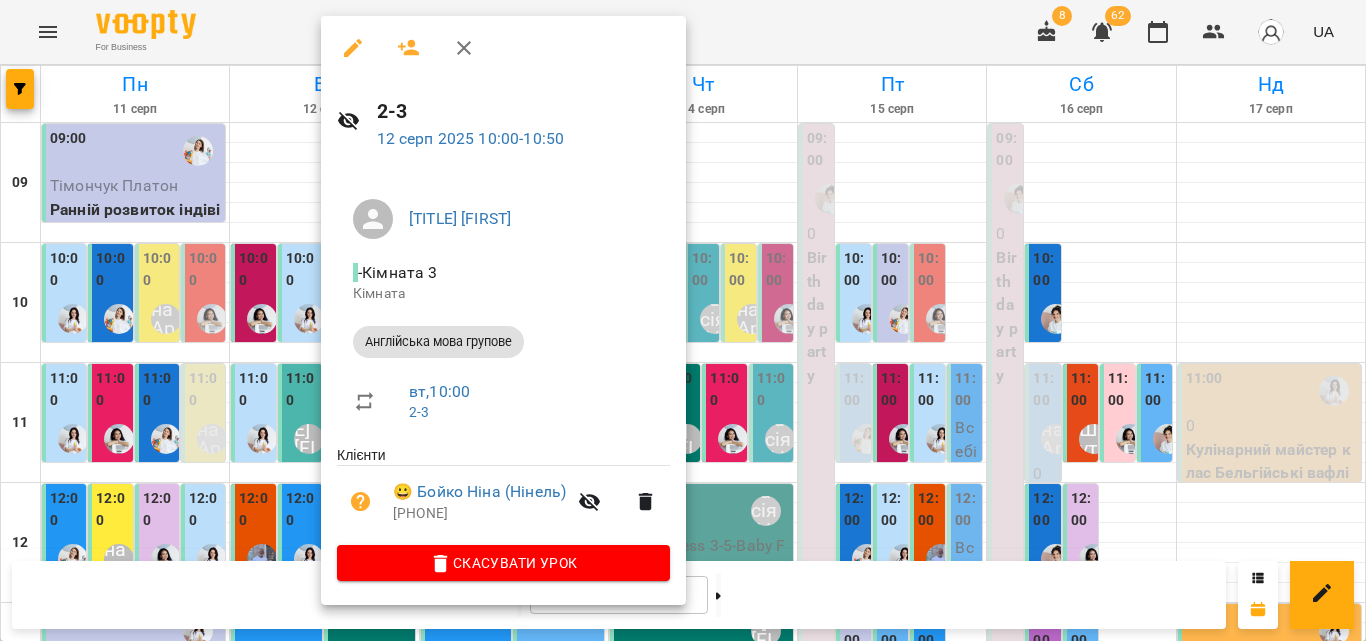 click at bounding box center (464, 48) 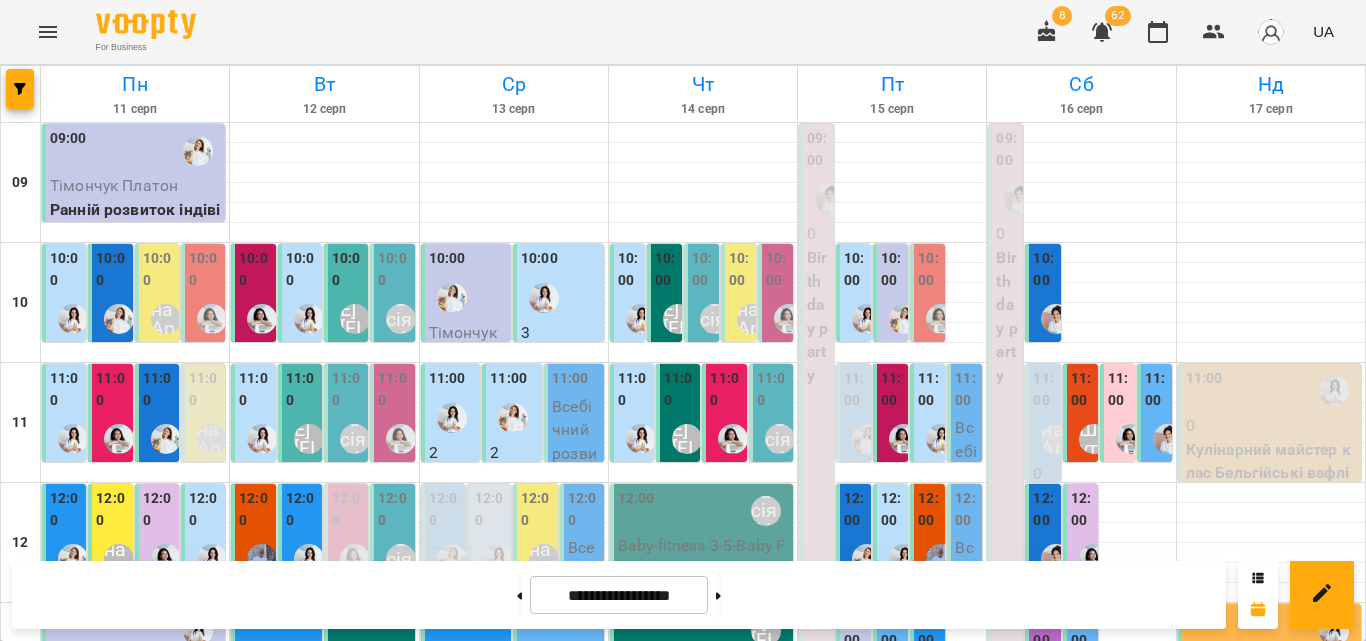 click on "11:00" at bounding box center (394, 389) 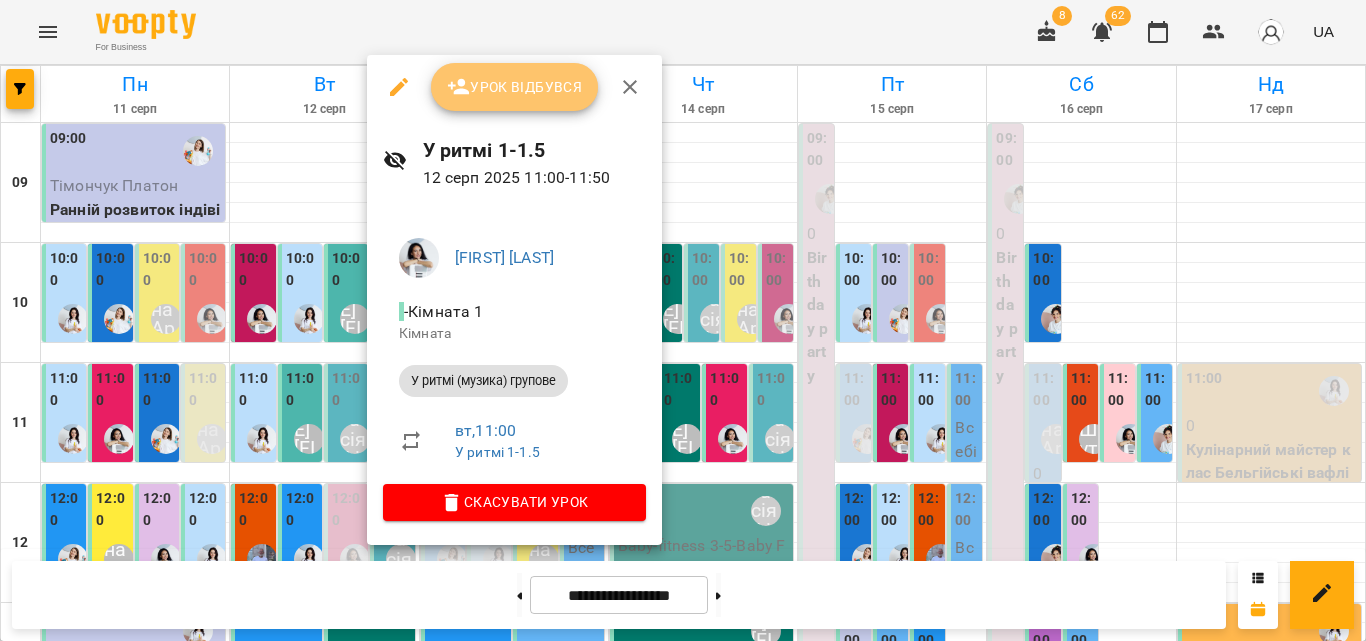 click on "Урок відбувся" at bounding box center [515, 87] 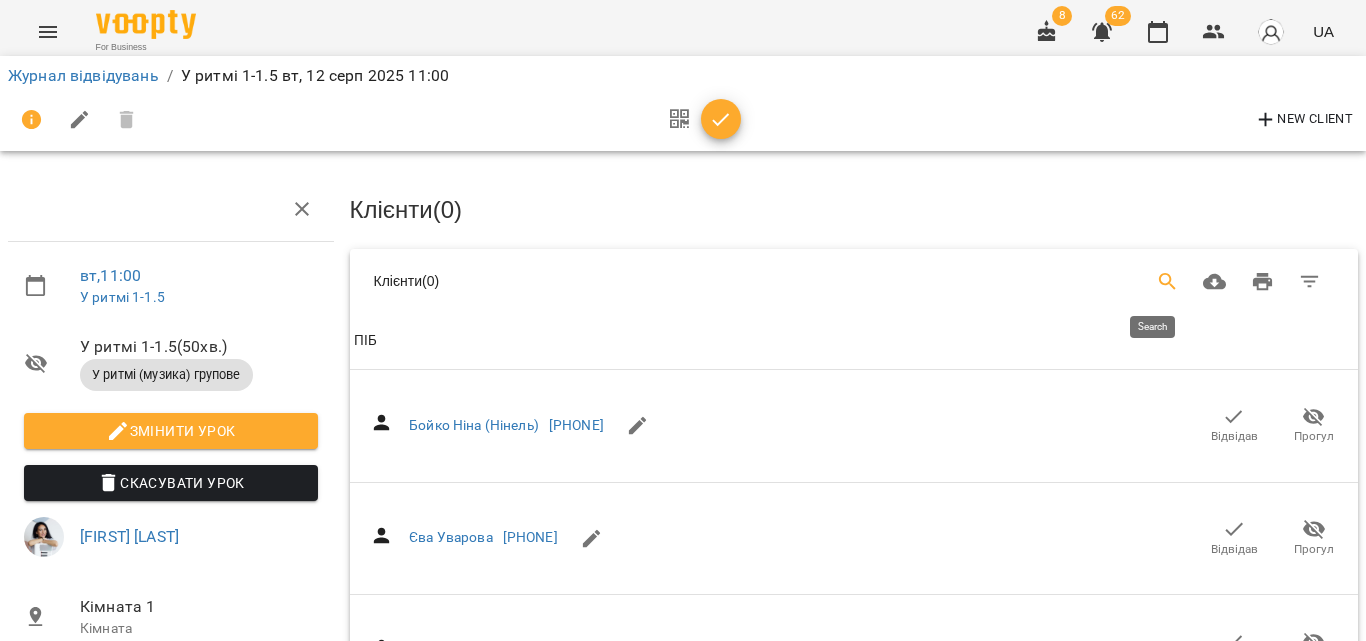 click 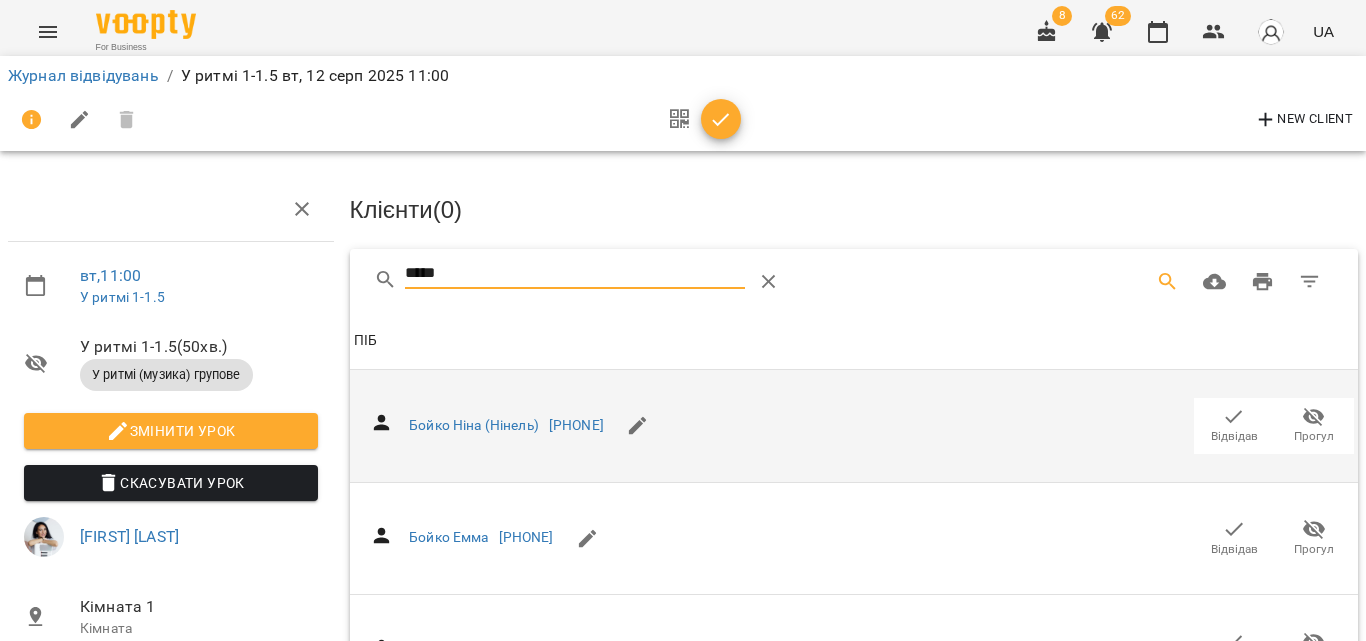 type on "*****" 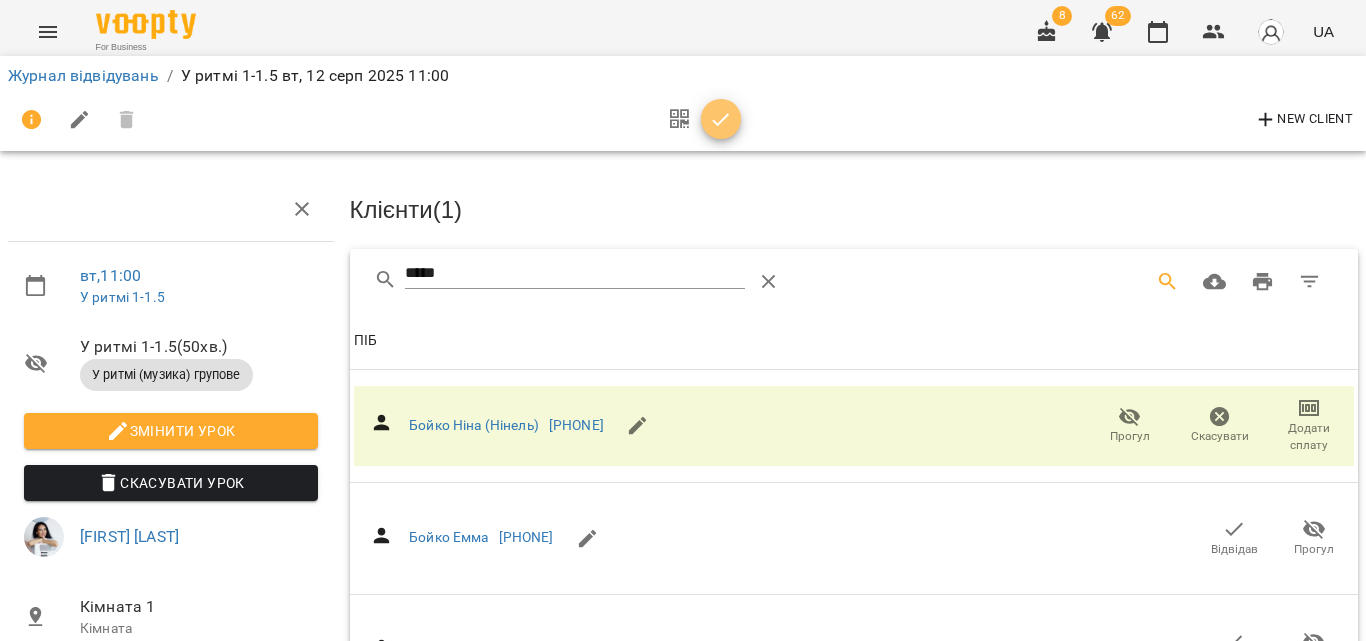 drag, startPoint x: 705, startPoint y: 133, endPoint x: 707, endPoint y: 121, distance: 12.165525 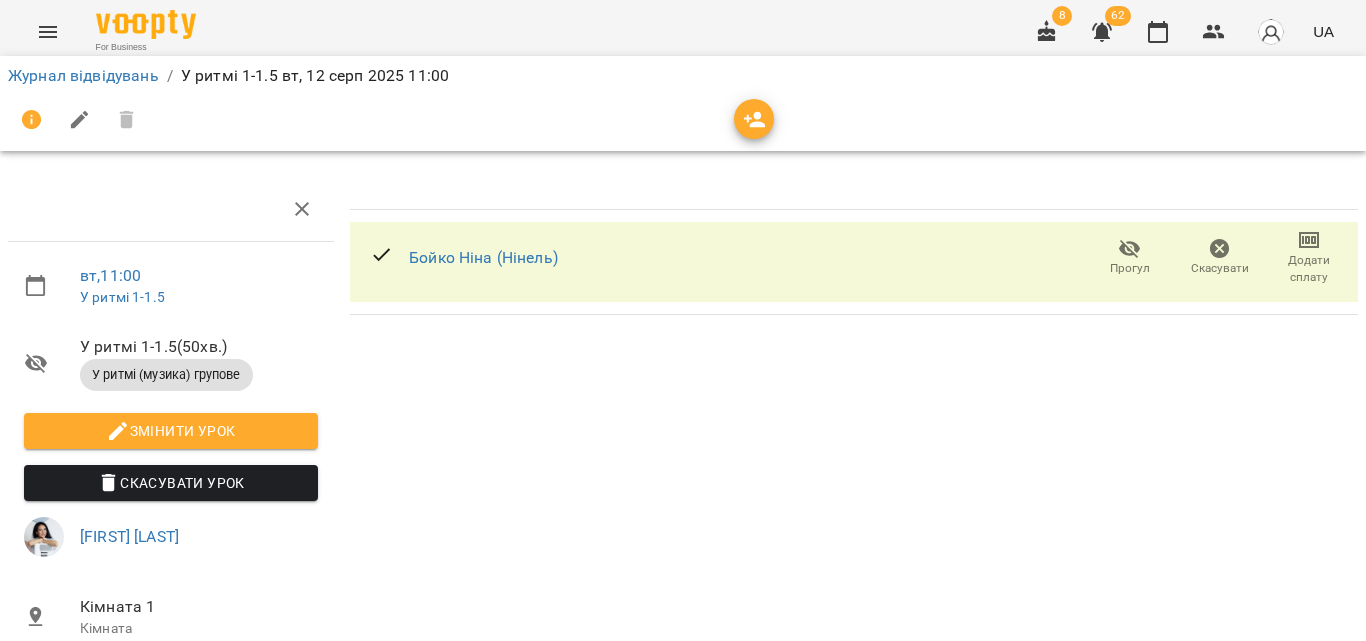 click at bounding box center [80, 120] 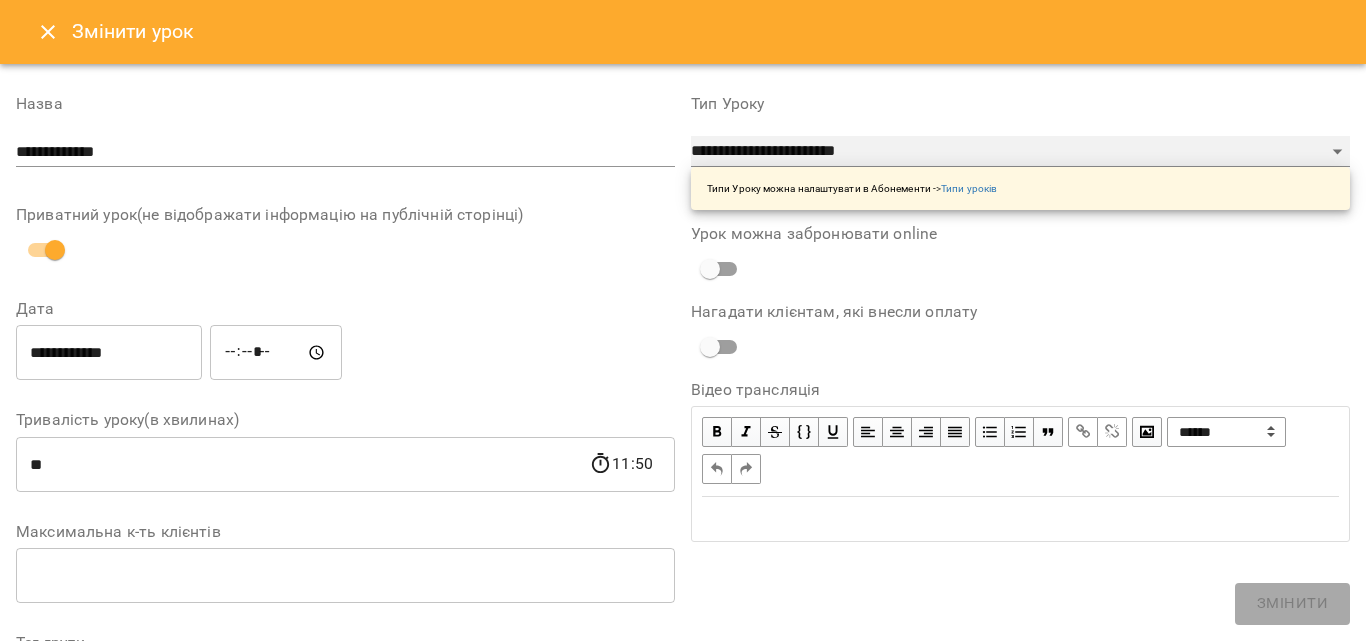 click on "**********" at bounding box center [1020, 152] 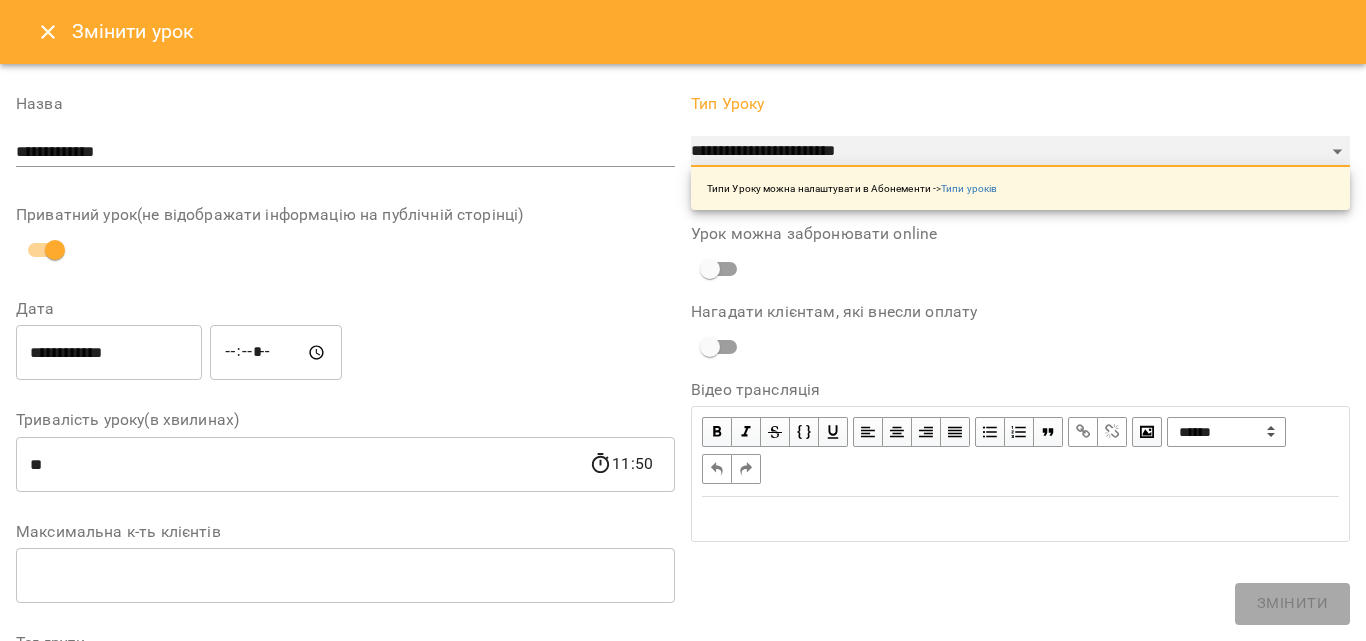 select on "*****" 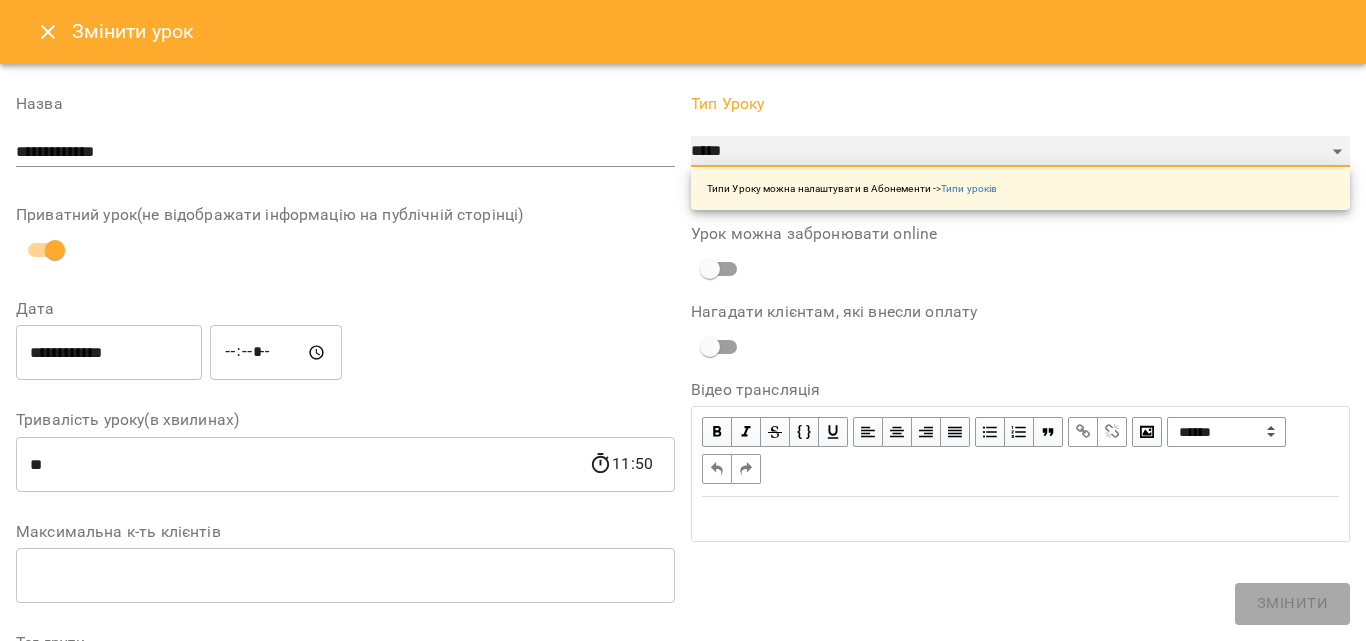 click on "**********" at bounding box center [1020, 152] 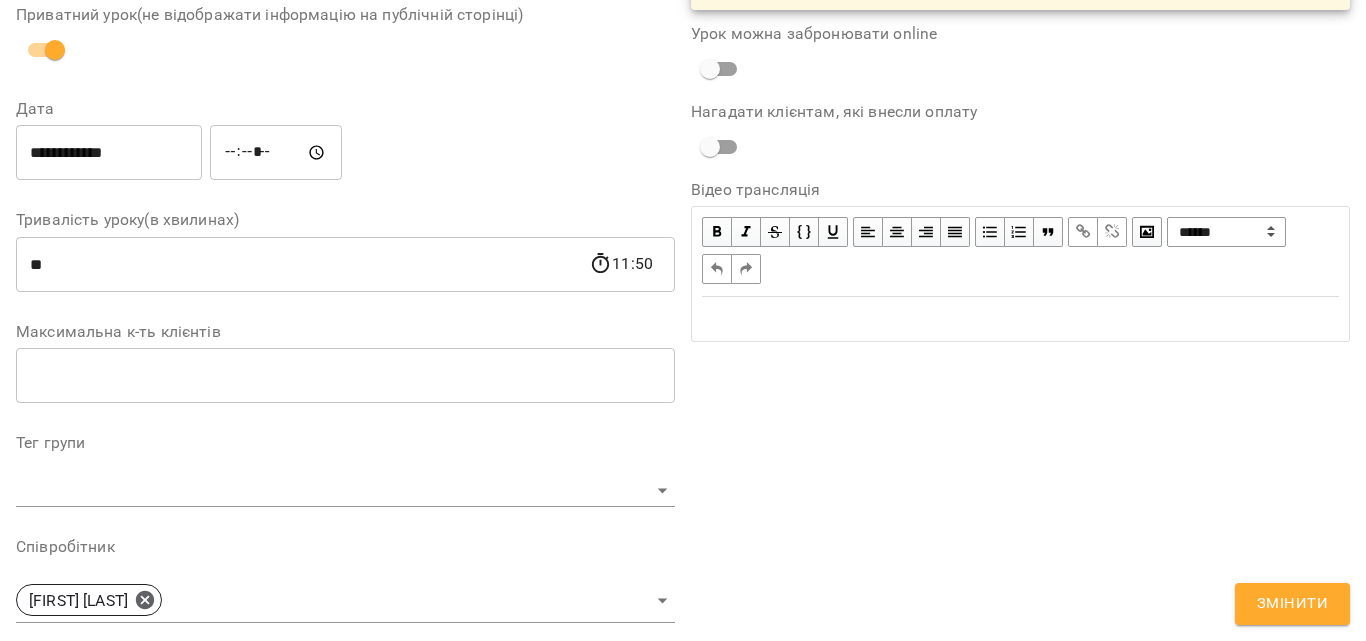 scroll, scrollTop: 400, scrollLeft: 0, axis: vertical 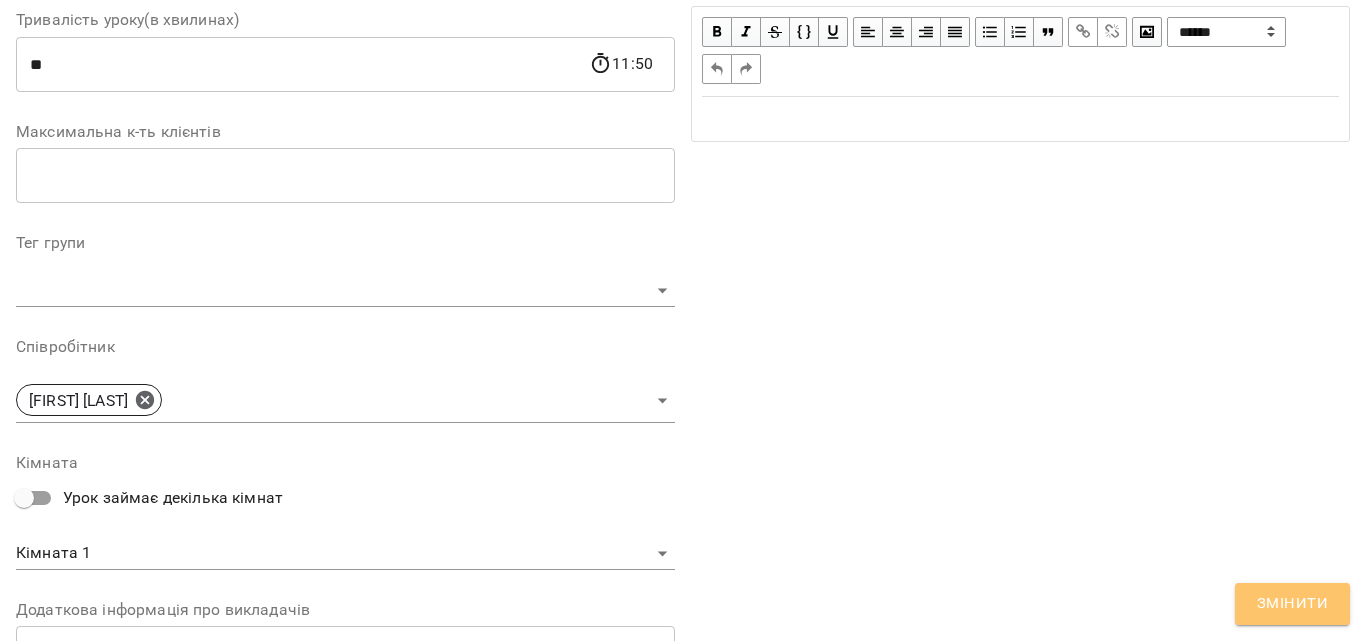 click on "Змінити" at bounding box center (1292, 604) 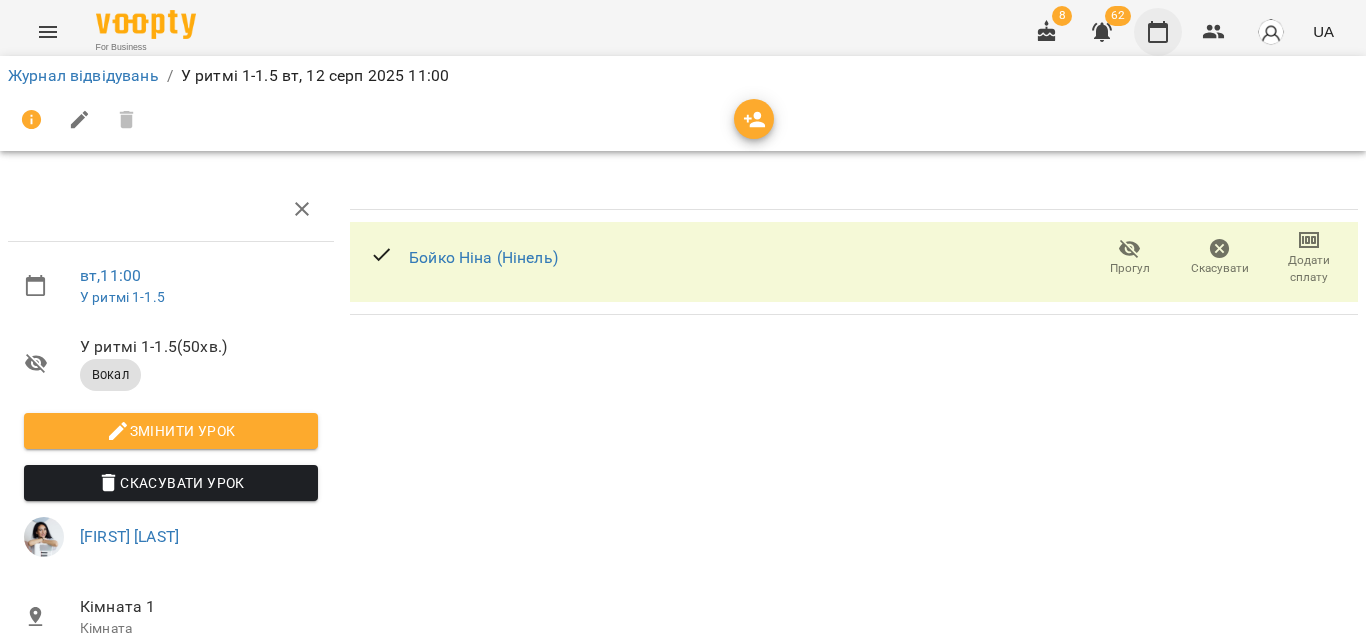 click 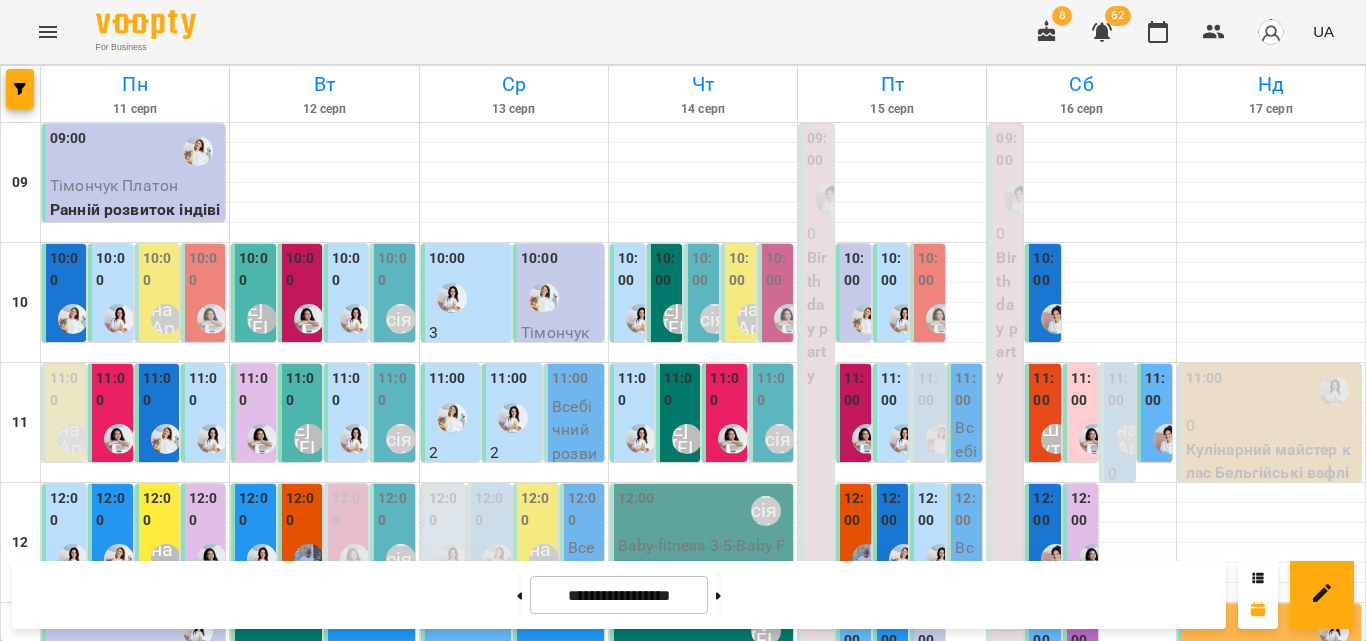click on "11:00" at bounding box center [255, 389] 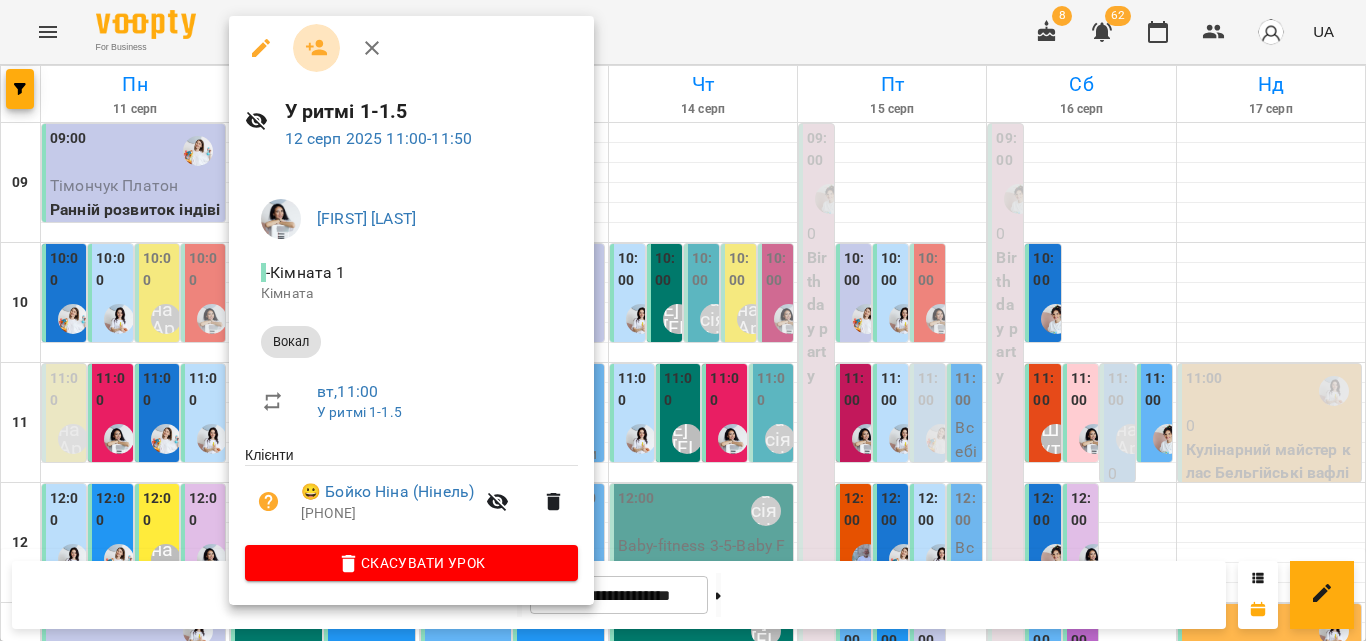 click 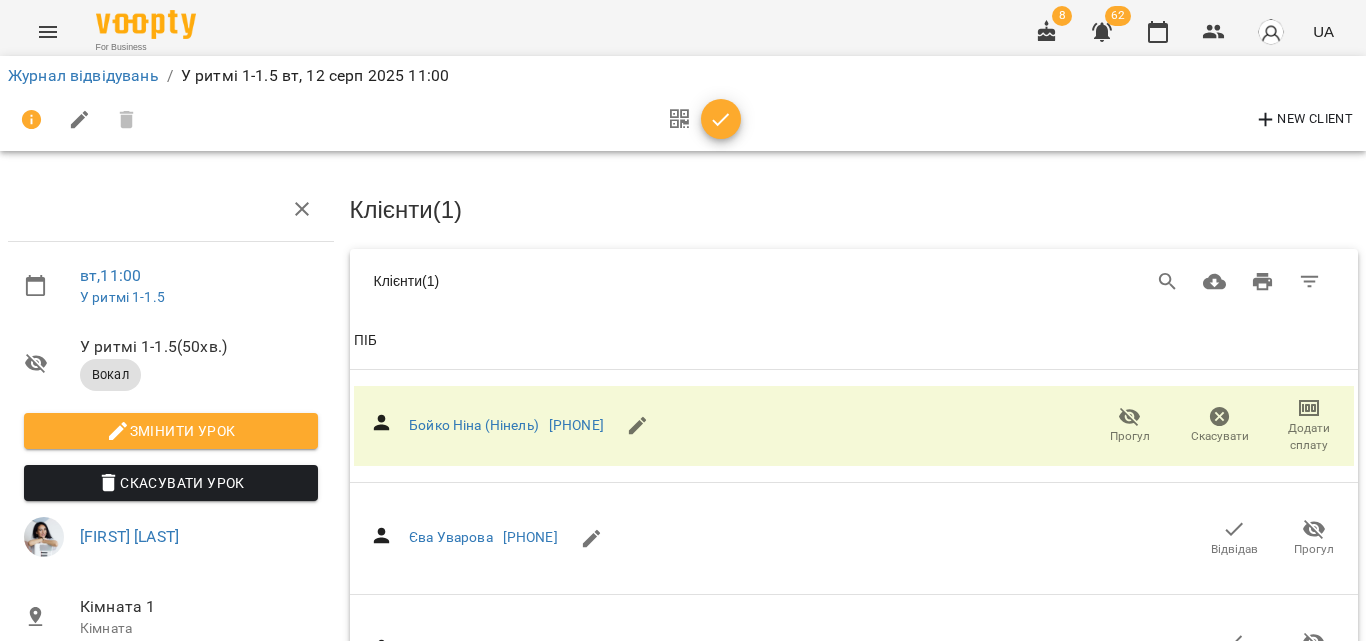 click on "Змінити урок" at bounding box center (171, 431) 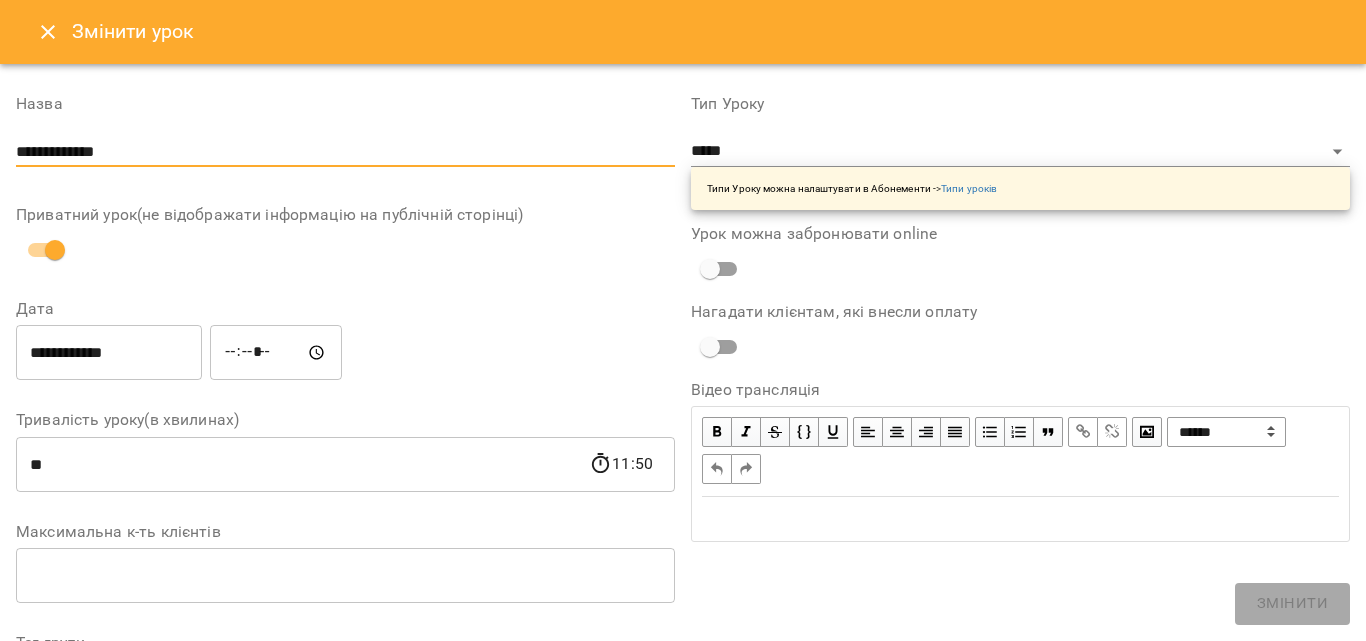 drag, startPoint x: 123, startPoint y: 146, endPoint x: 3, endPoint y: 150, distance: 120.06665 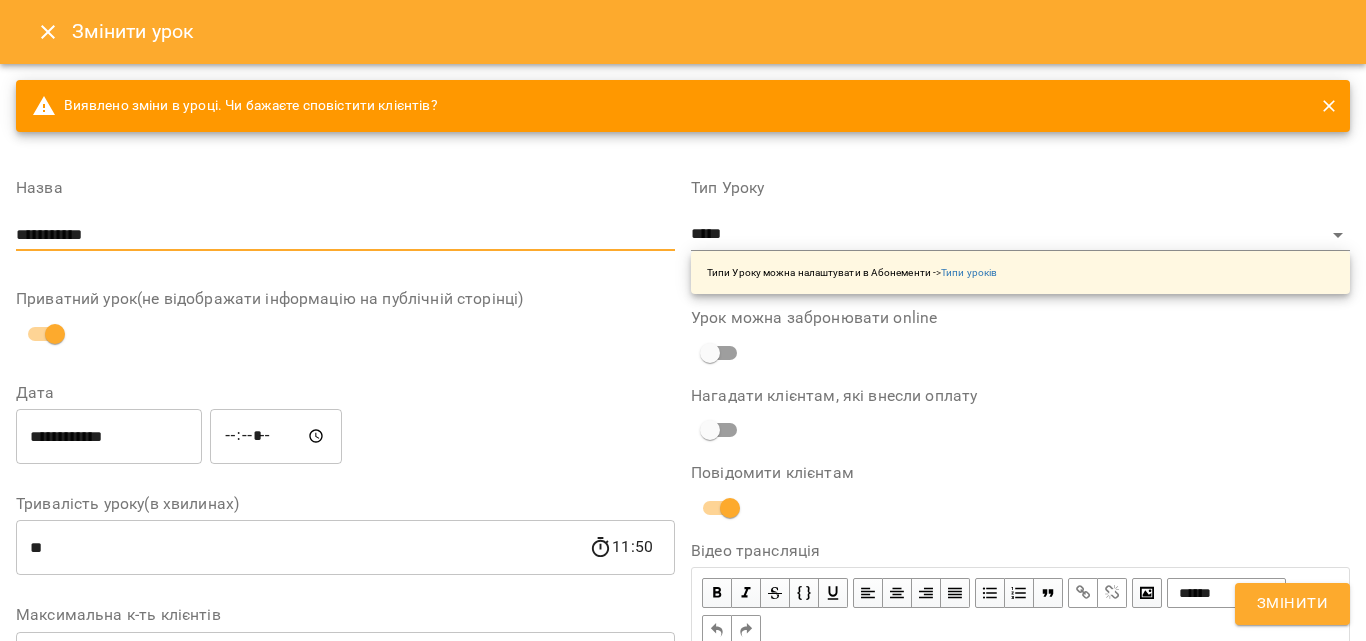 type on "**********" 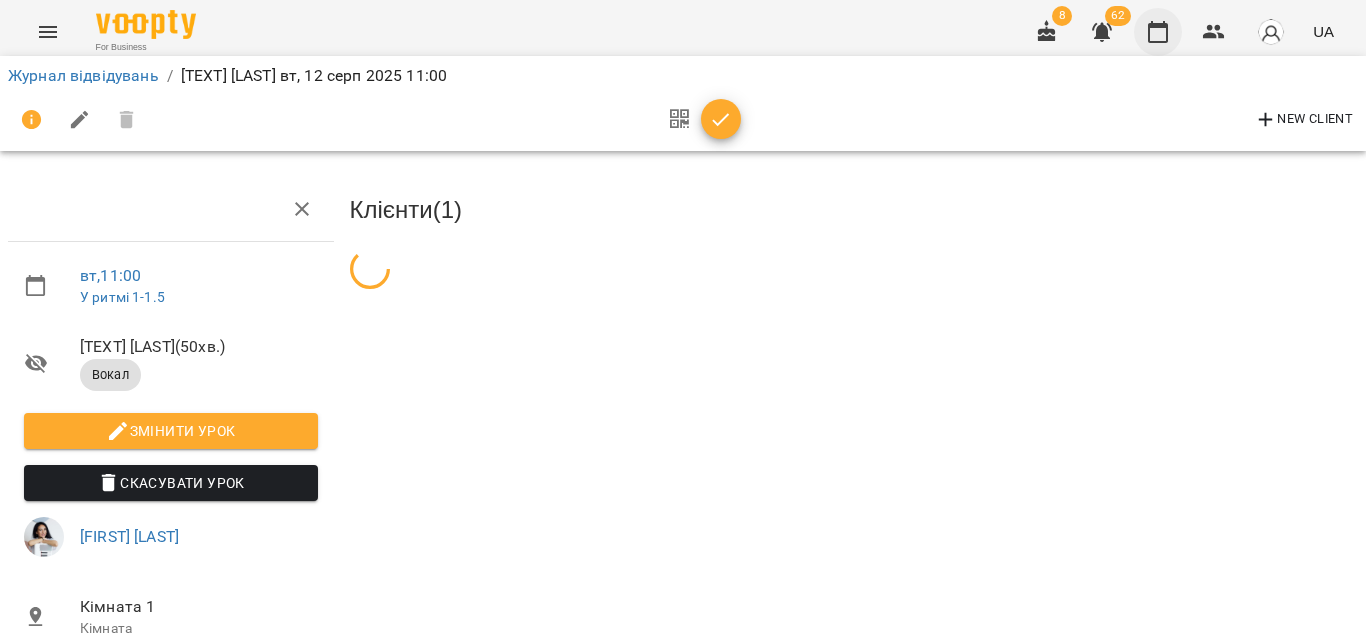 click 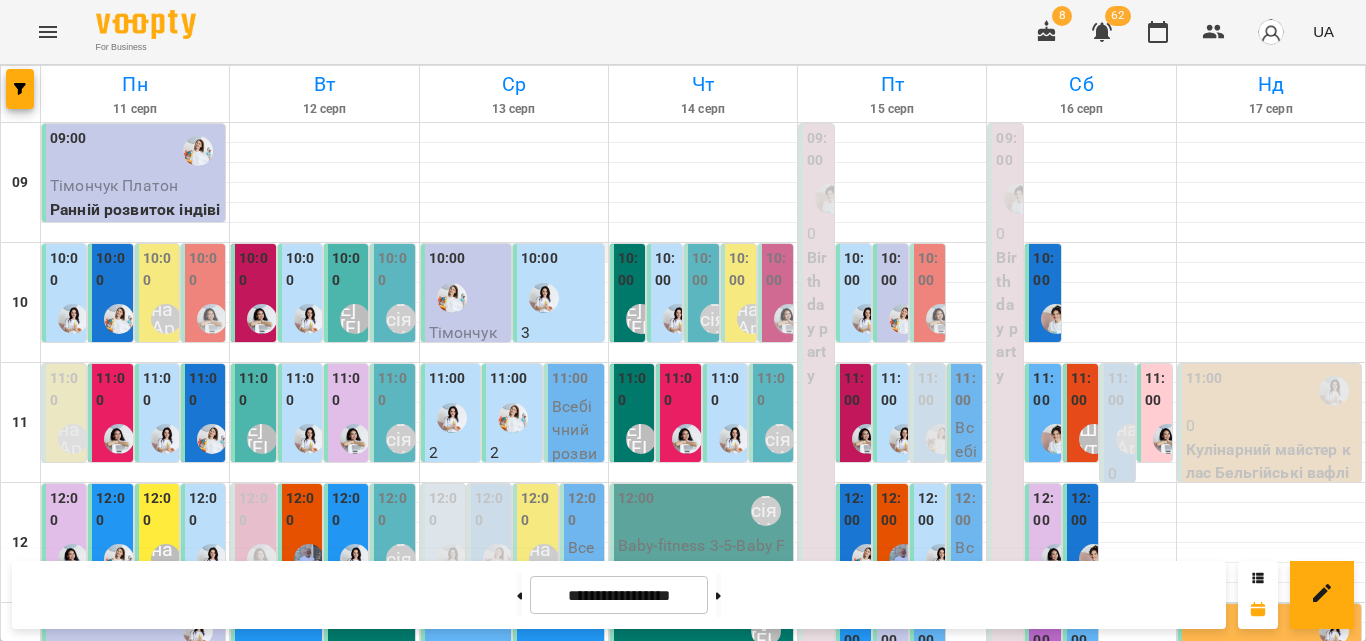 click at bounding box center (514, 253) 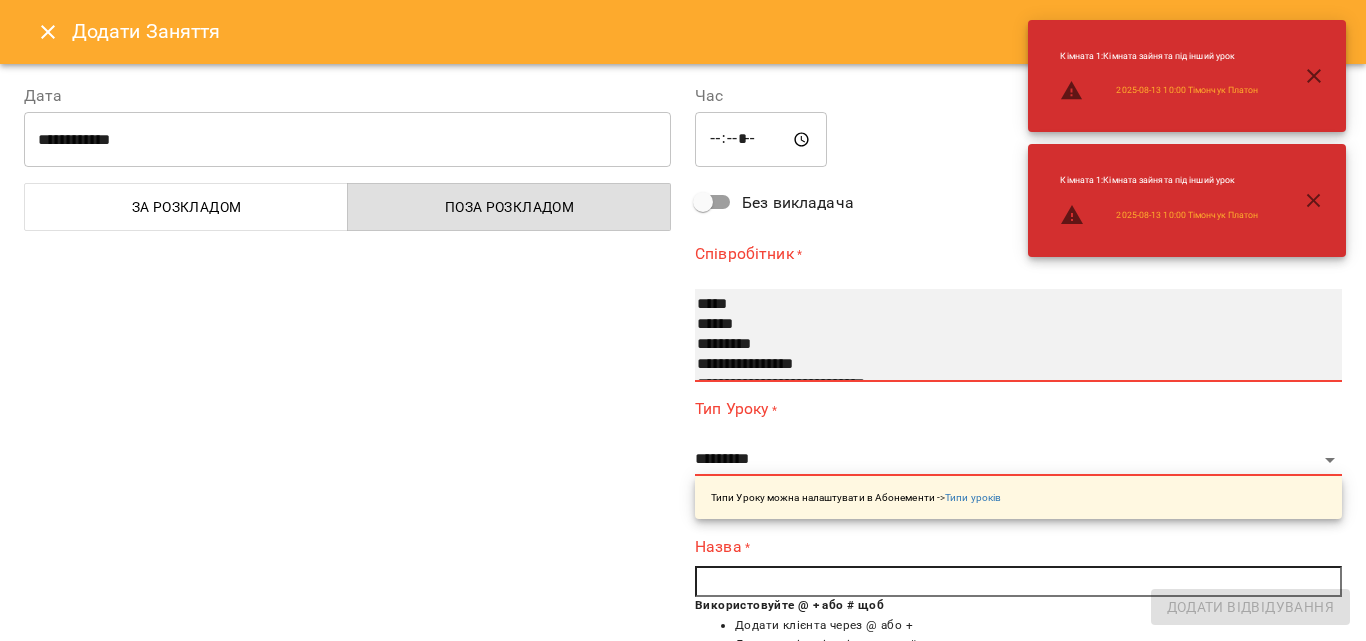 select on "**********" 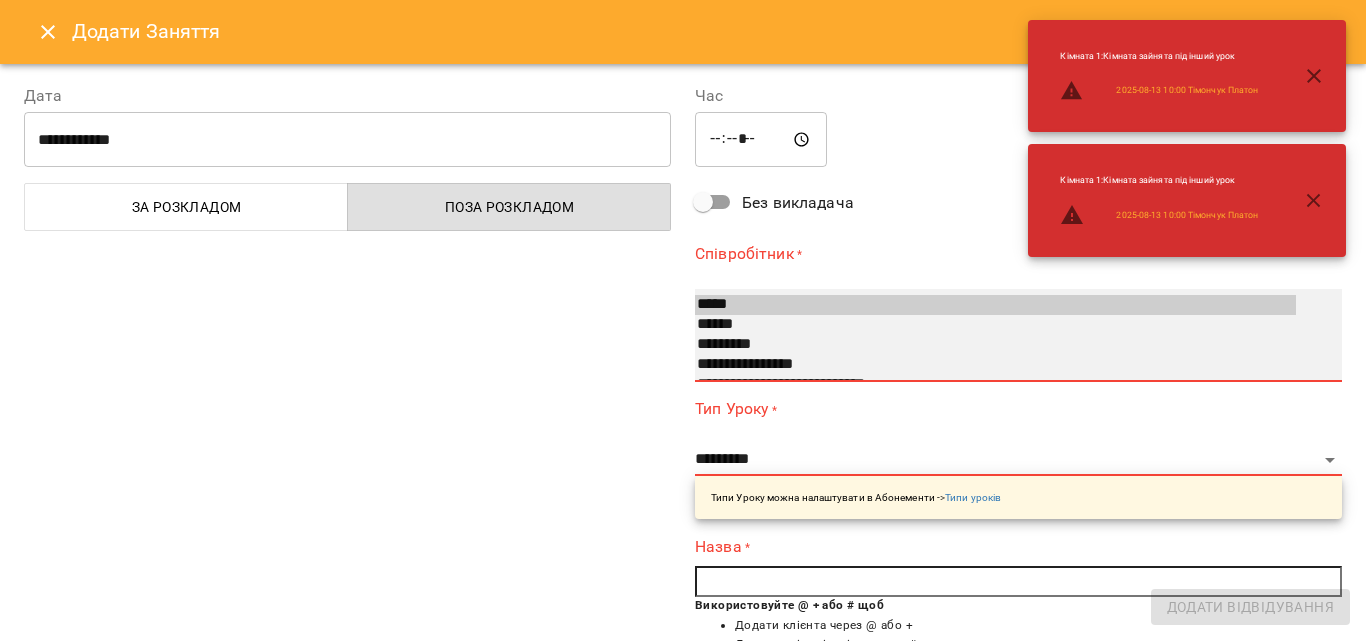 click on "*********" at bounding box center (995, 345) 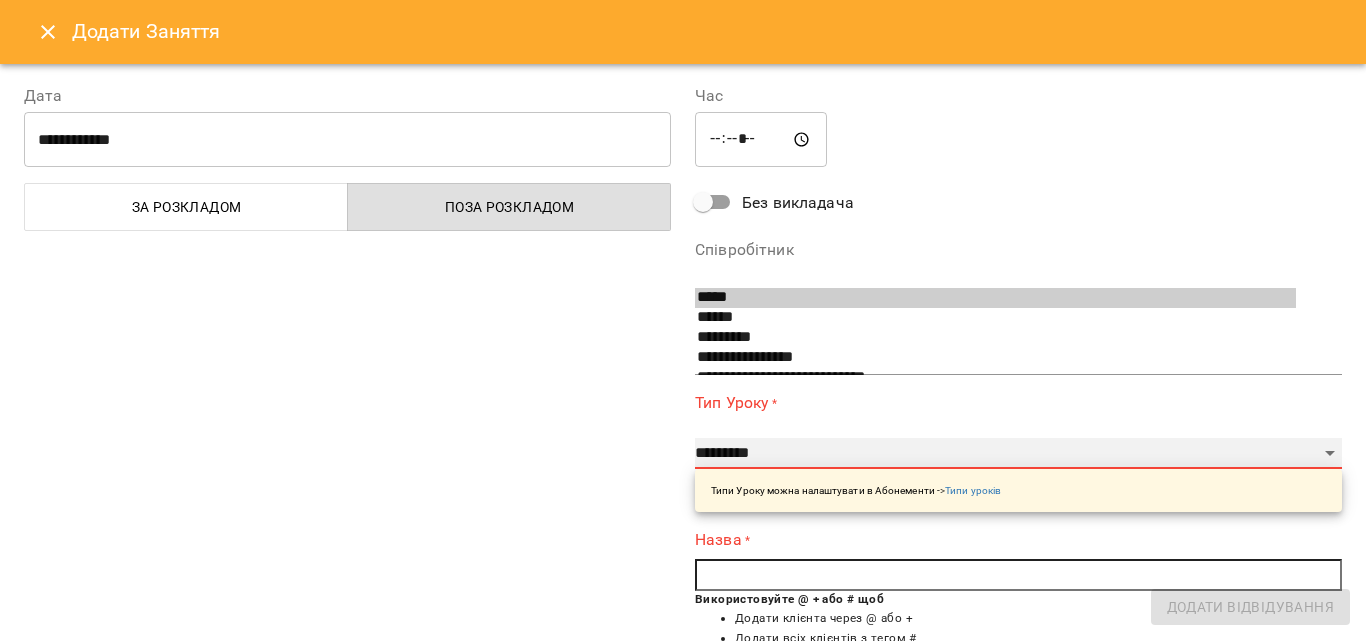 click on "**********" at bounding box center [1018, 454] 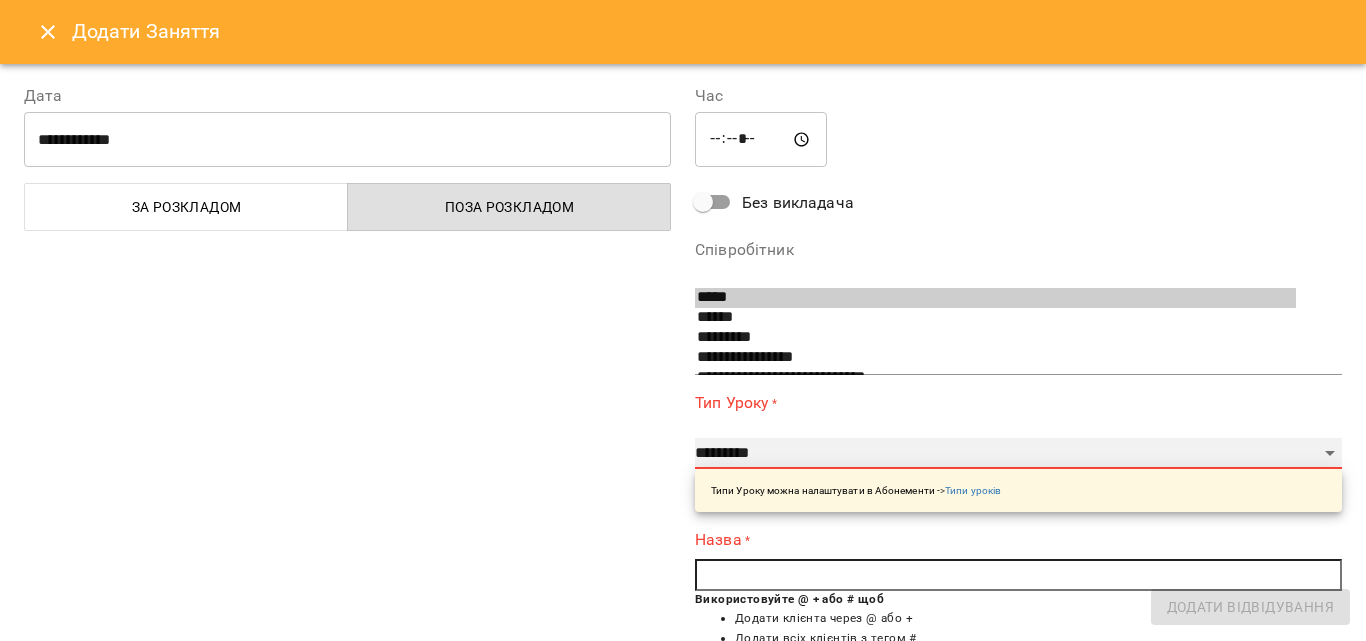 select on "**********" 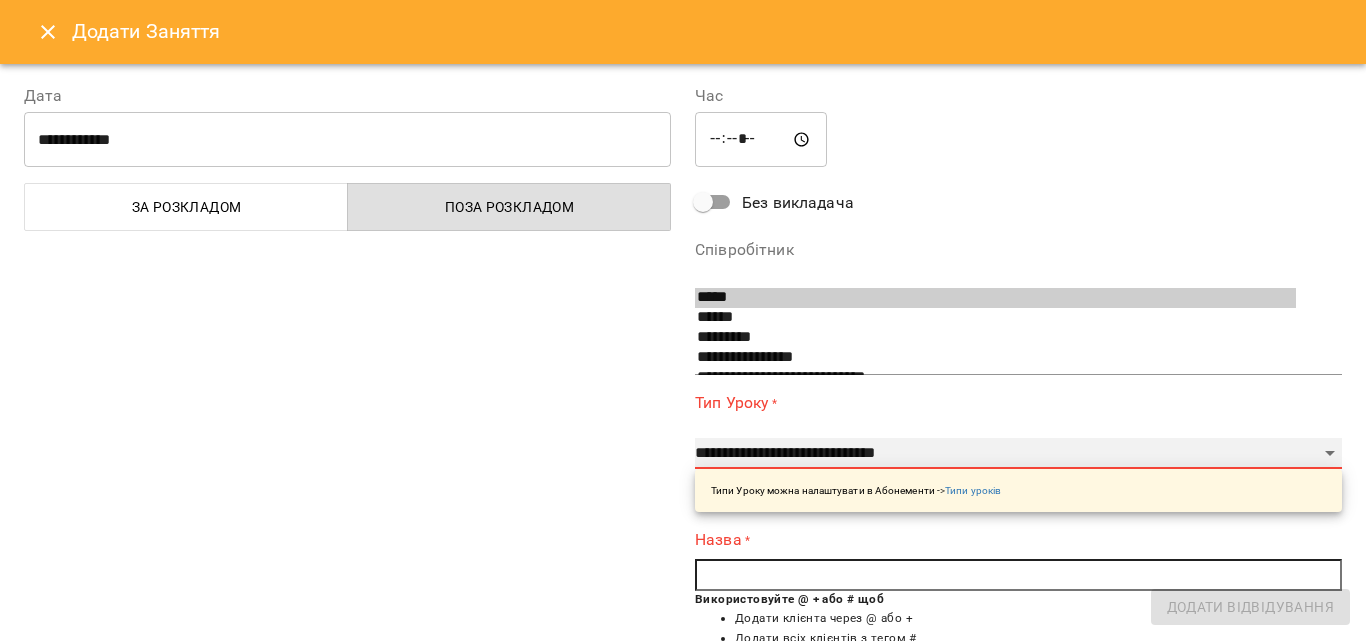 click on "**********" at bounding box center (1018, 454) 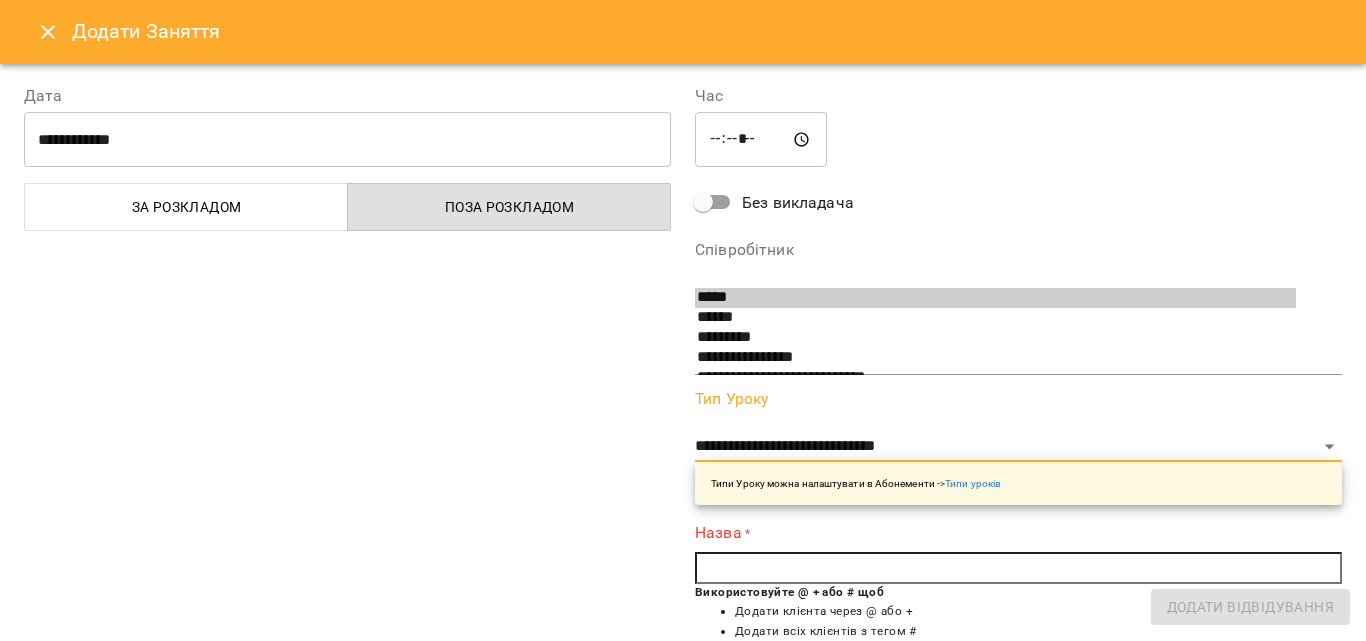 click on "**********" at bounding box center [1018, 448] 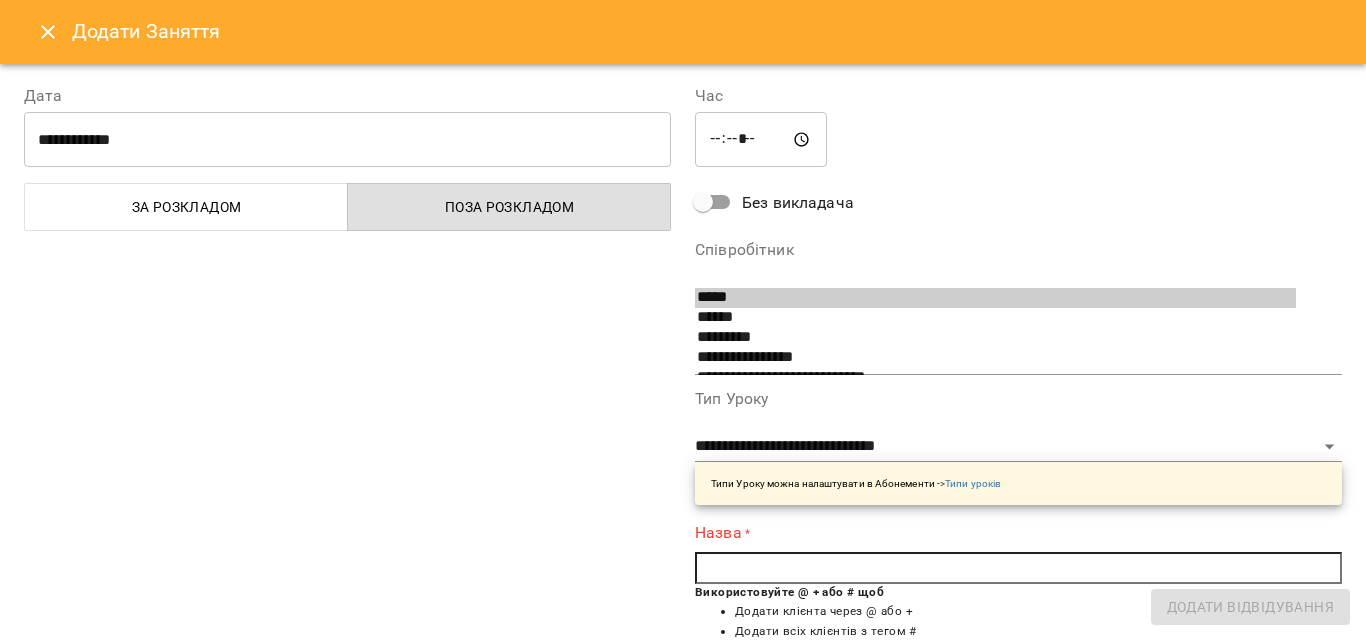 drag, startPoint x: 756, startPoint y: 559, endPoint x: 791, endPoint y: 568, distance: 36.138622 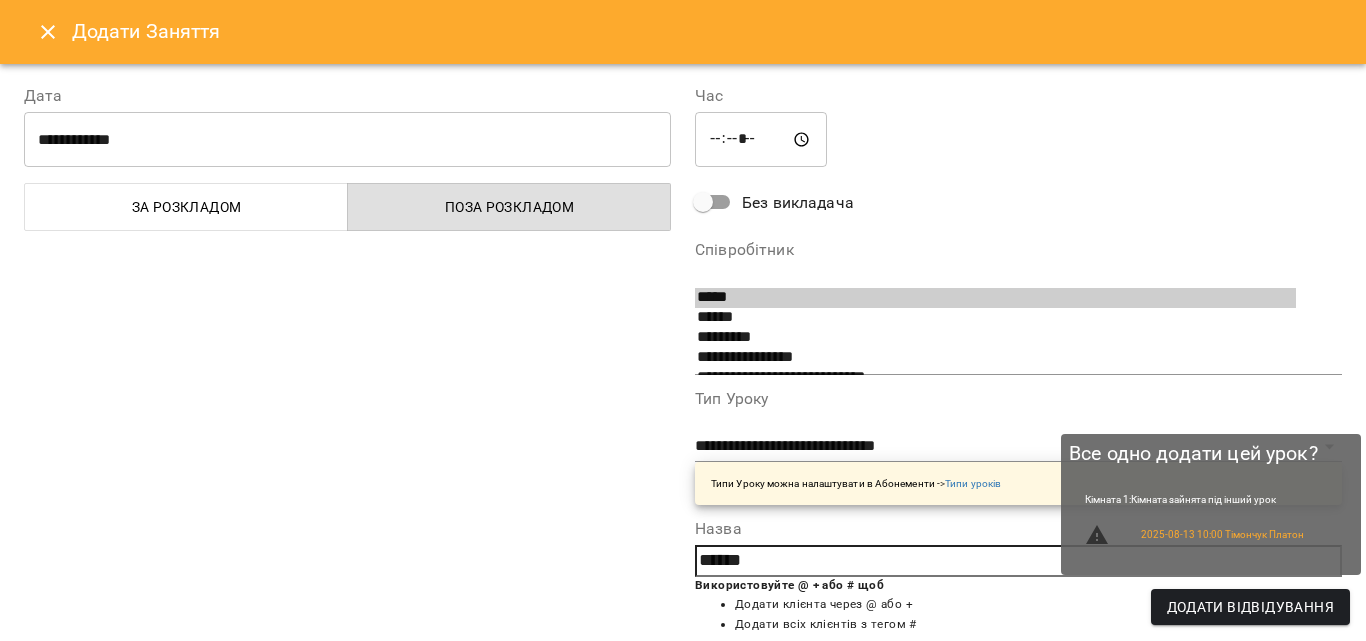 type on "******" 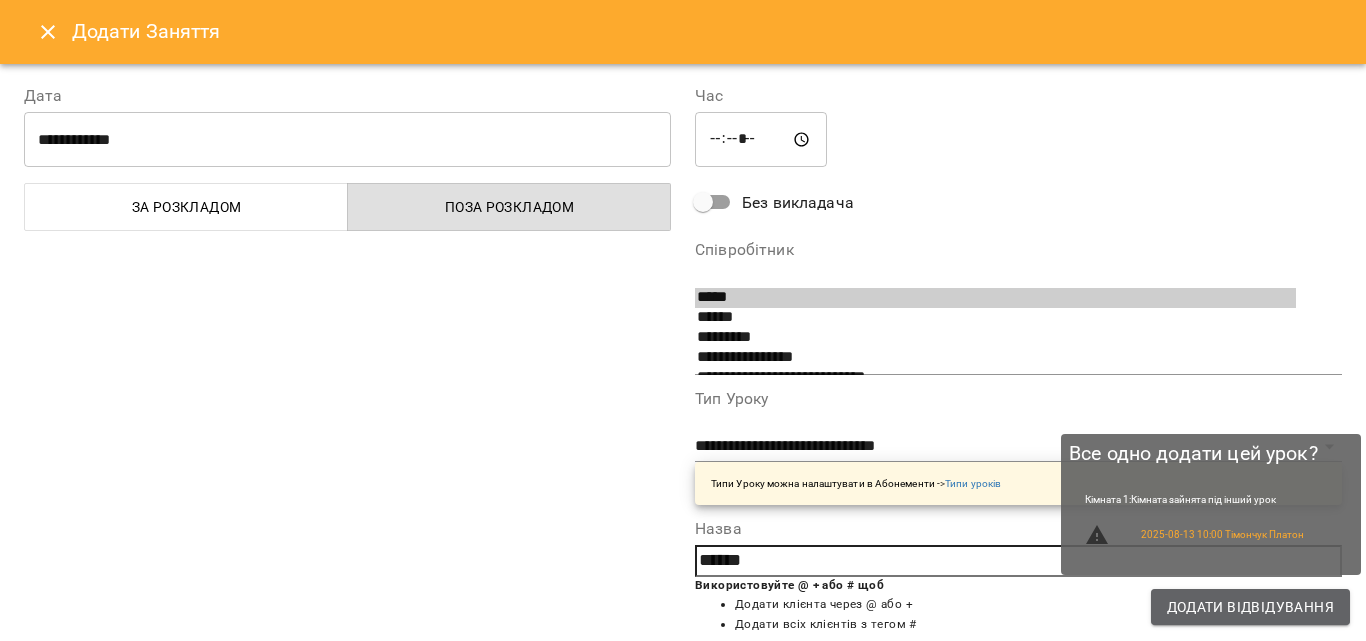 click on "Додати Відвідування" at bounding box center [1250, 607] 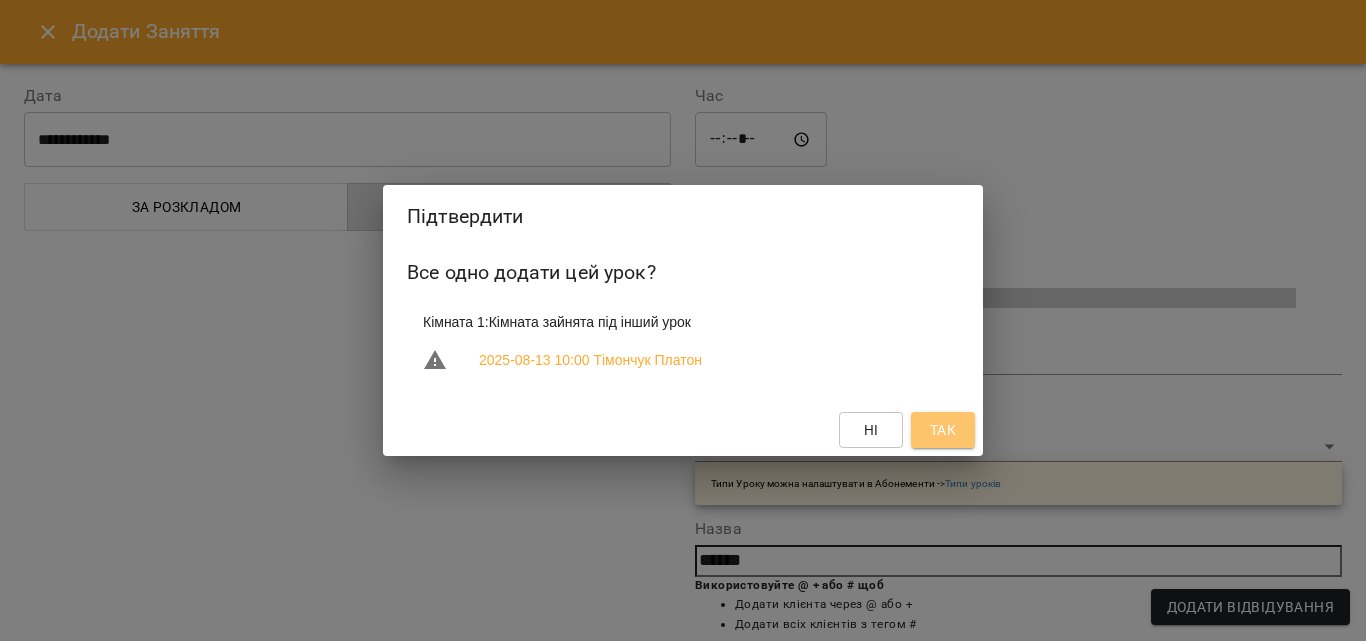 click on "Так" at bounding box center (943, 430) 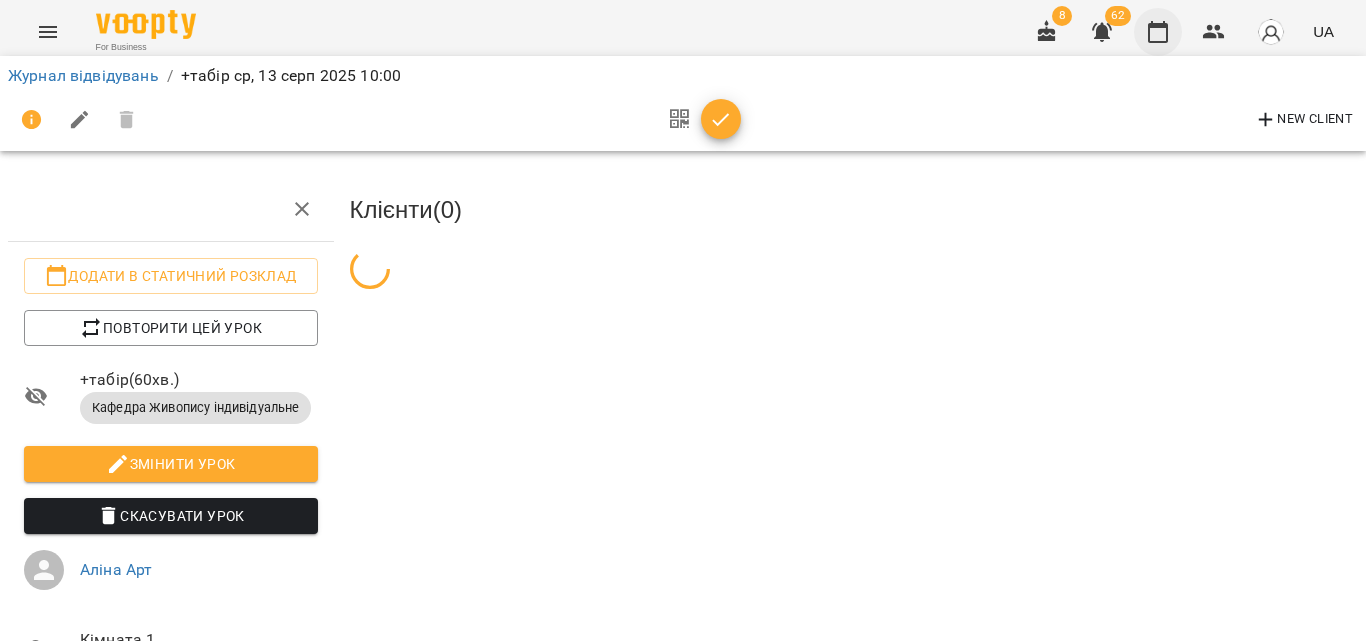 click 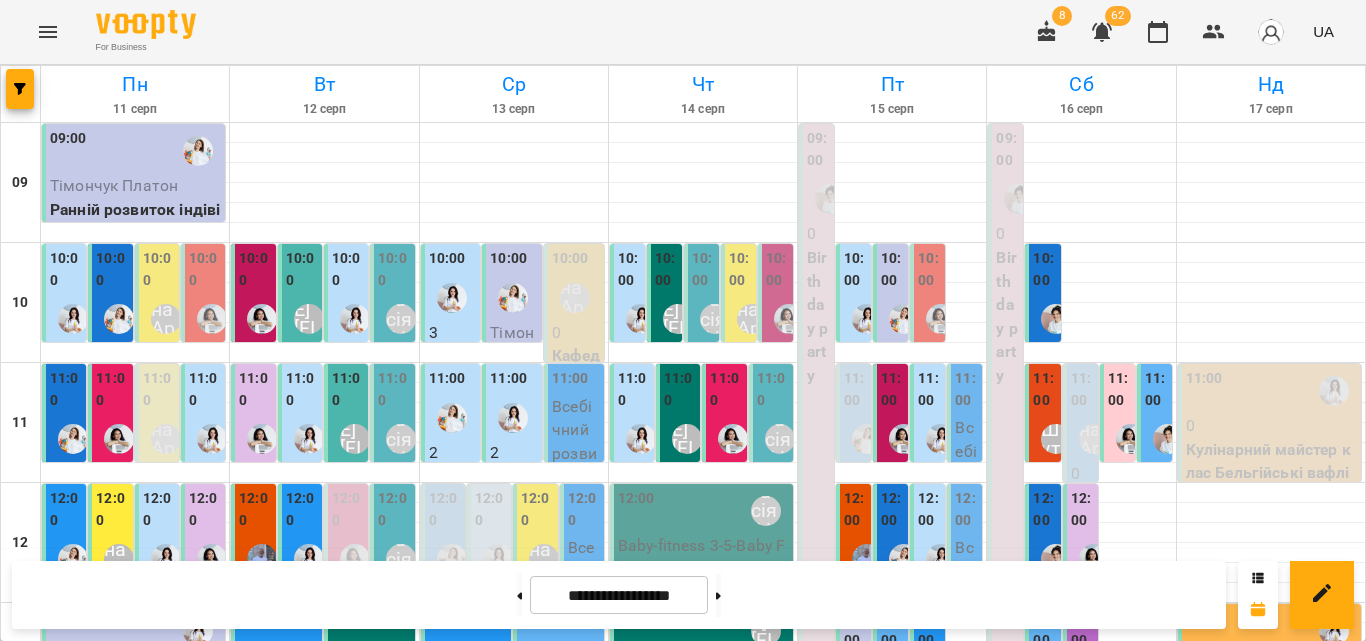 click on "Аліна Арт" at bounding box center (575, 298) 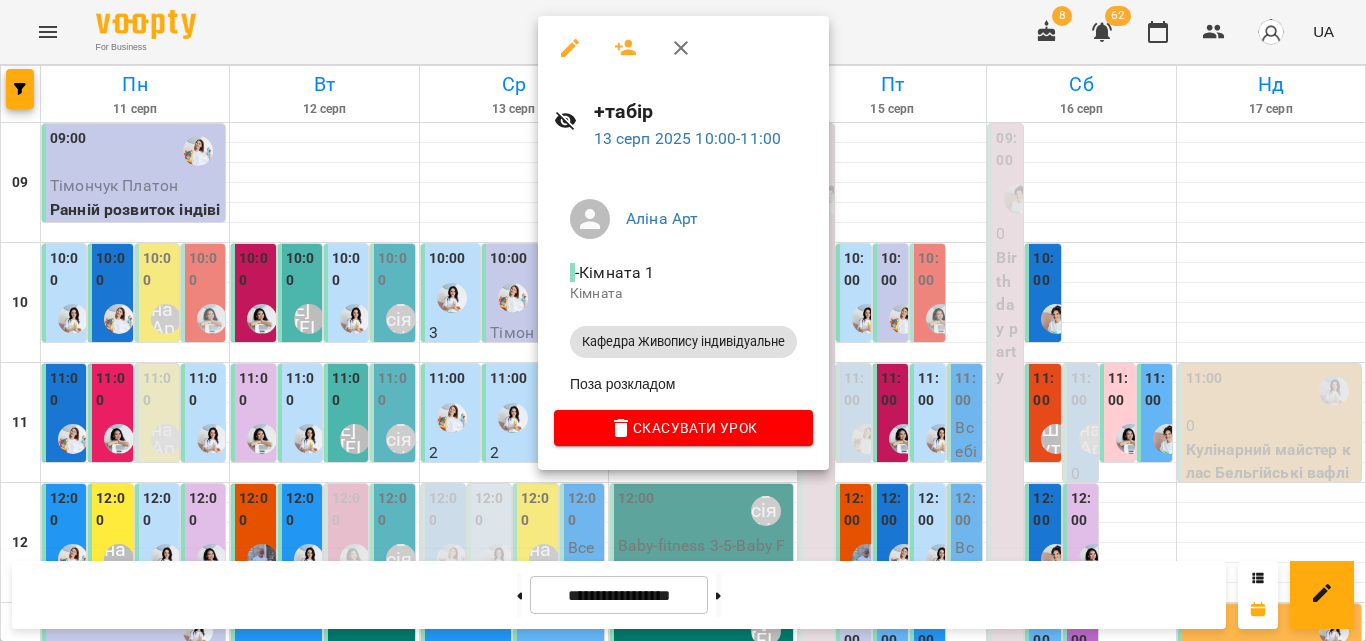 click 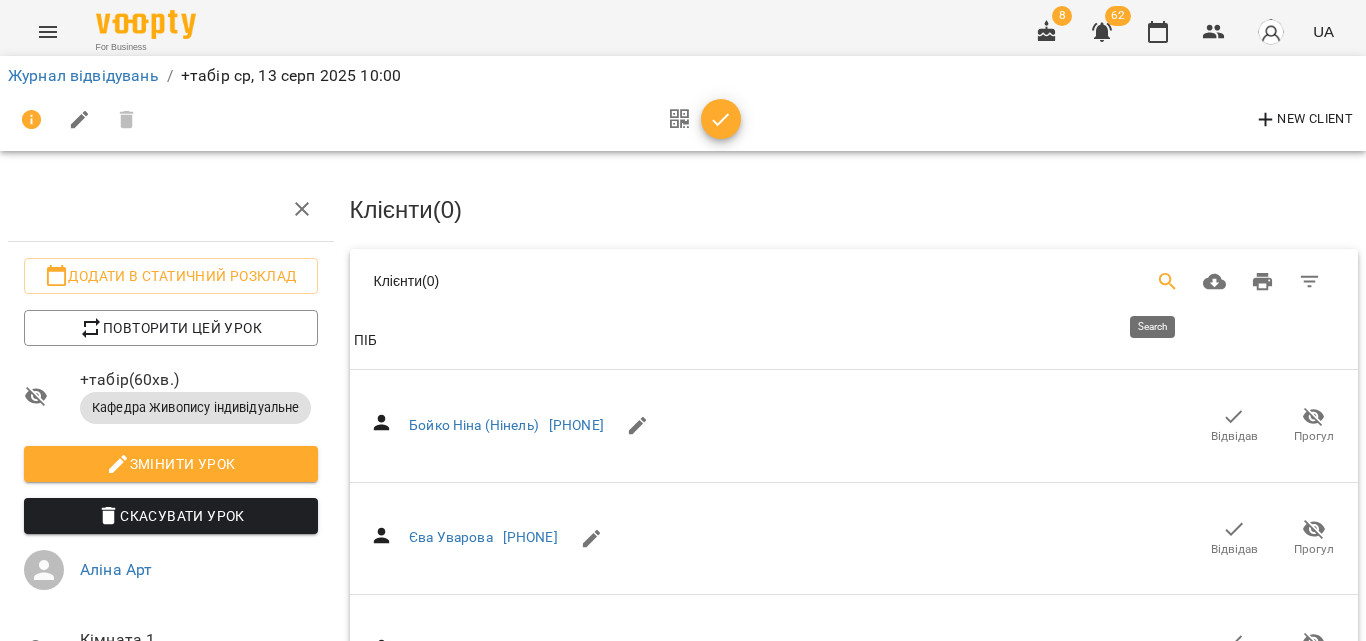 click 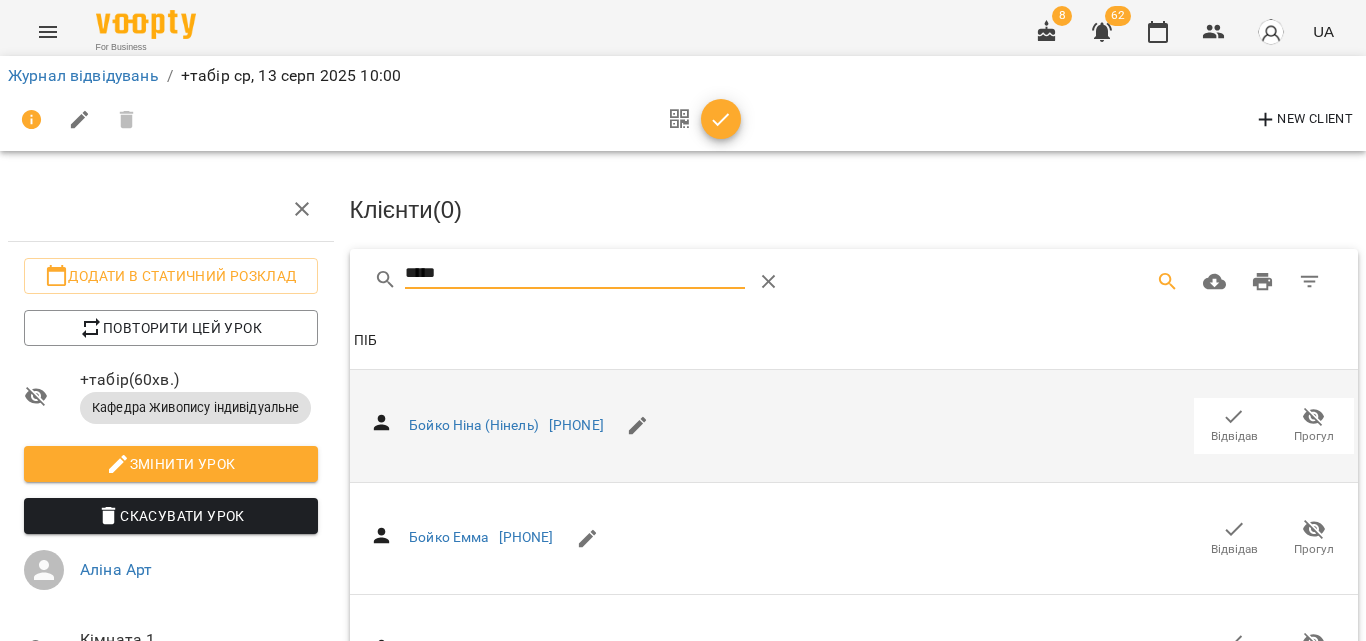 type on "*****" 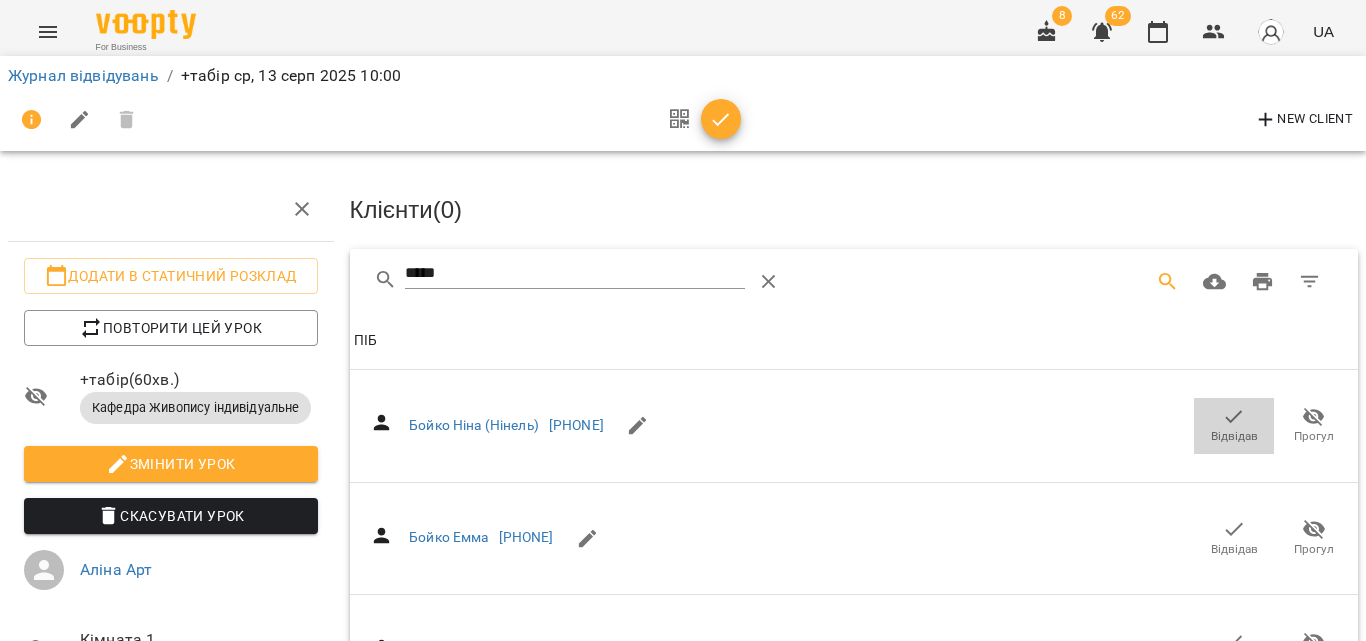drag, startPoint x: 1198, startPoint y: 419, endPoint x: 1064, endPoint y: 332, distance: 159.76546 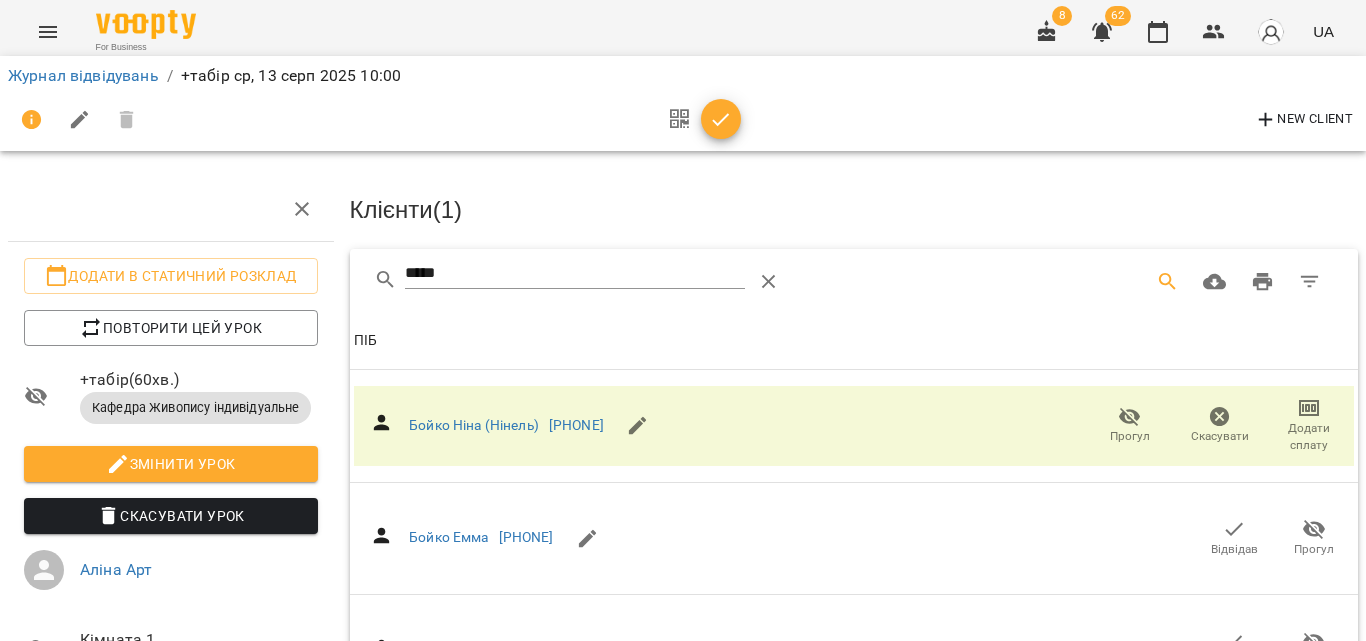 click 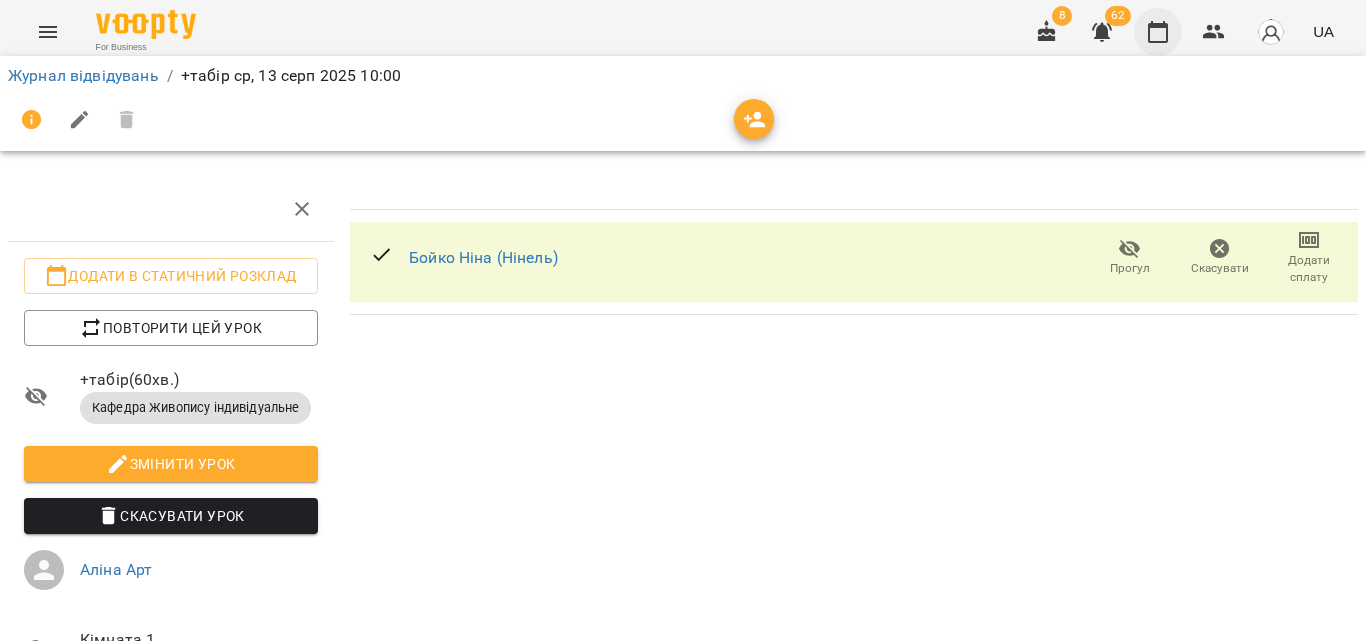click 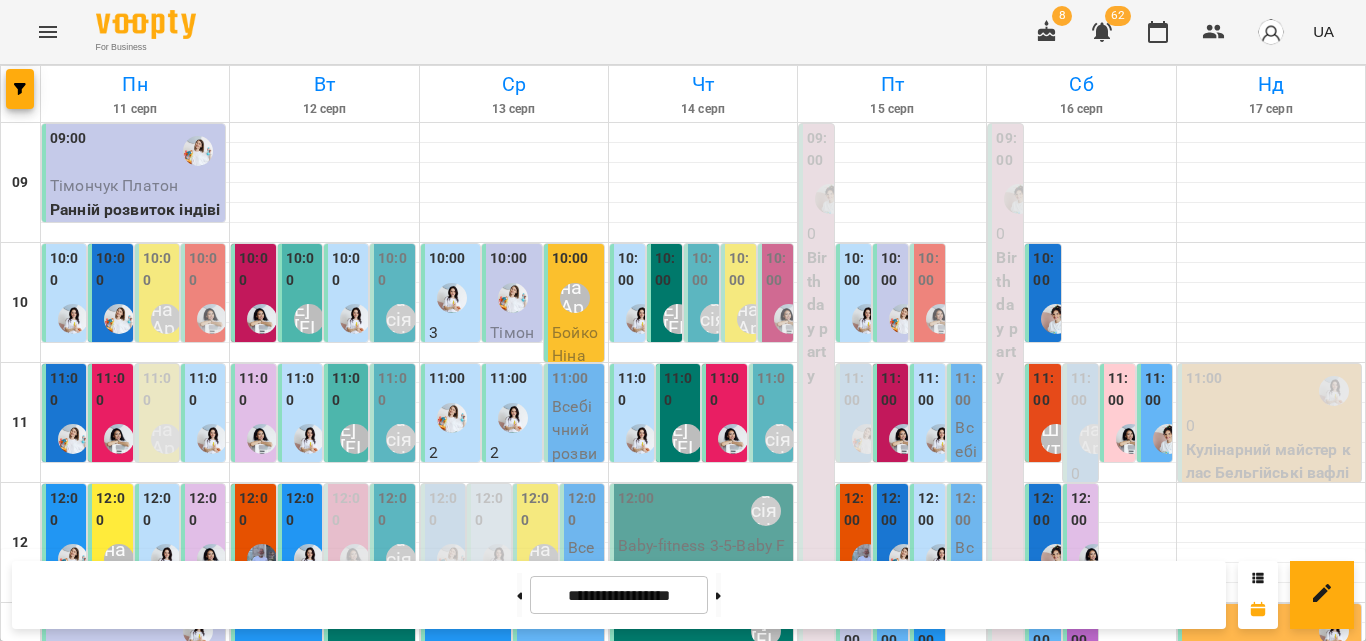 scroll, scrollTop: 200, scrollLeft: 0, axis: vertical 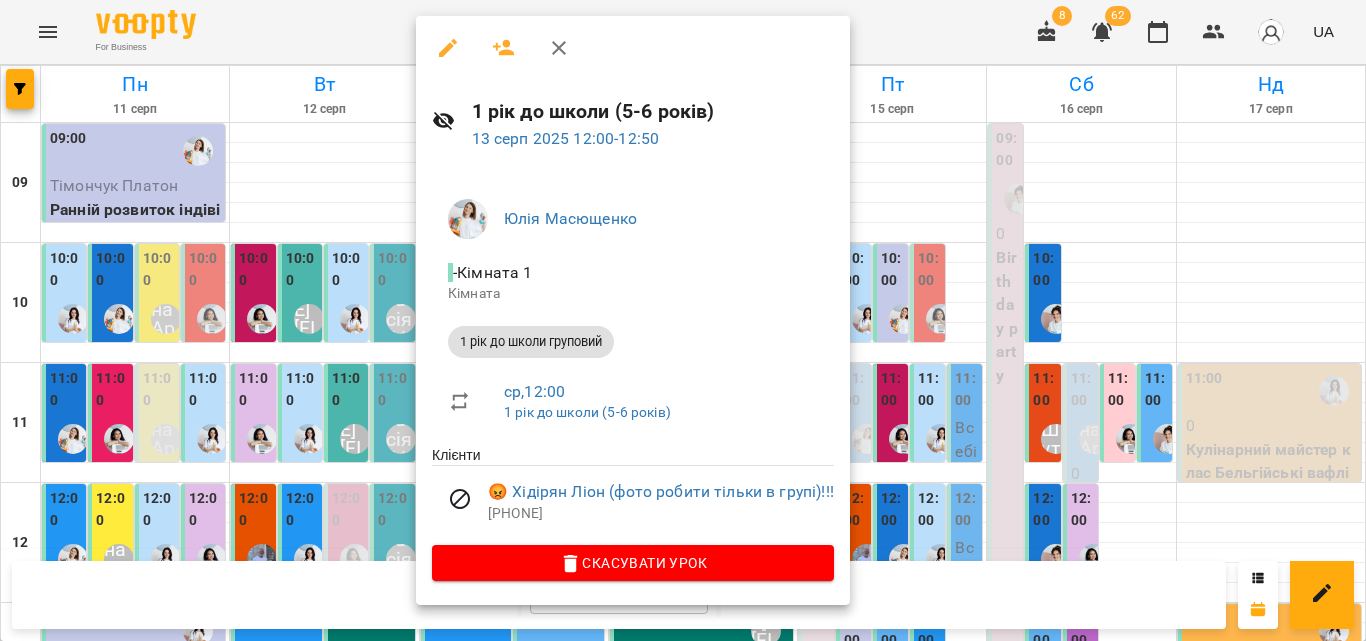 click 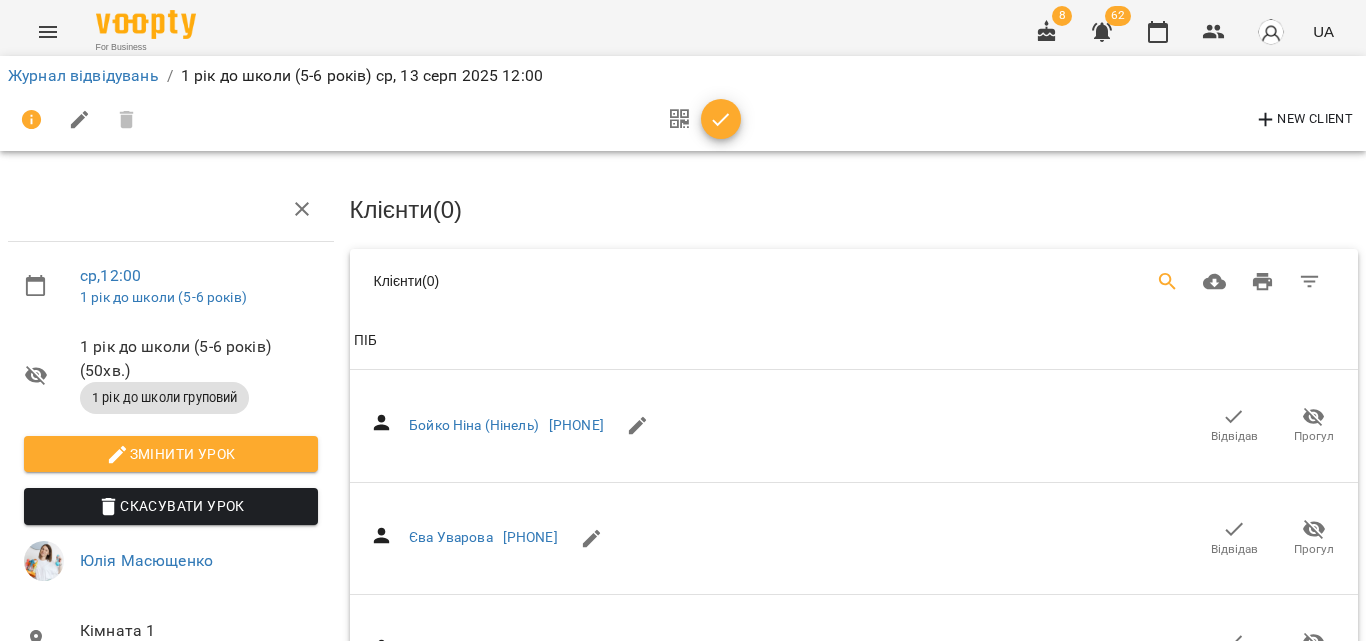 click 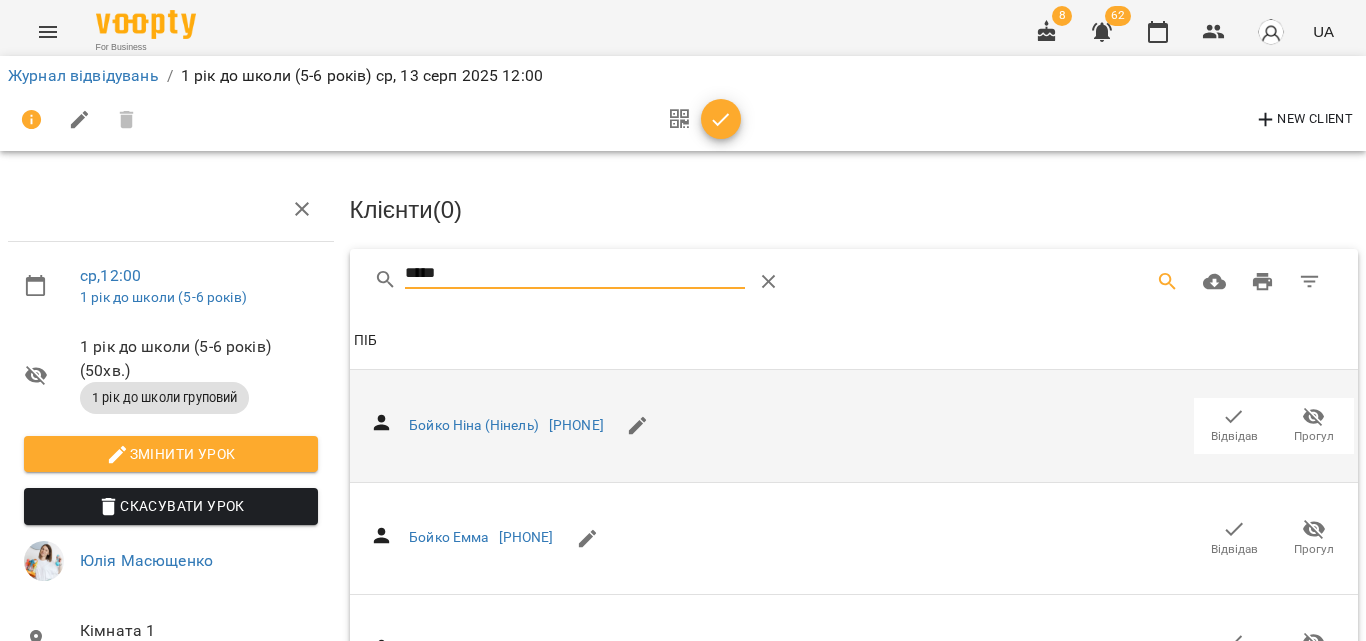 type on "*****" 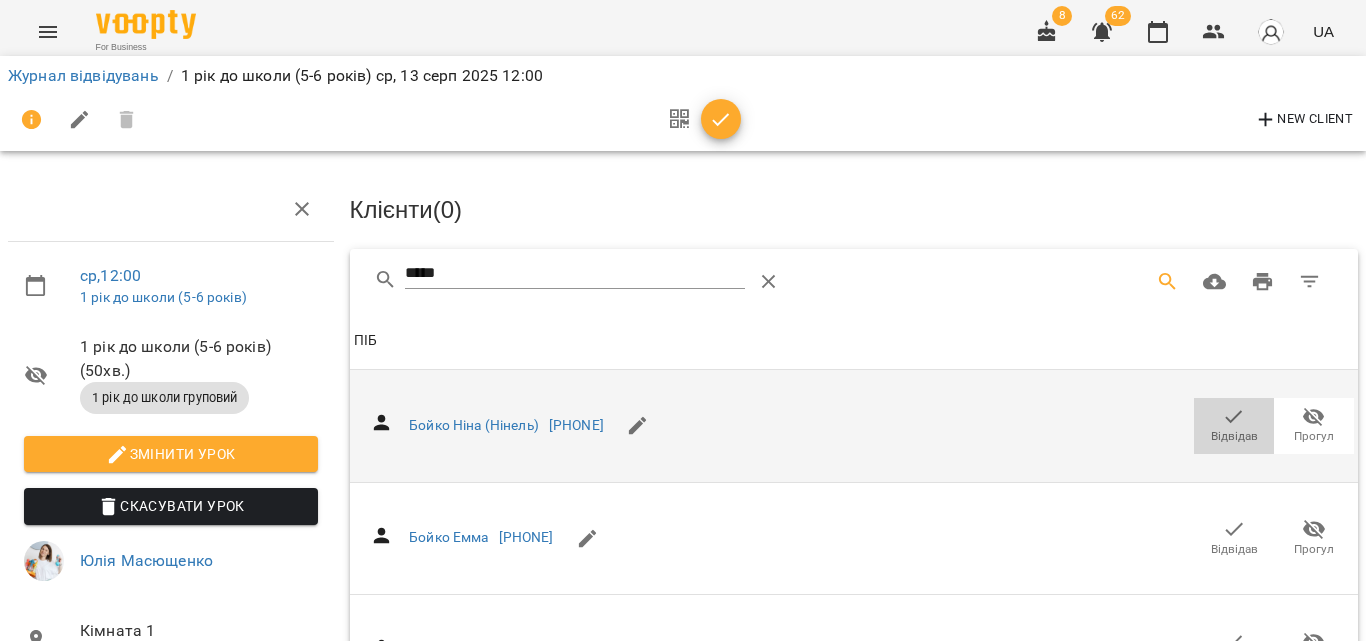 click on "Відвідав" at bounding box center (1234, 436) 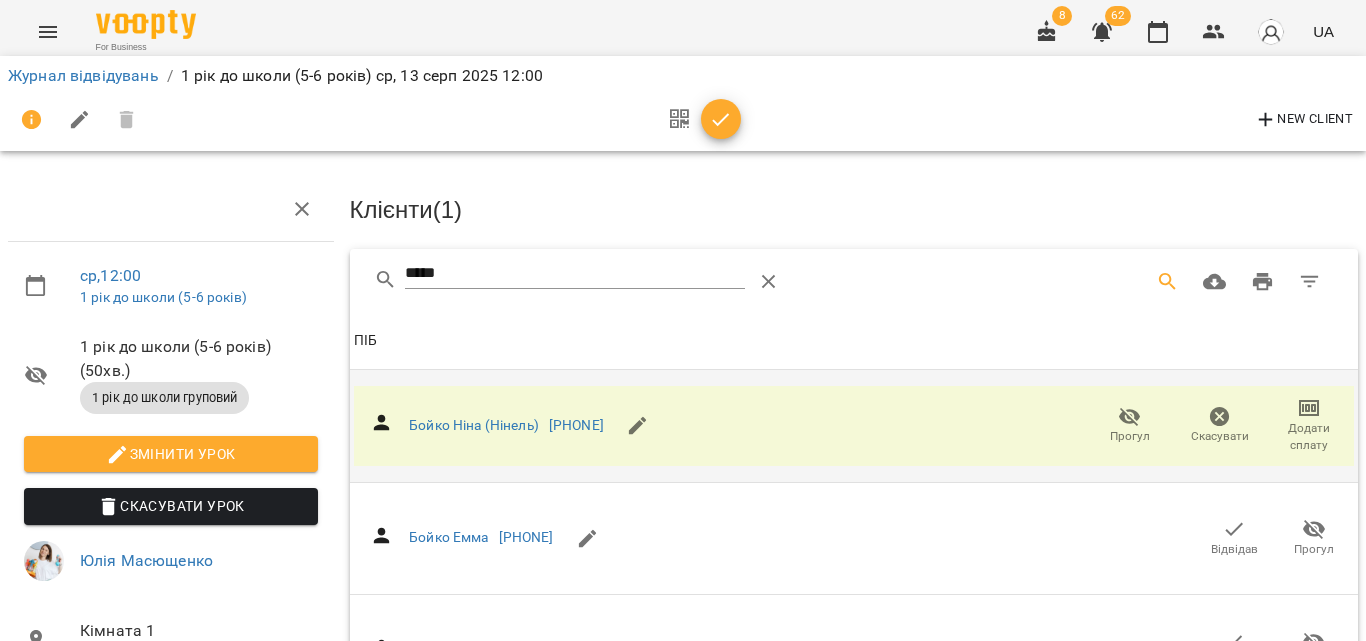 click 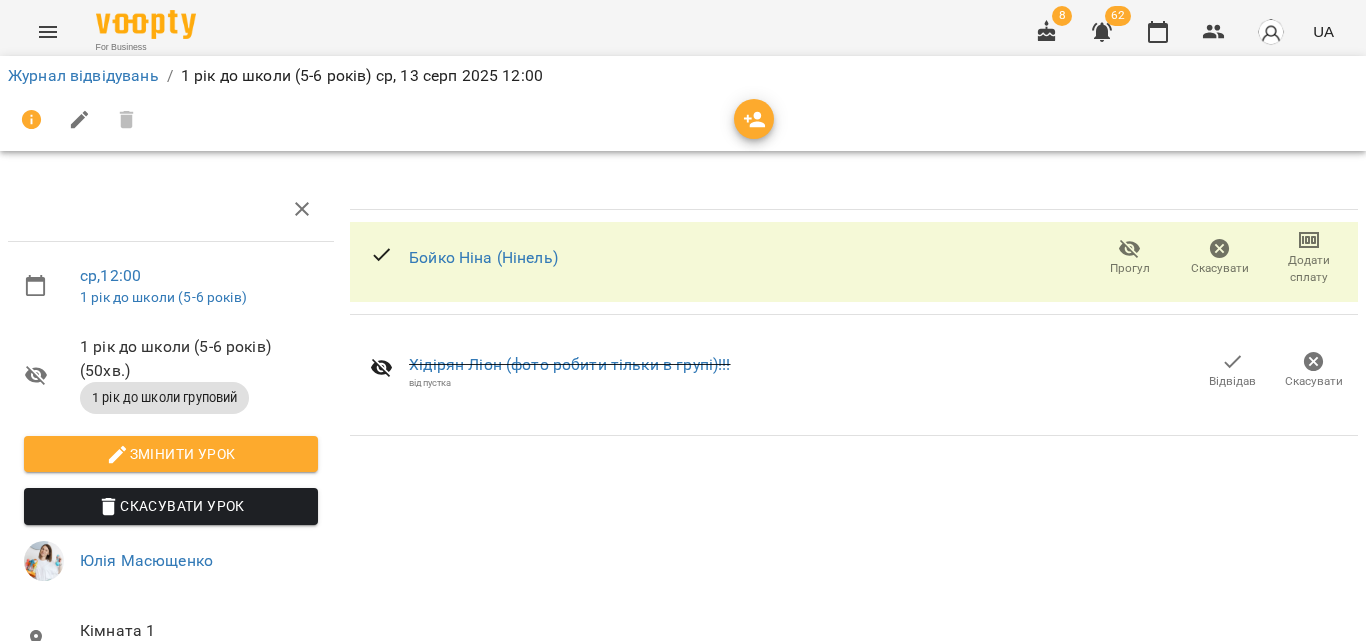 click on "Змінити урок" at bounding box center [171, 454] 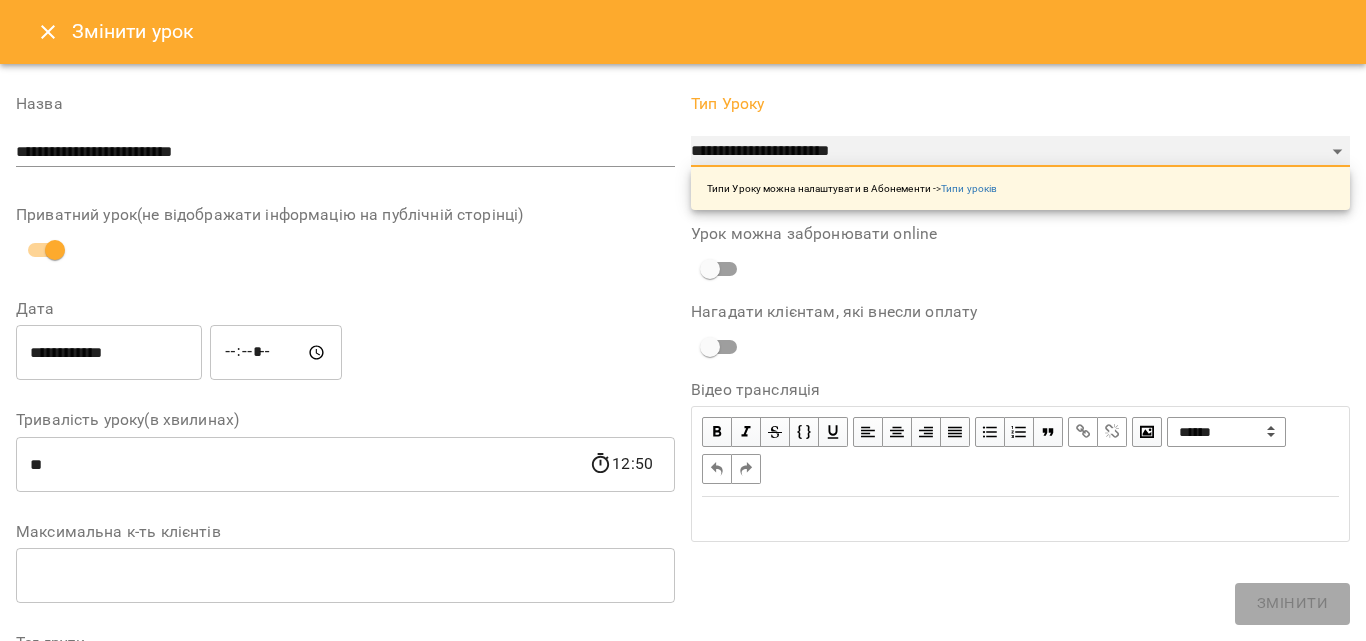 click on "**********" at bounding box center [1020, 152] 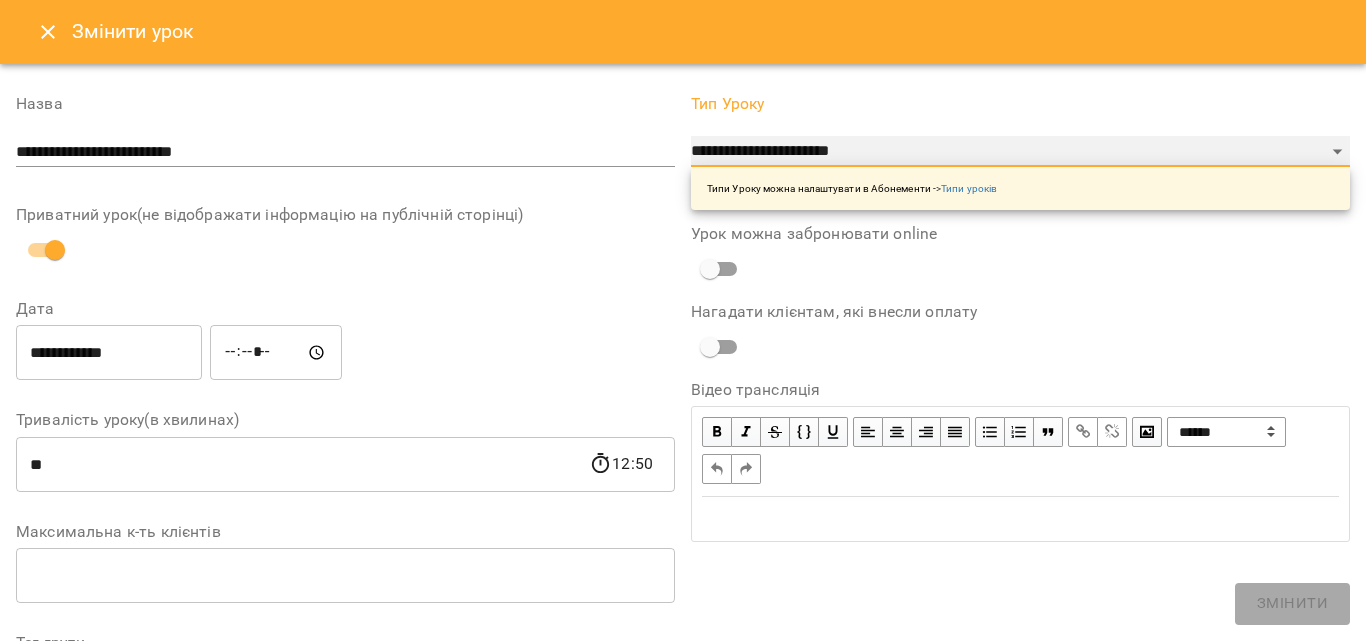 select on "**********" 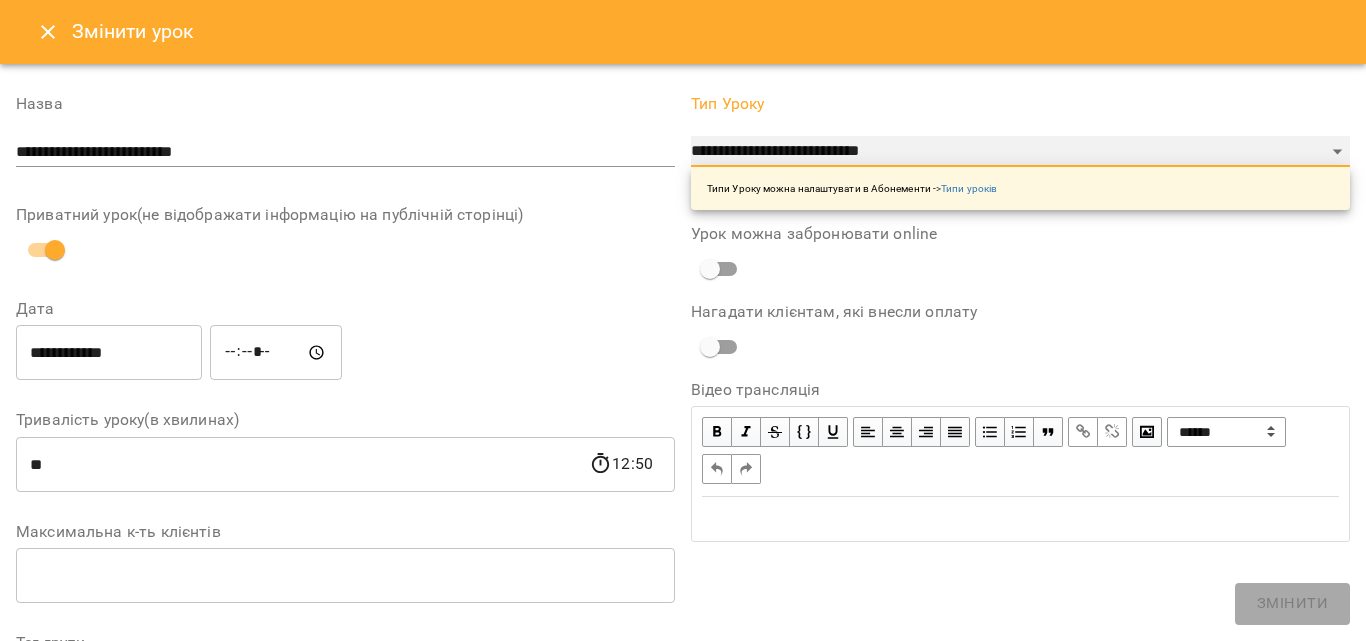 click on "**********" at bounding box center [1020, 152] 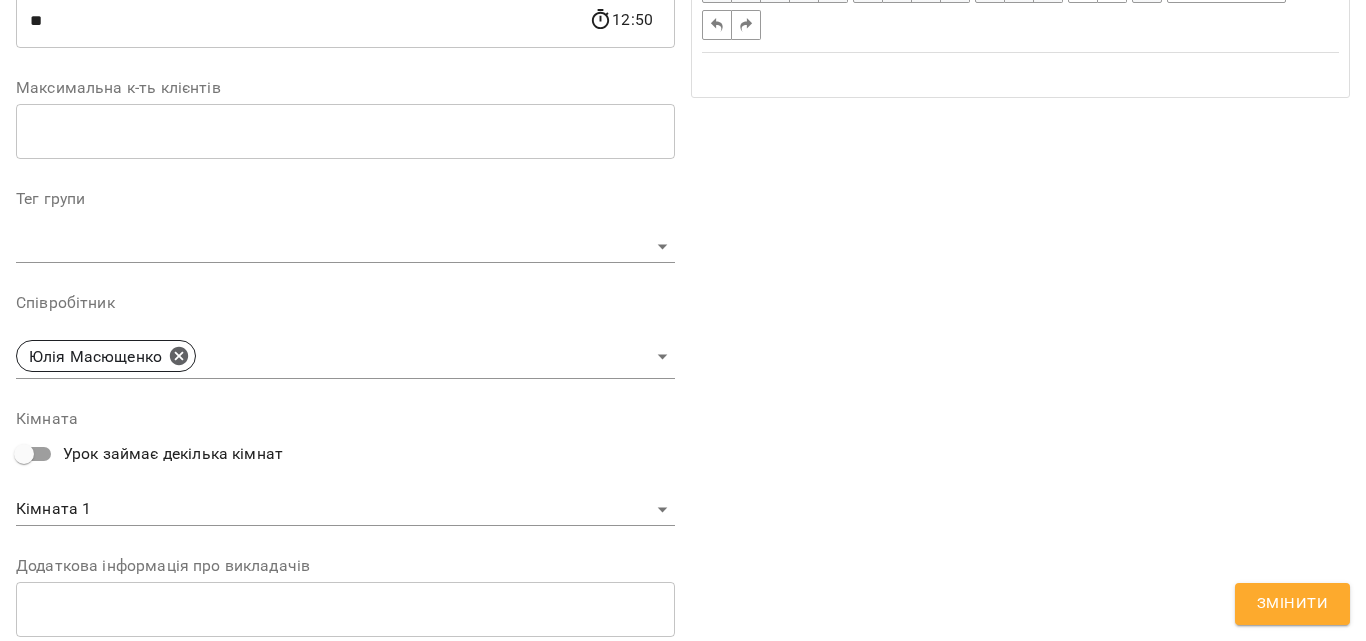 scroll, scrollTop: 600, scrollLeft: 0, axis: vertical 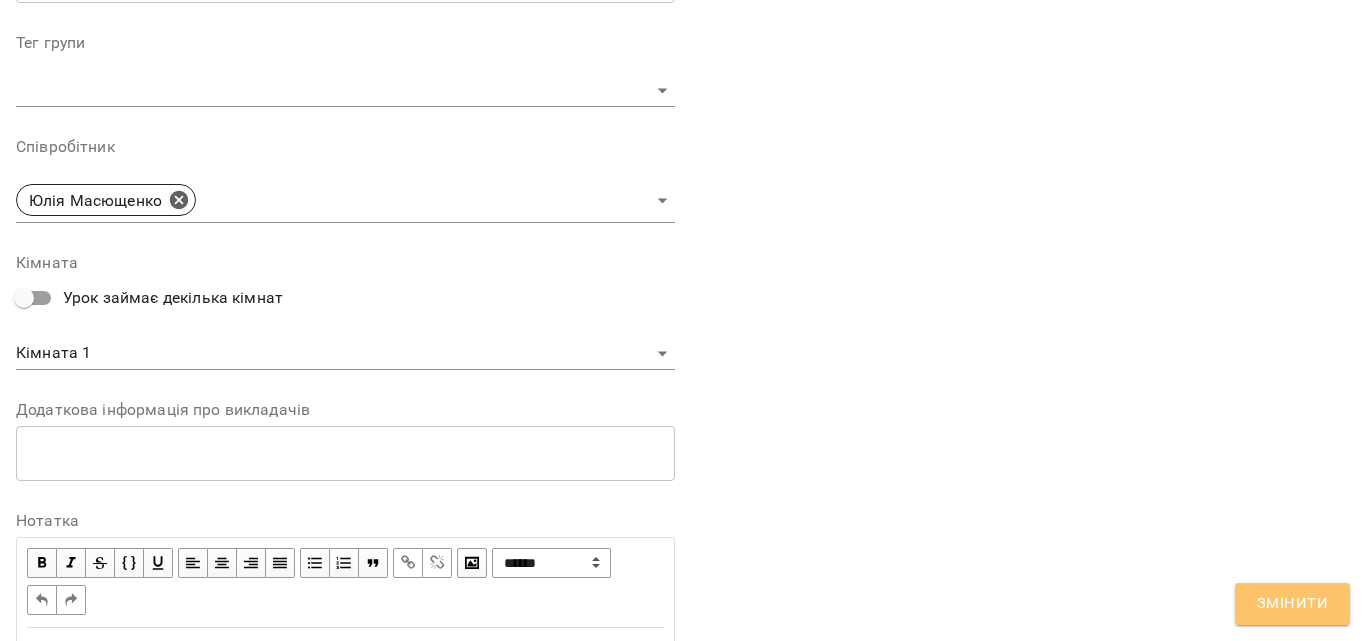 click on "Змінити" at bounding box center [1292, 604] 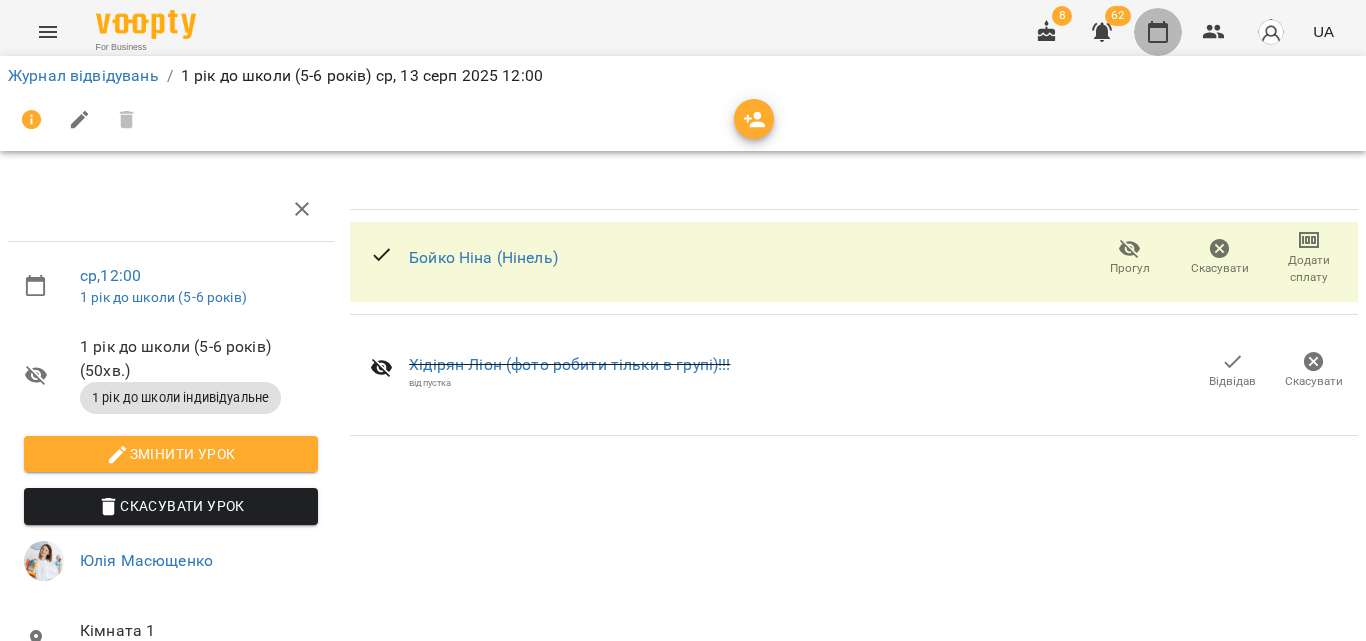 click at bounding box center (1158, 32) 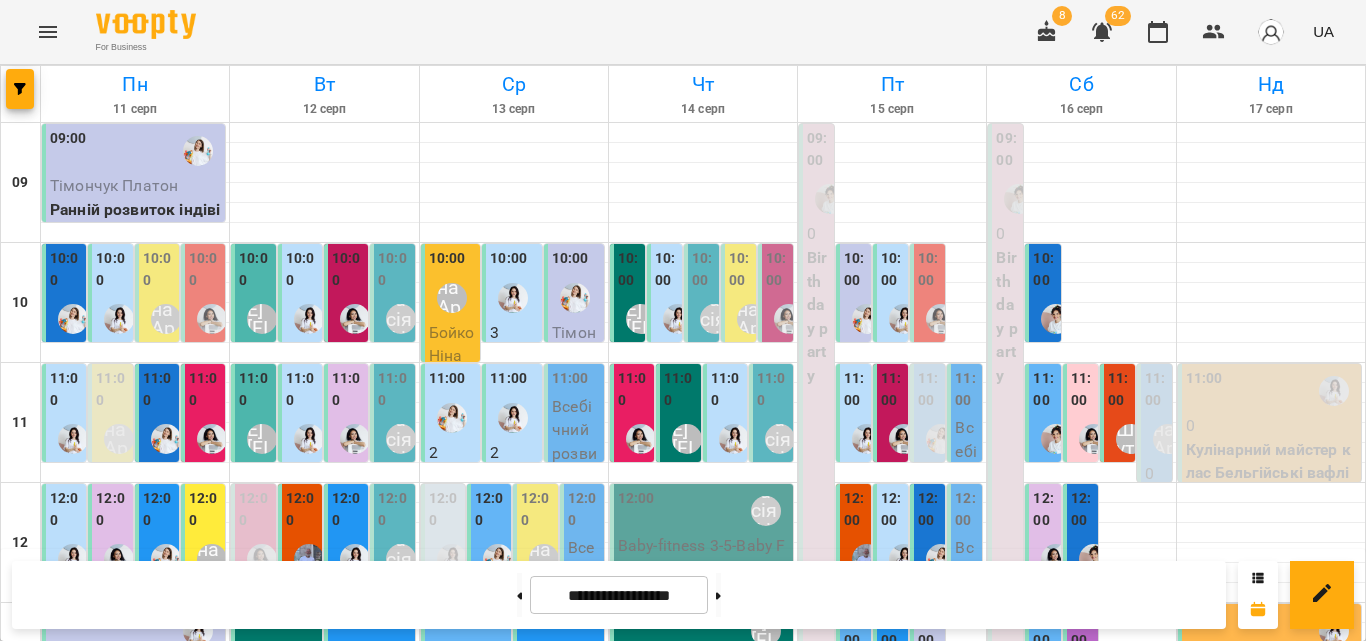click on "[TEXT] [TEXT] [TEXT] [TEXT] [NUMBER]-[NUMBER]" at bounding box center [574, 413] 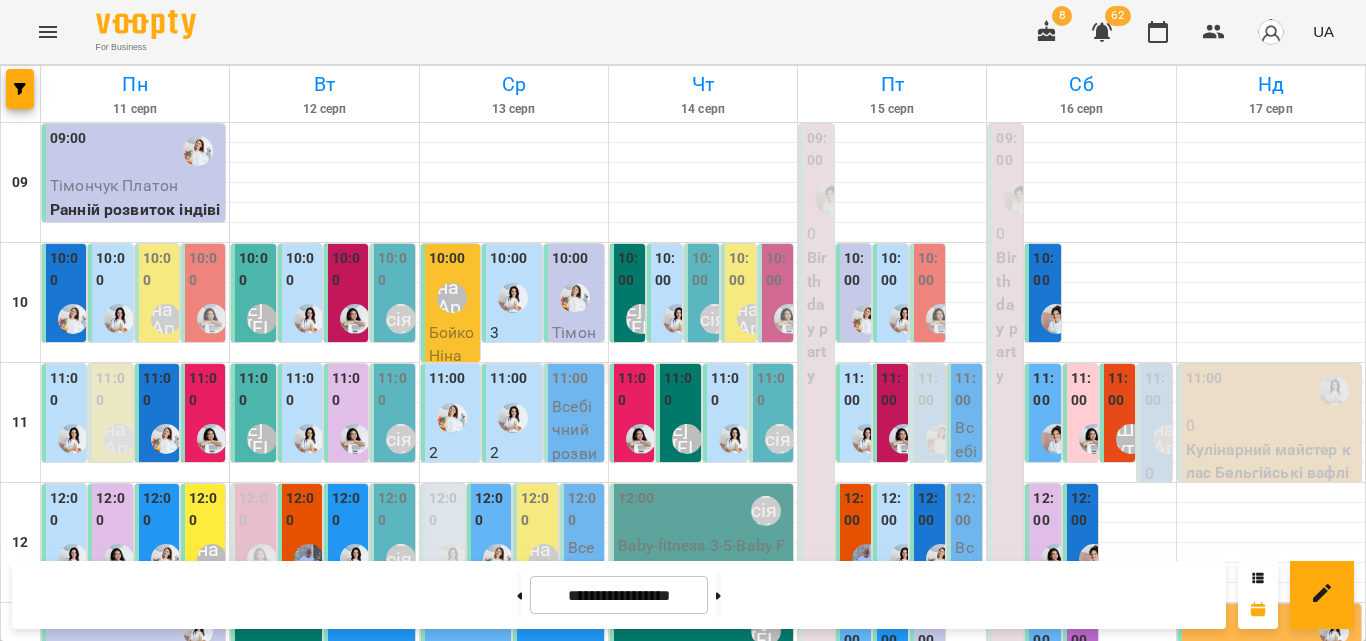 click at bounding box center (514, 373) 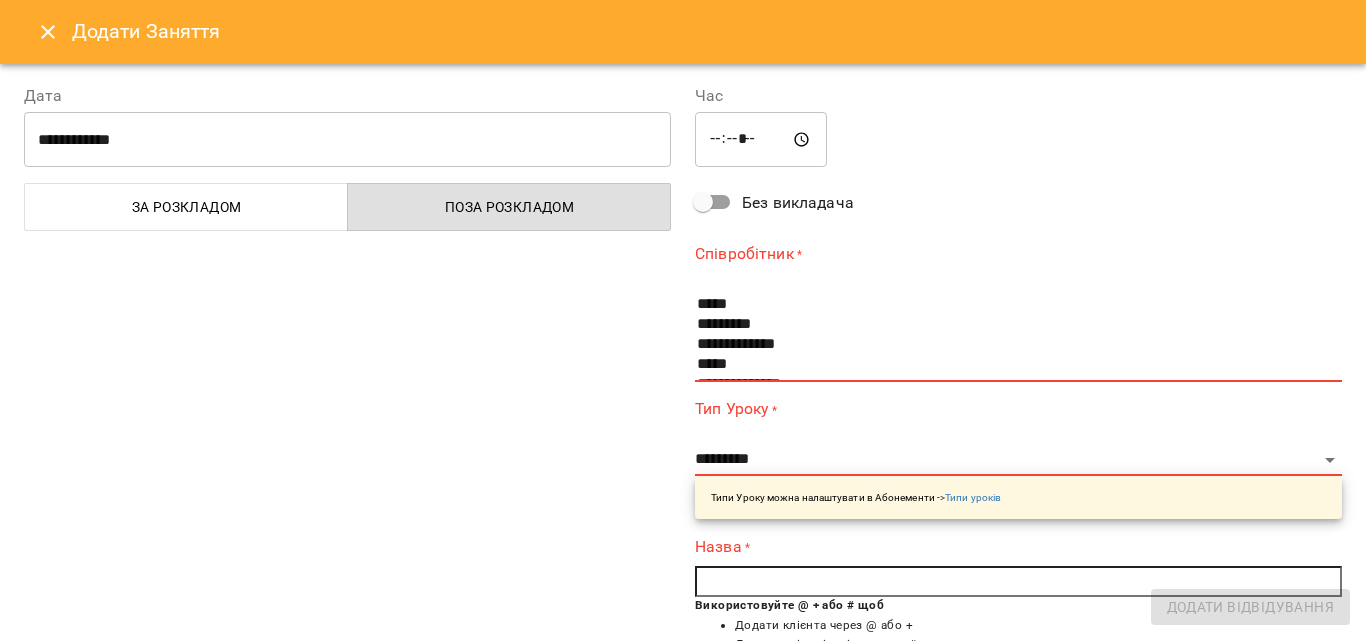scroll, scrollTop: 100, scrollLeft: 0, axis: vertical 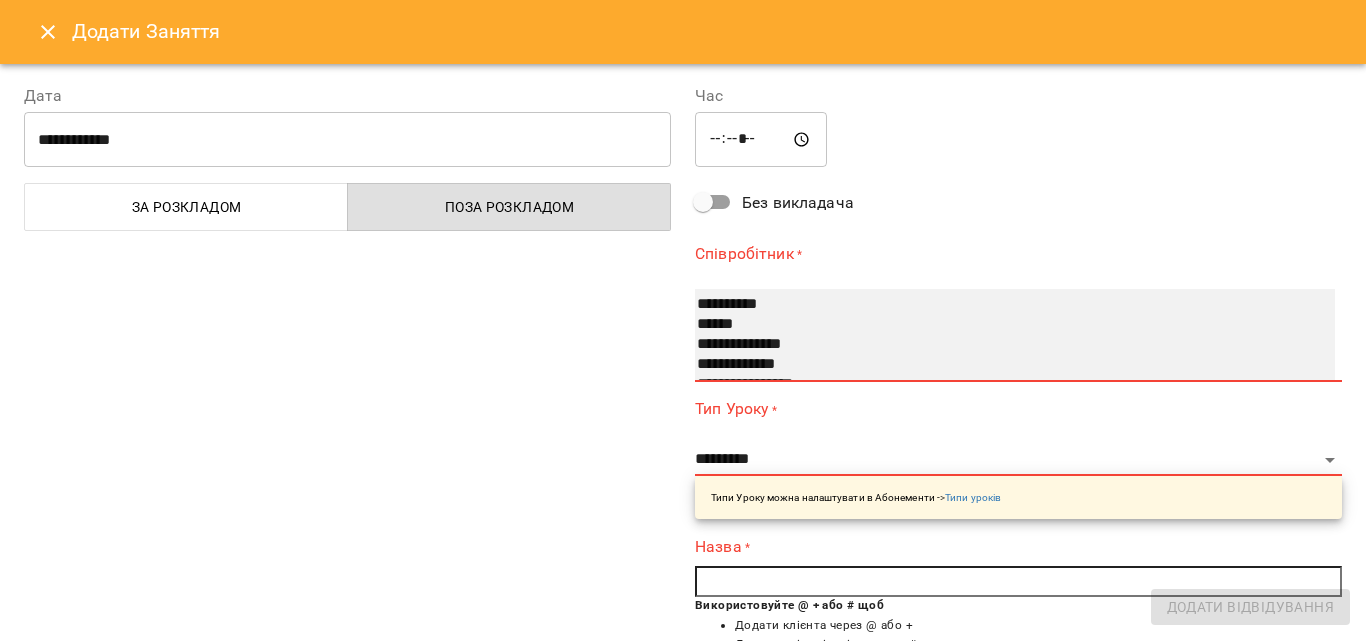 select on "**********" 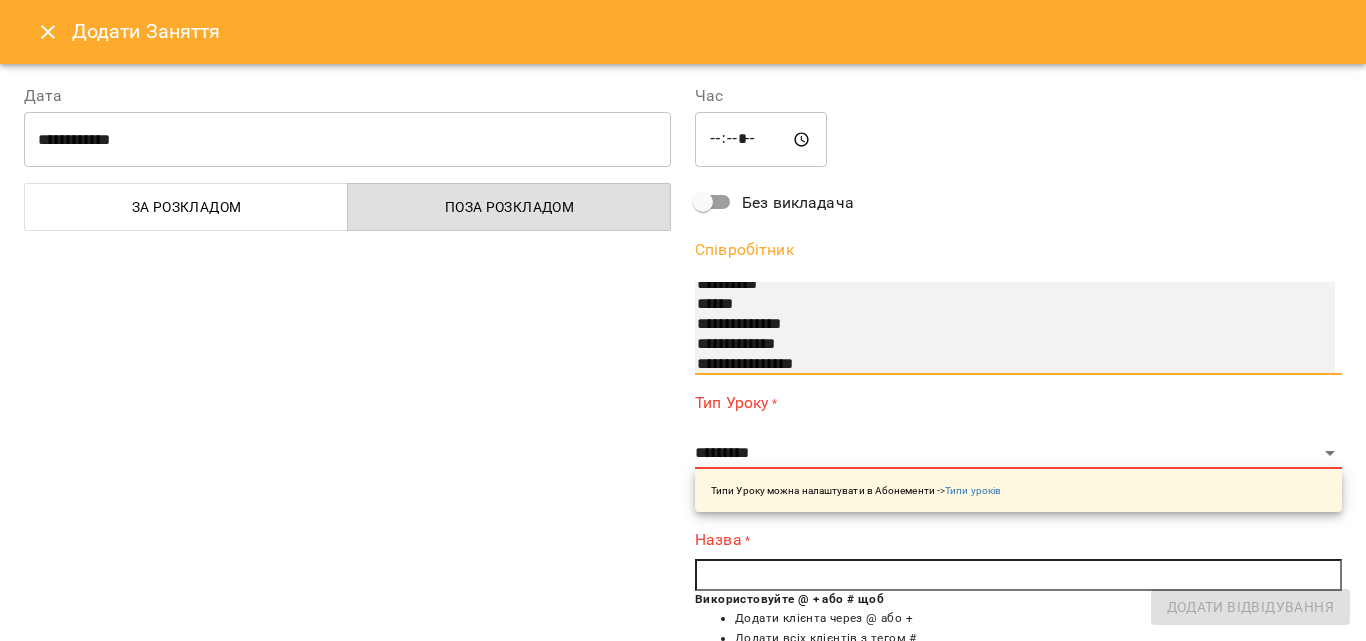 click on "**********" at bounding box center [995, 365] 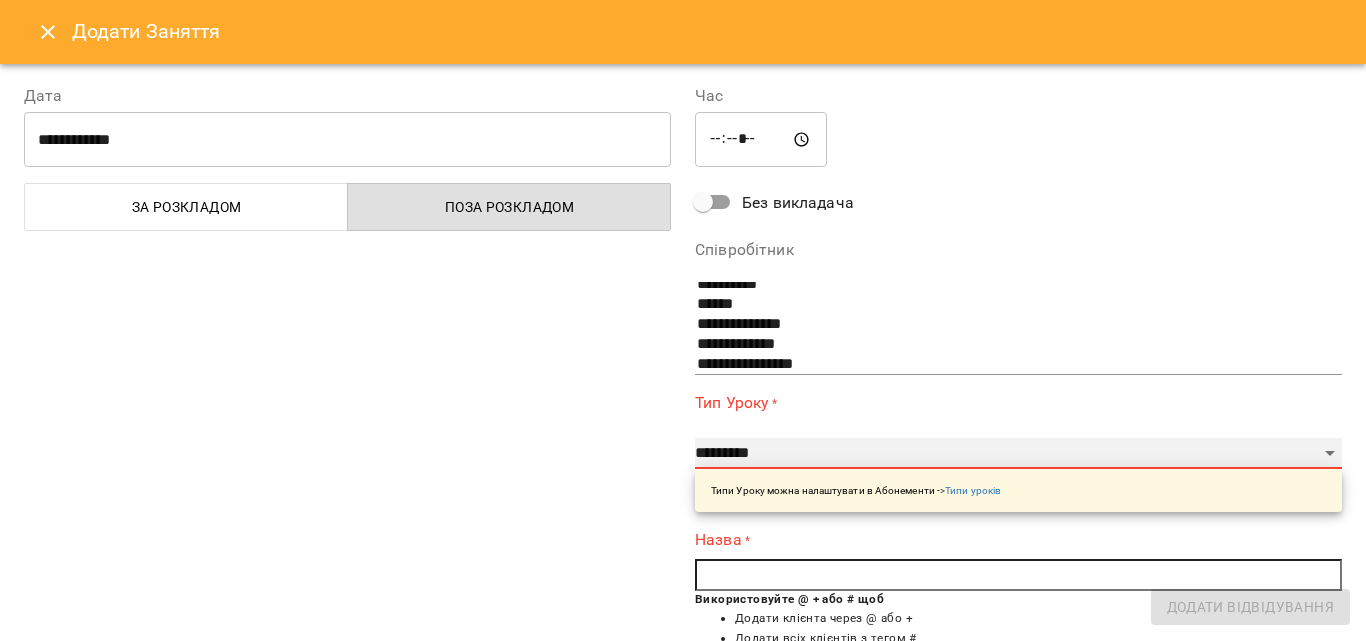 click on "**********" at bounding box center (1018, 454) 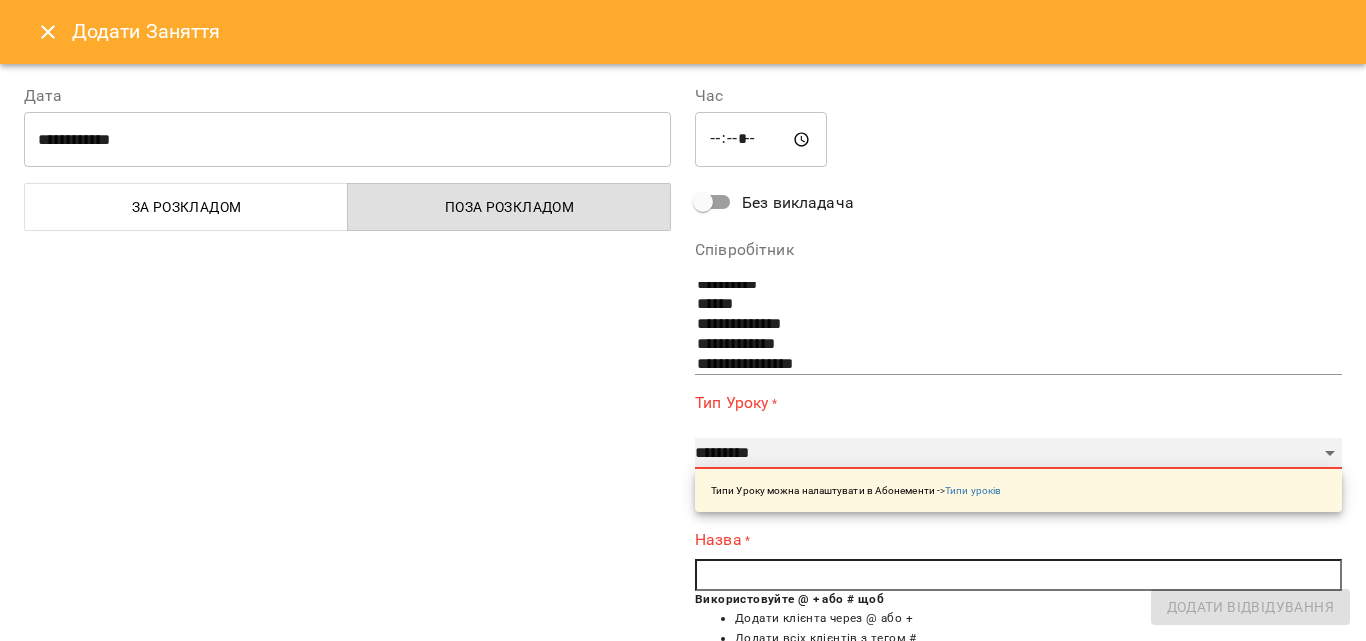 select on "**********" 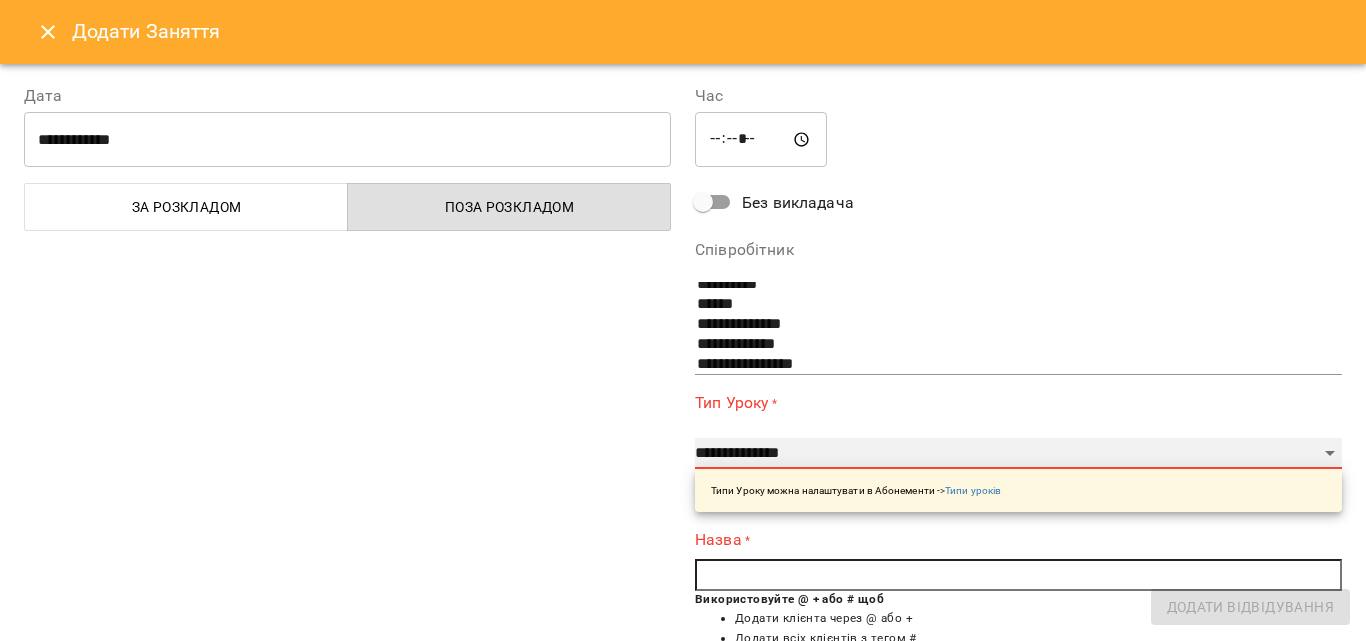 click on "**********" at bounding box center [1018, 454] 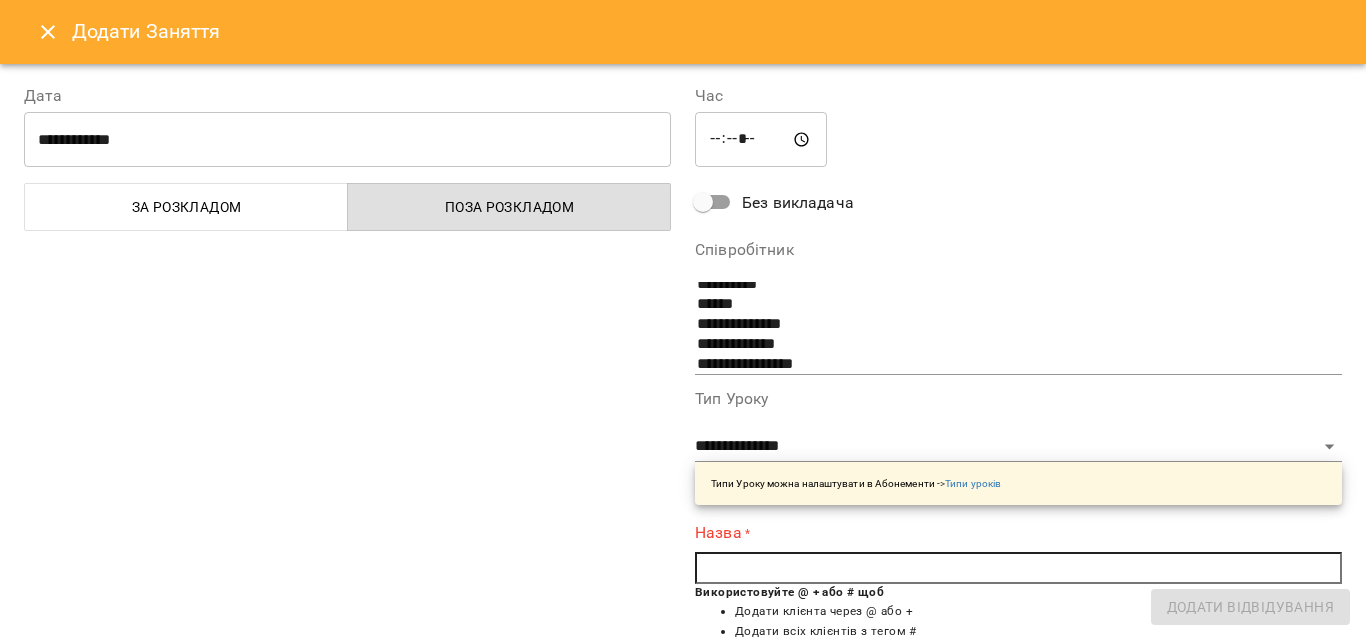 click at bounding box center (1018, 568) 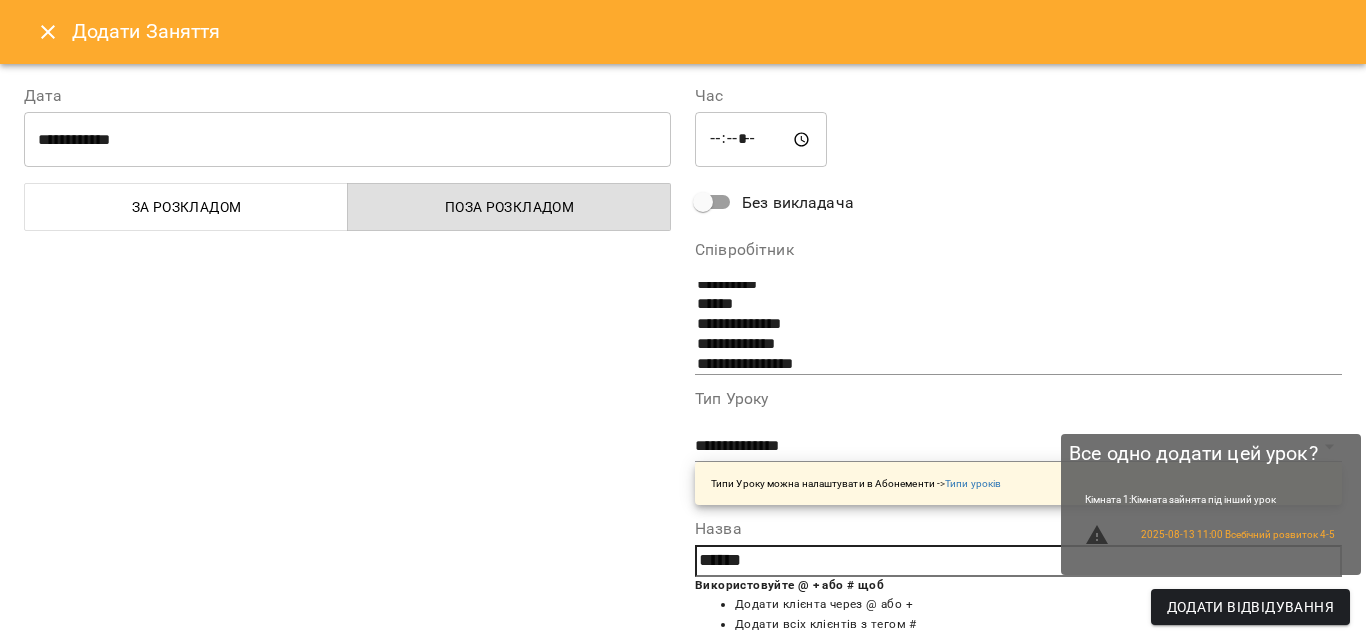 type on "******" 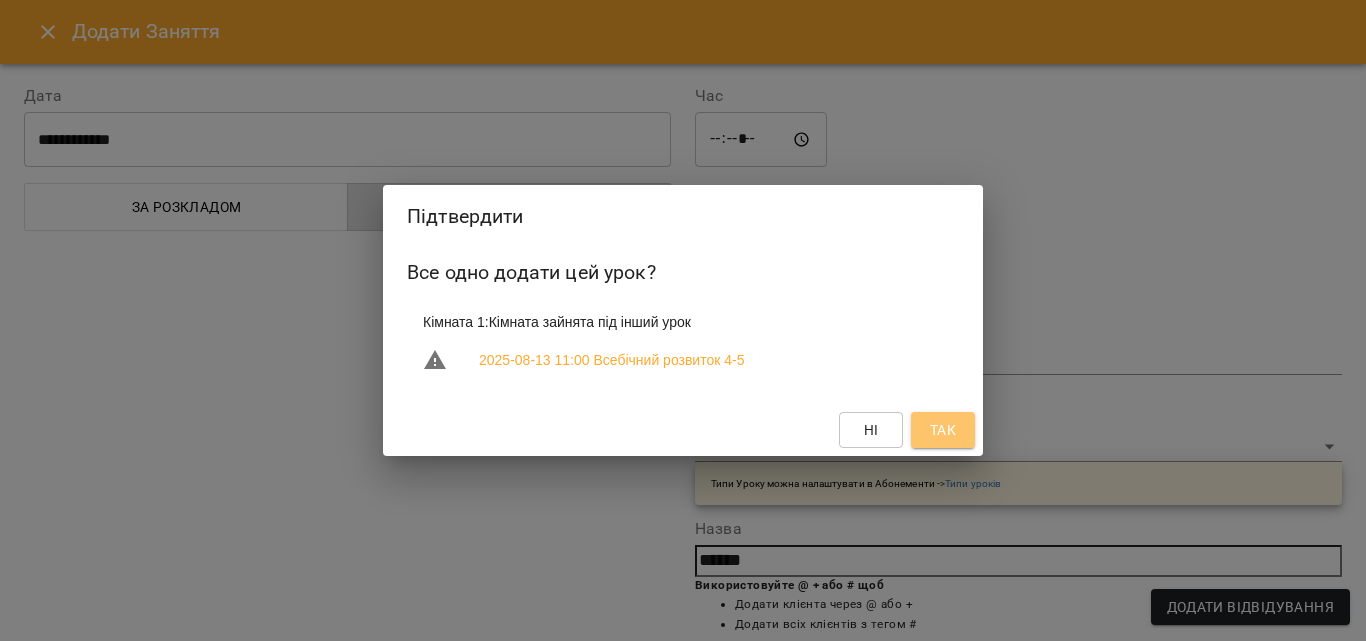 click on "Так" at bounding box center [943, 430] 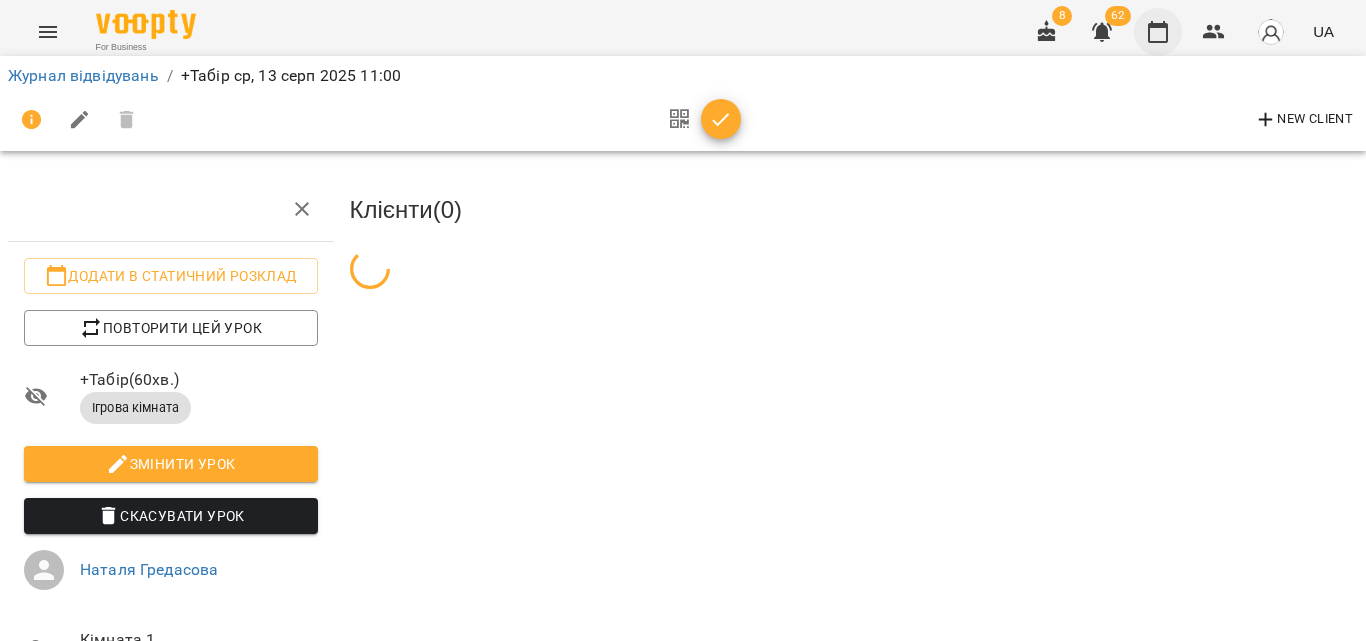 click 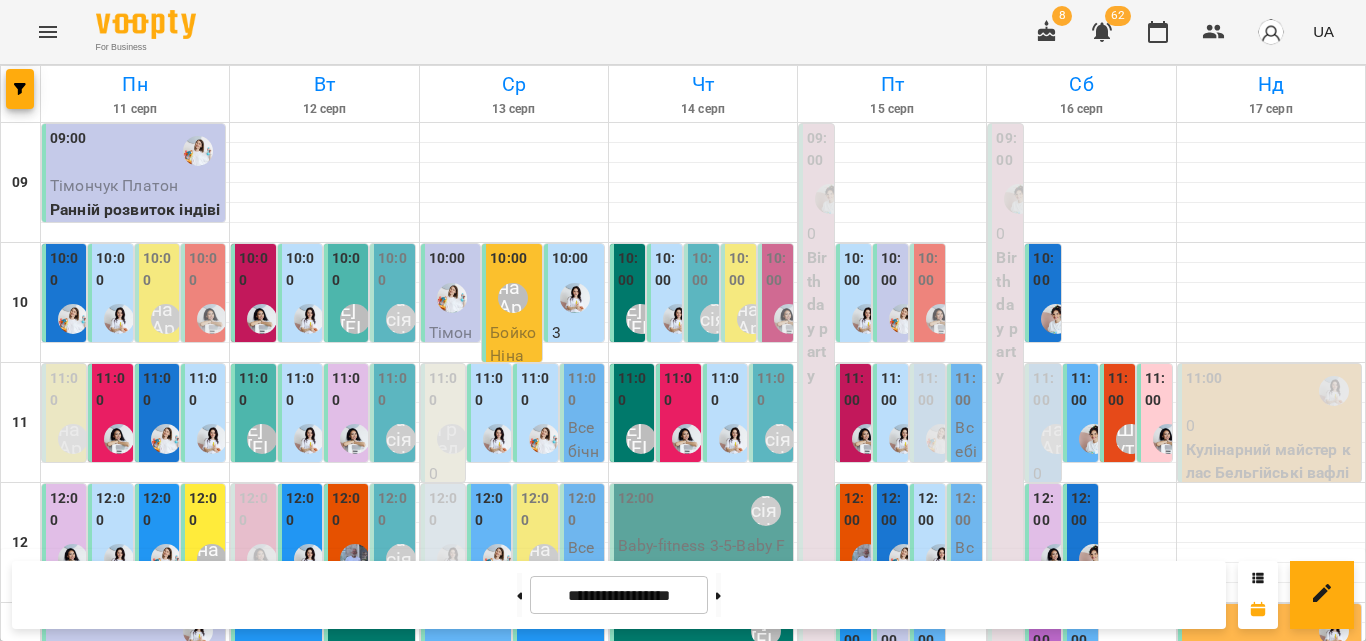 click on "11:00" at bounding box center (445, 389) 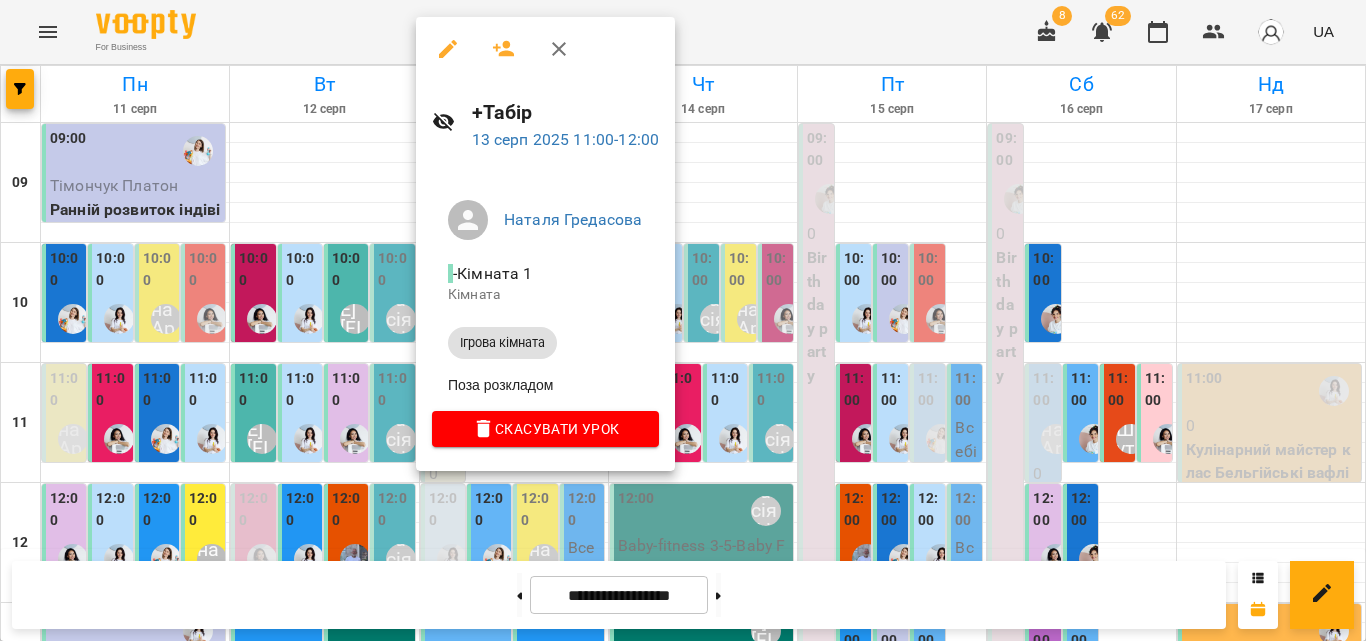 click 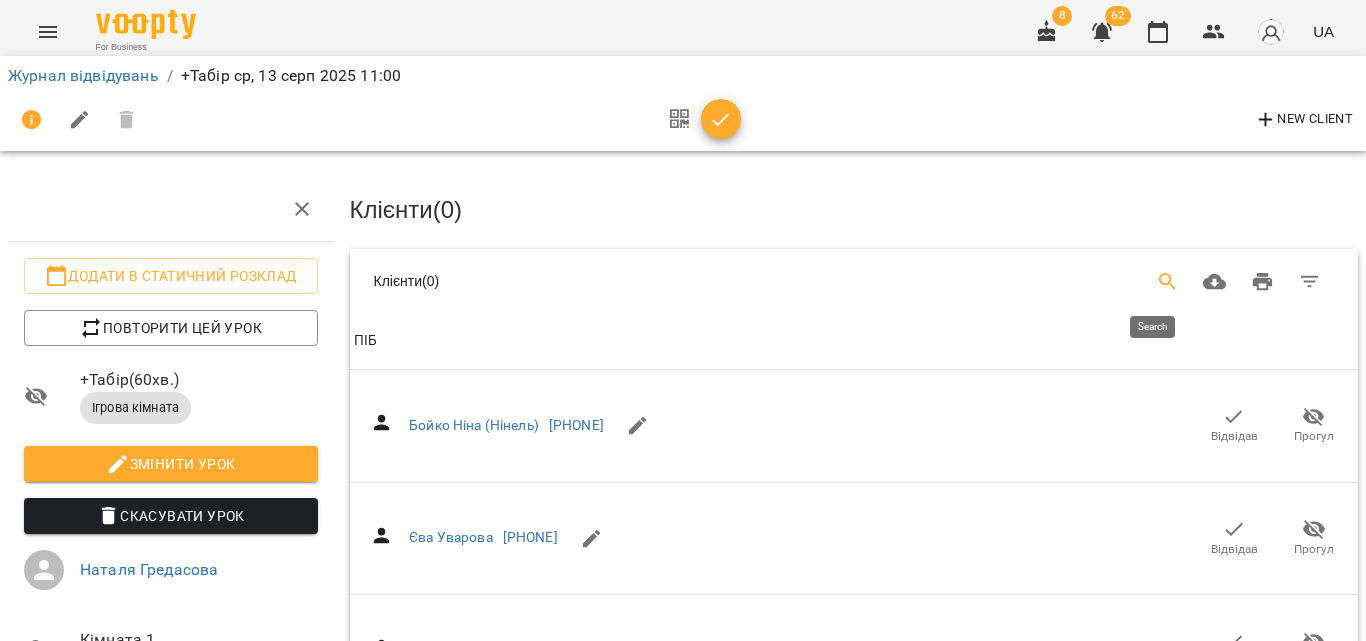 click at bounding box center (1168, 282) 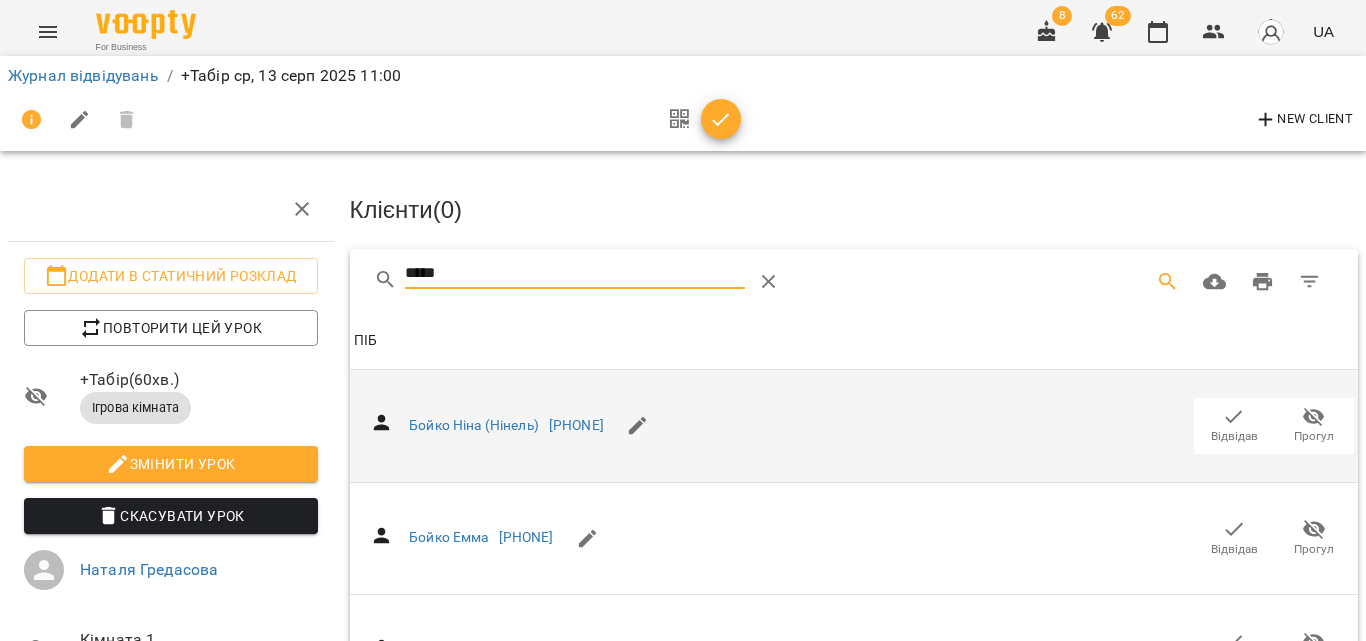 type on "*****" 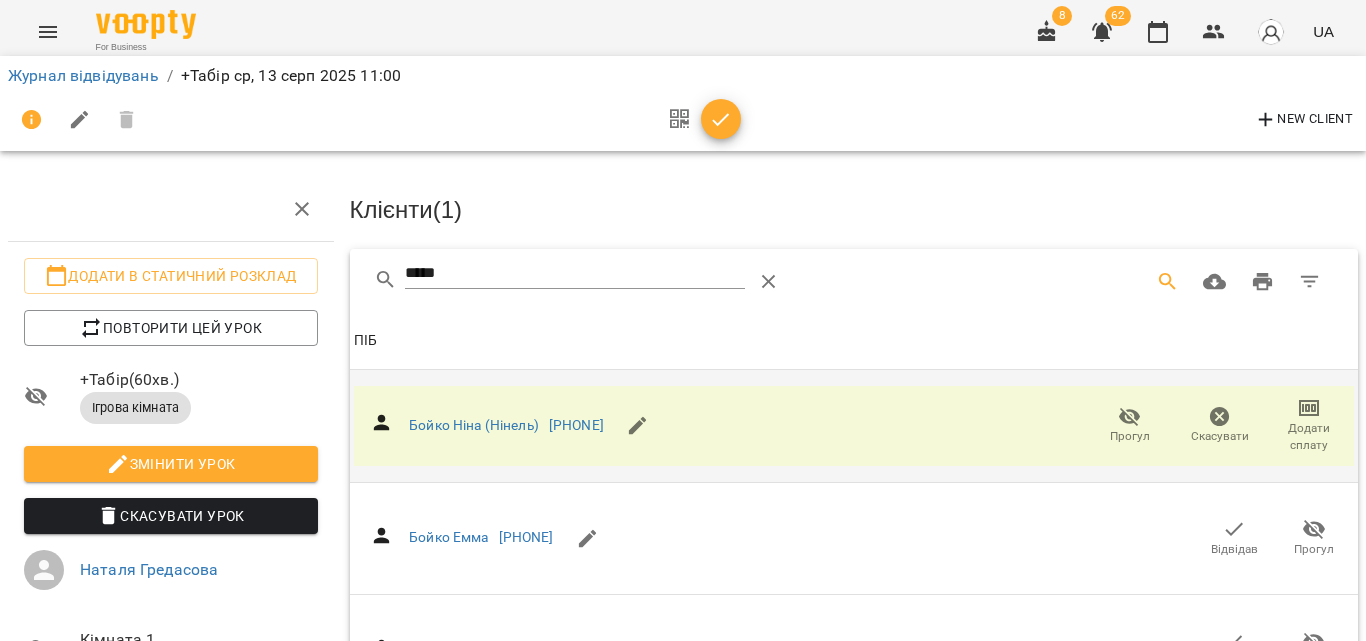click at bounding box center [721, 120] 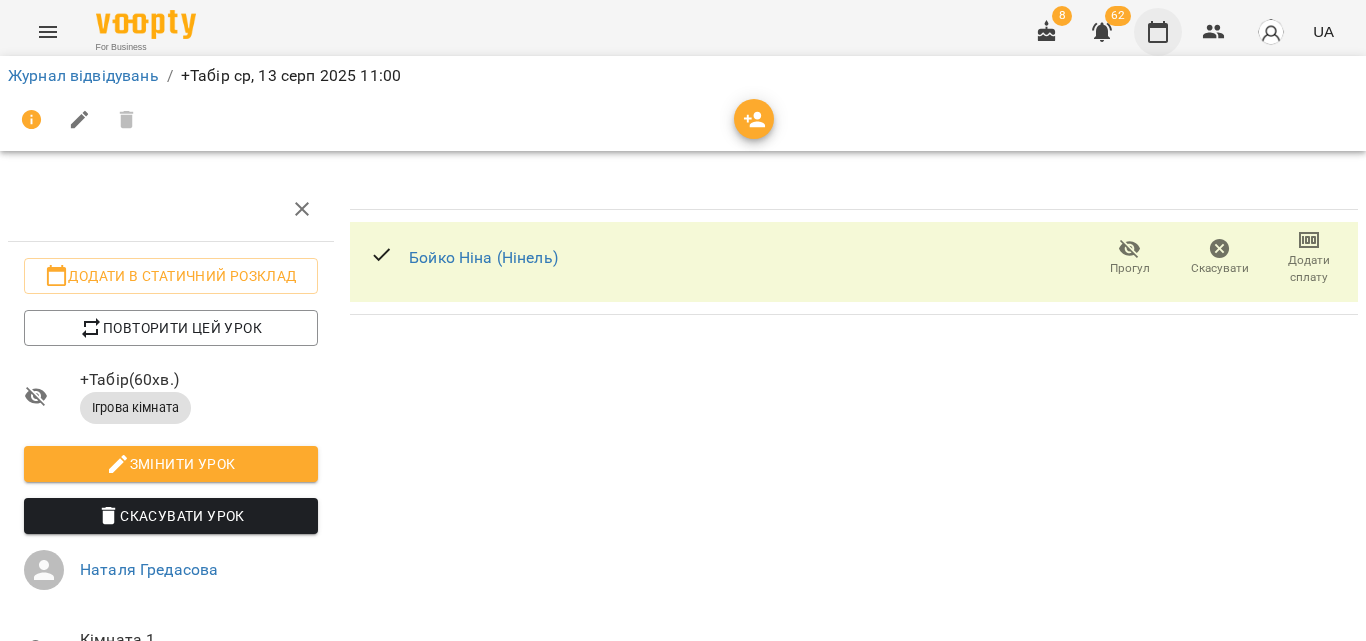 click at bounding box center (1158, 32) 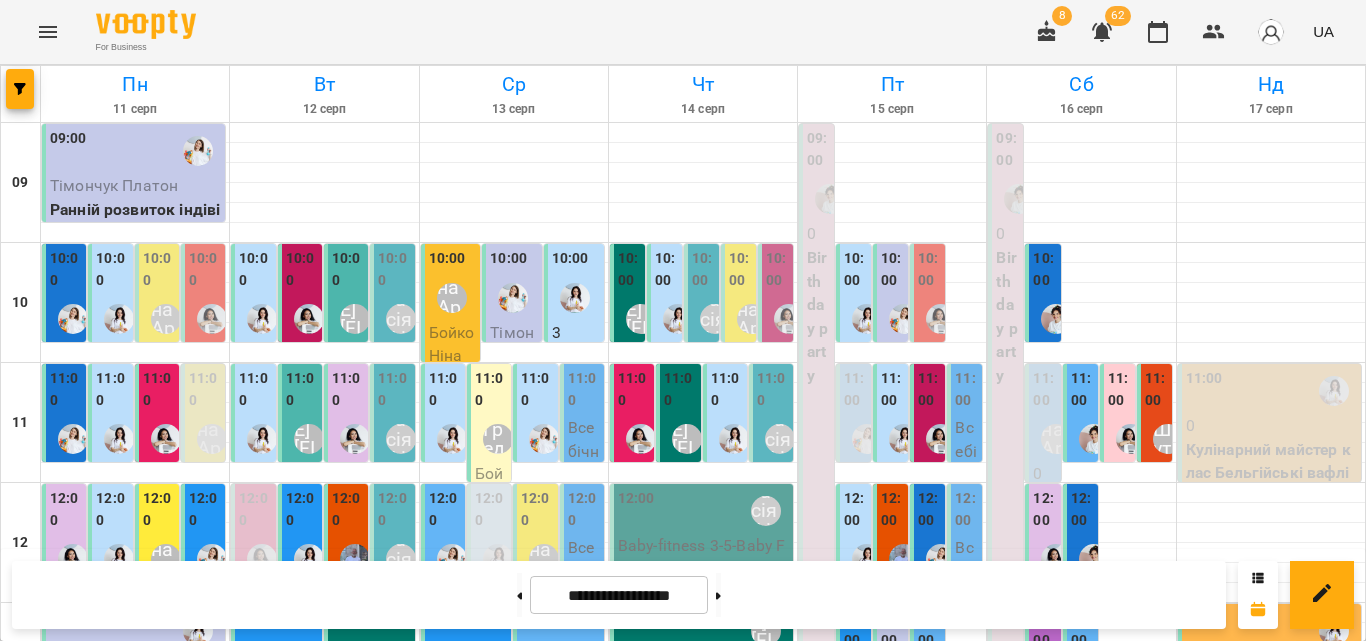 scroll, scrollTop: 100, scrollLeft: 0, axis: vertical 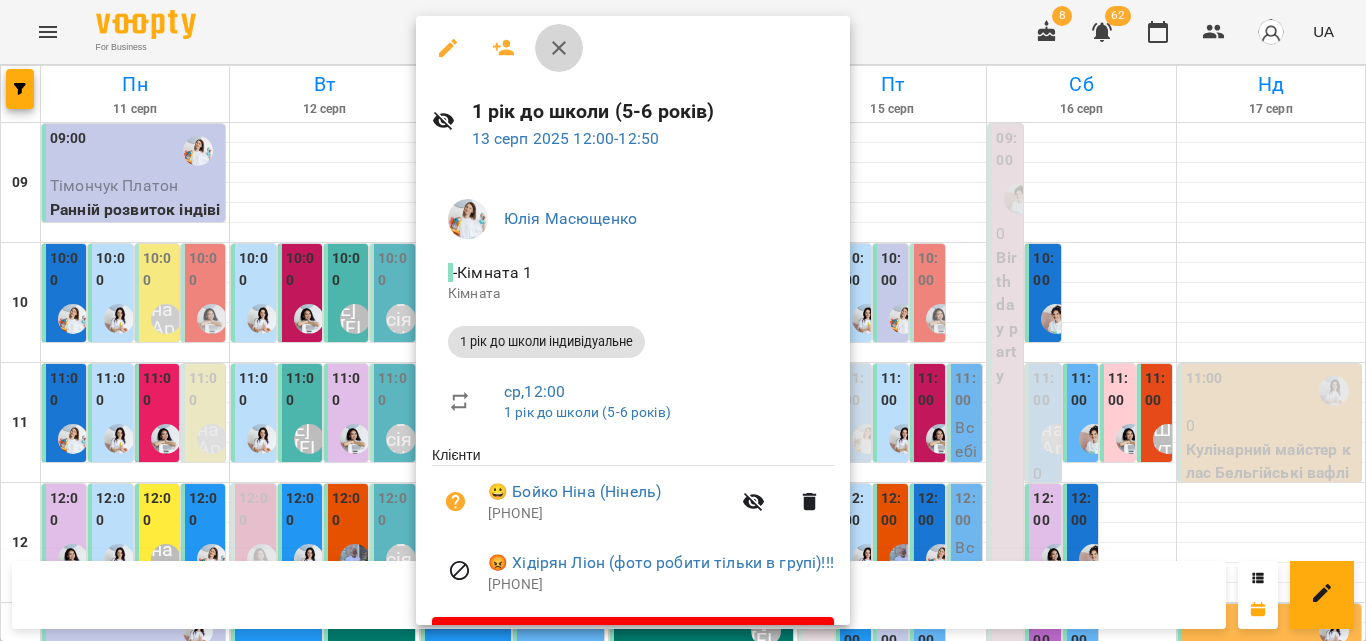 click 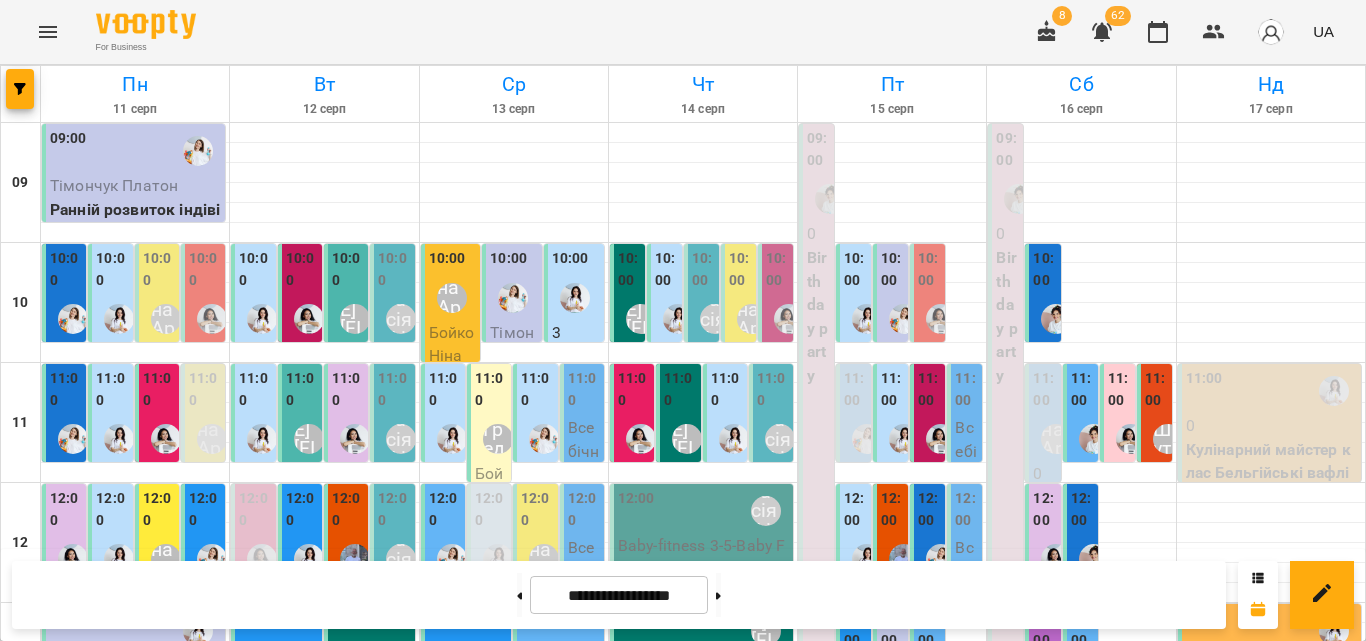click on "10:00" at bounding box center [629, 269] 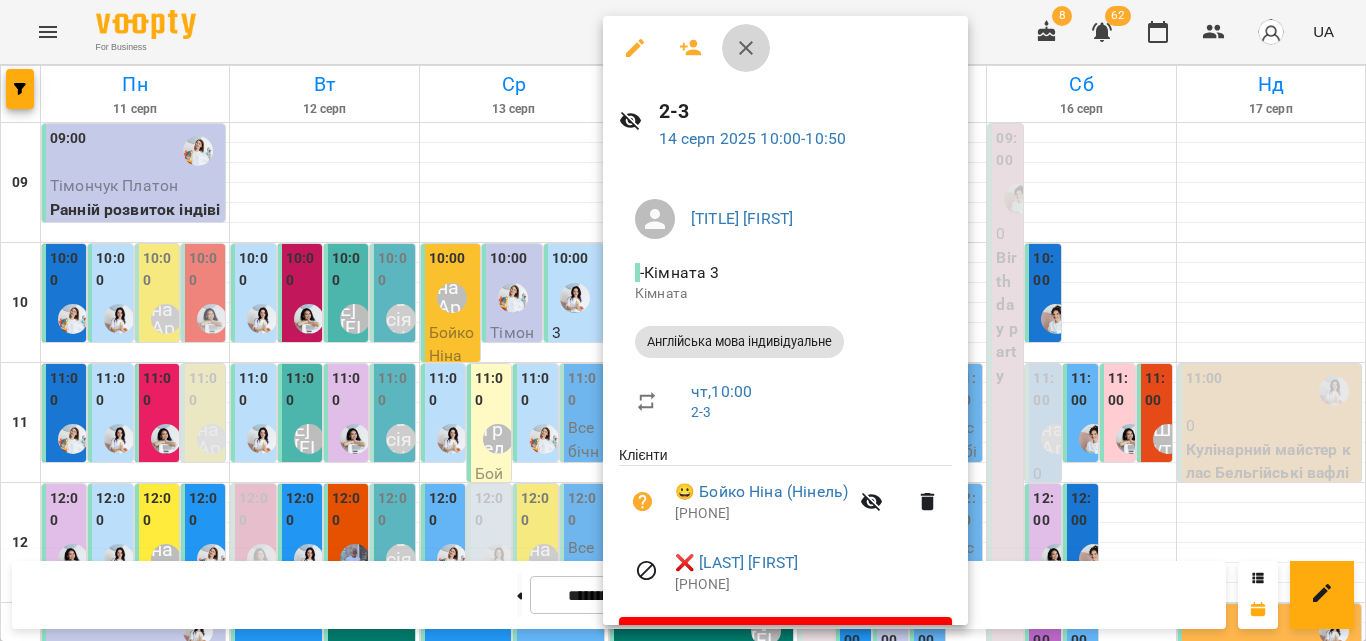 click 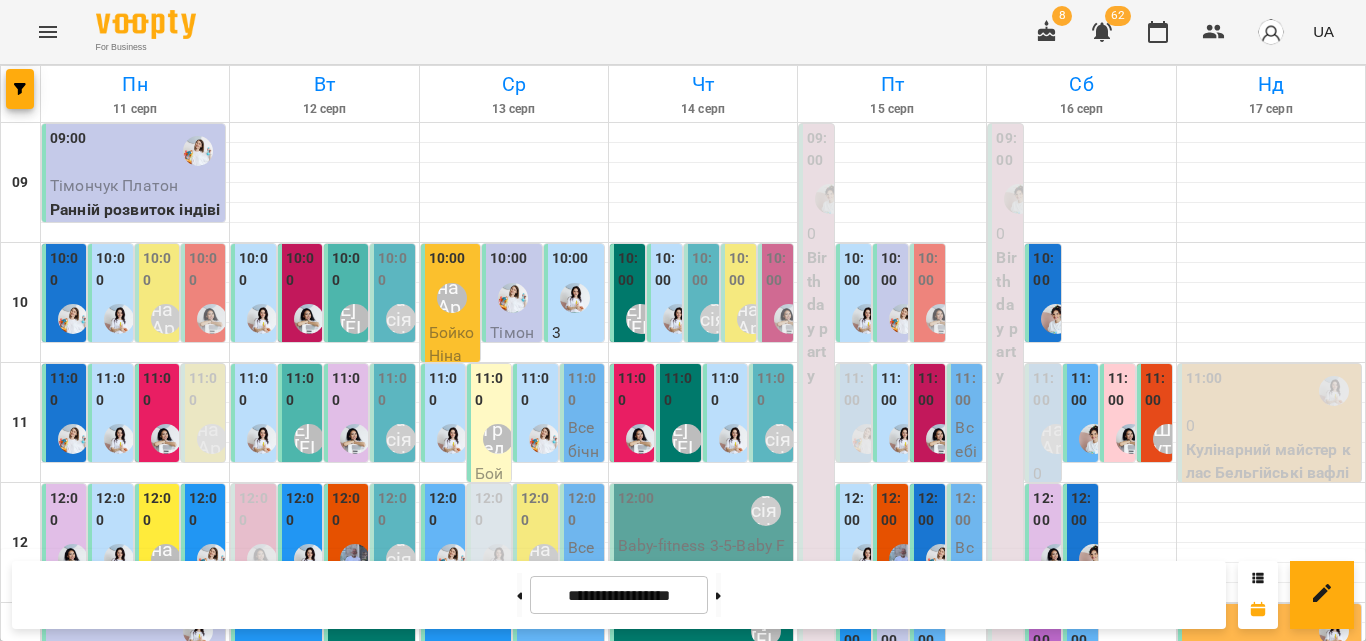 click on "11:00" at bounding box center [634, 389] 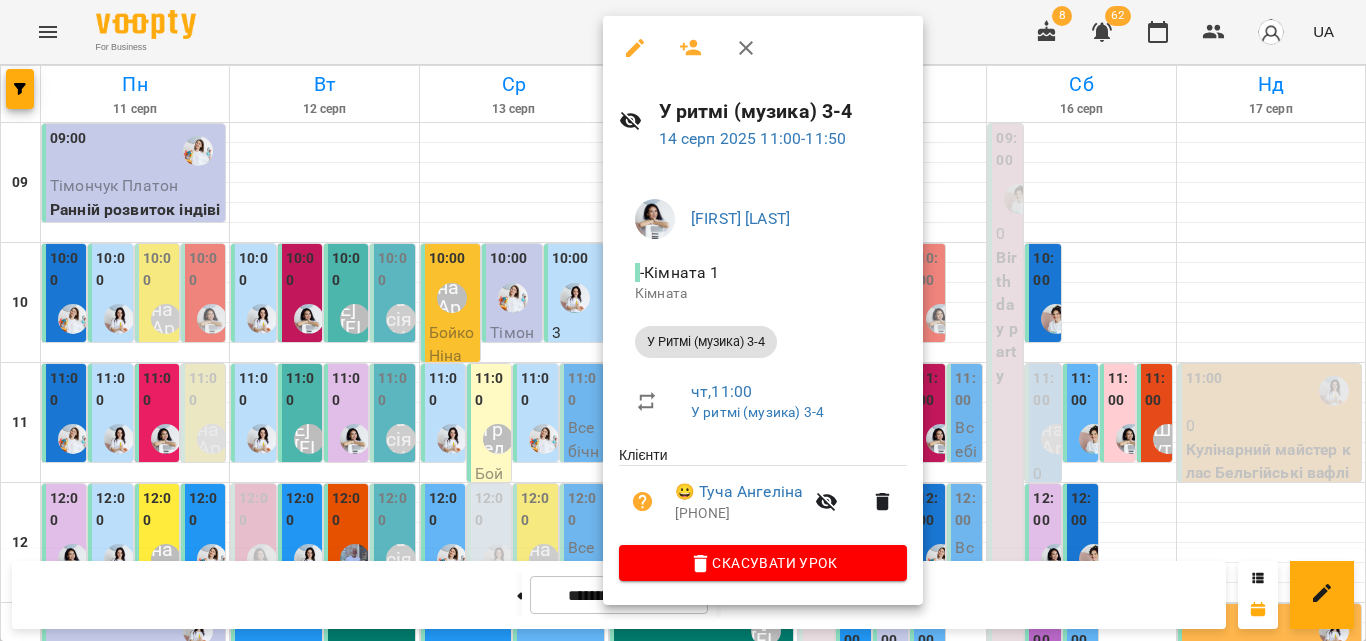click 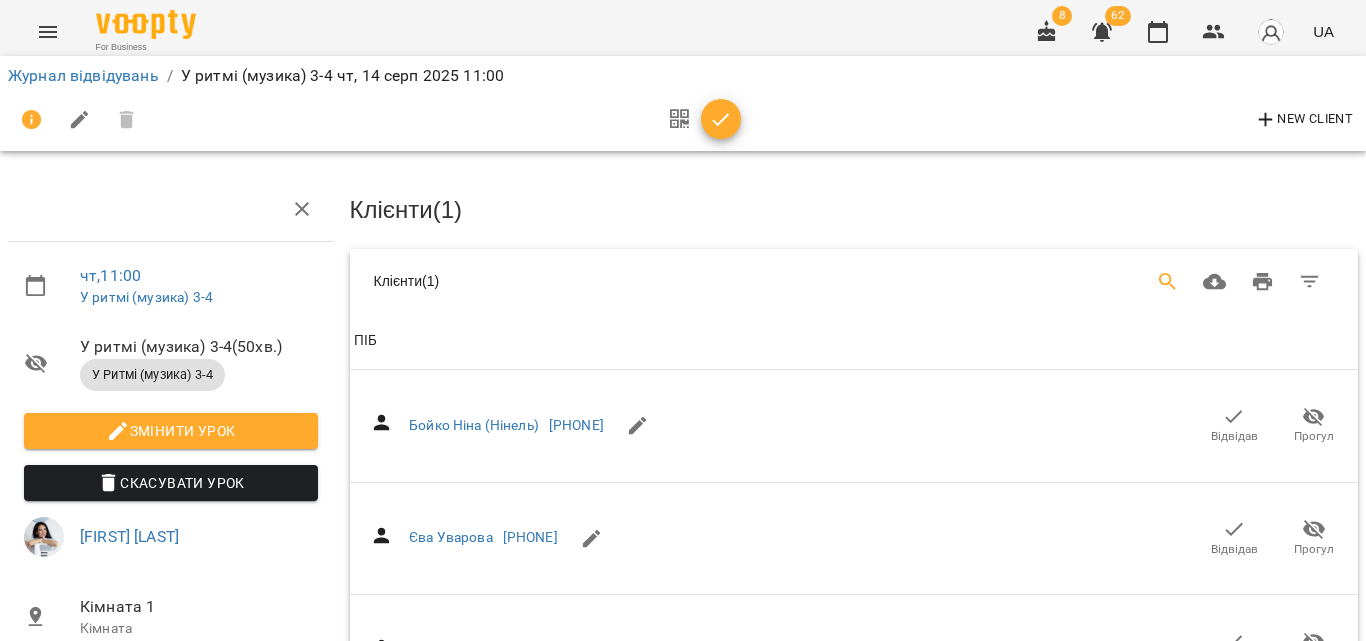 click at bounding box center (1168, 282) 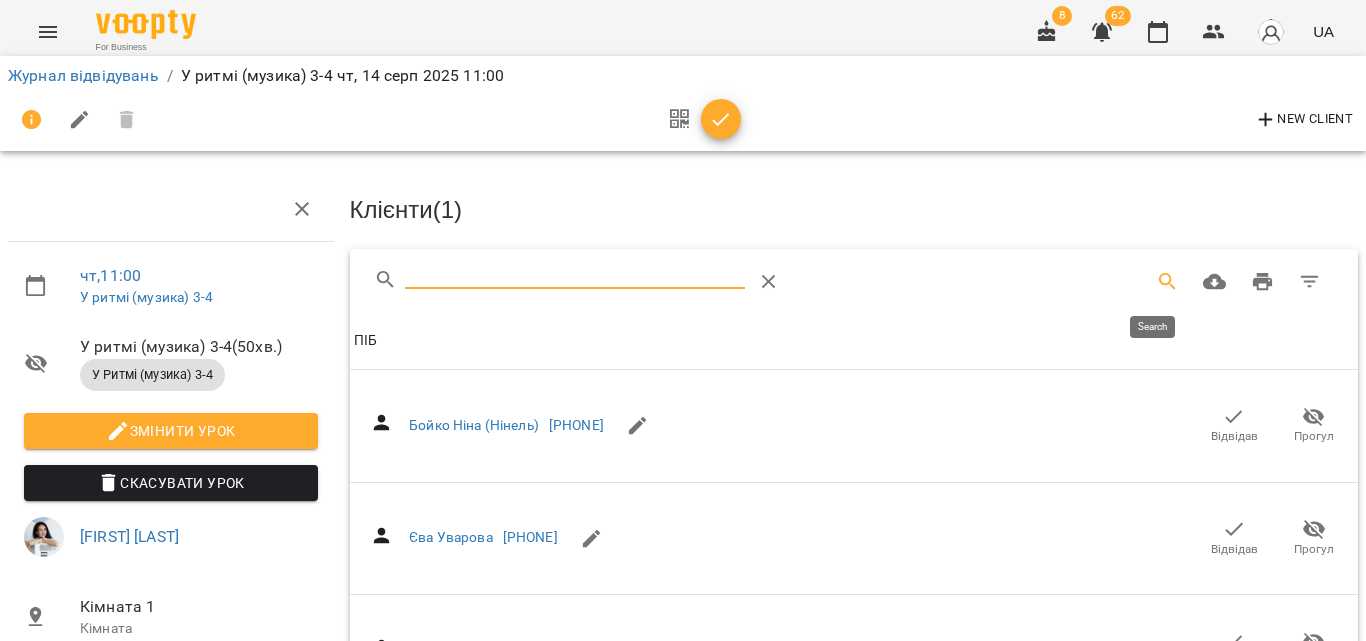 type on "*" 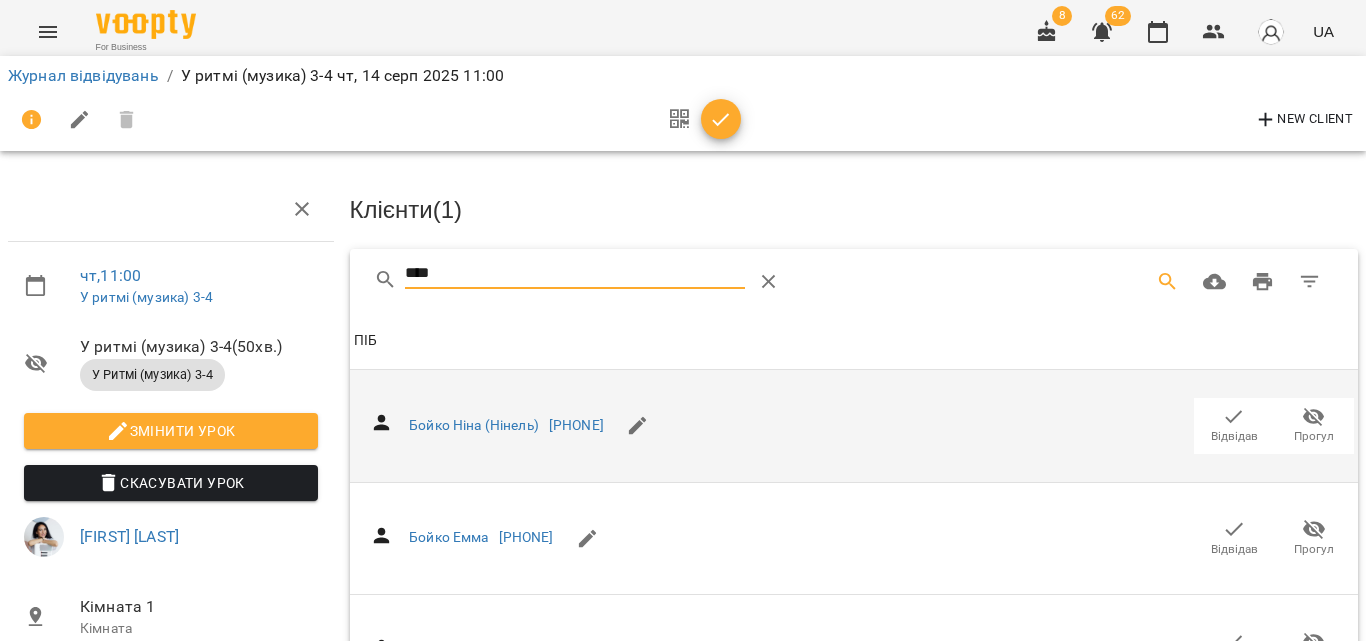 type on "****" 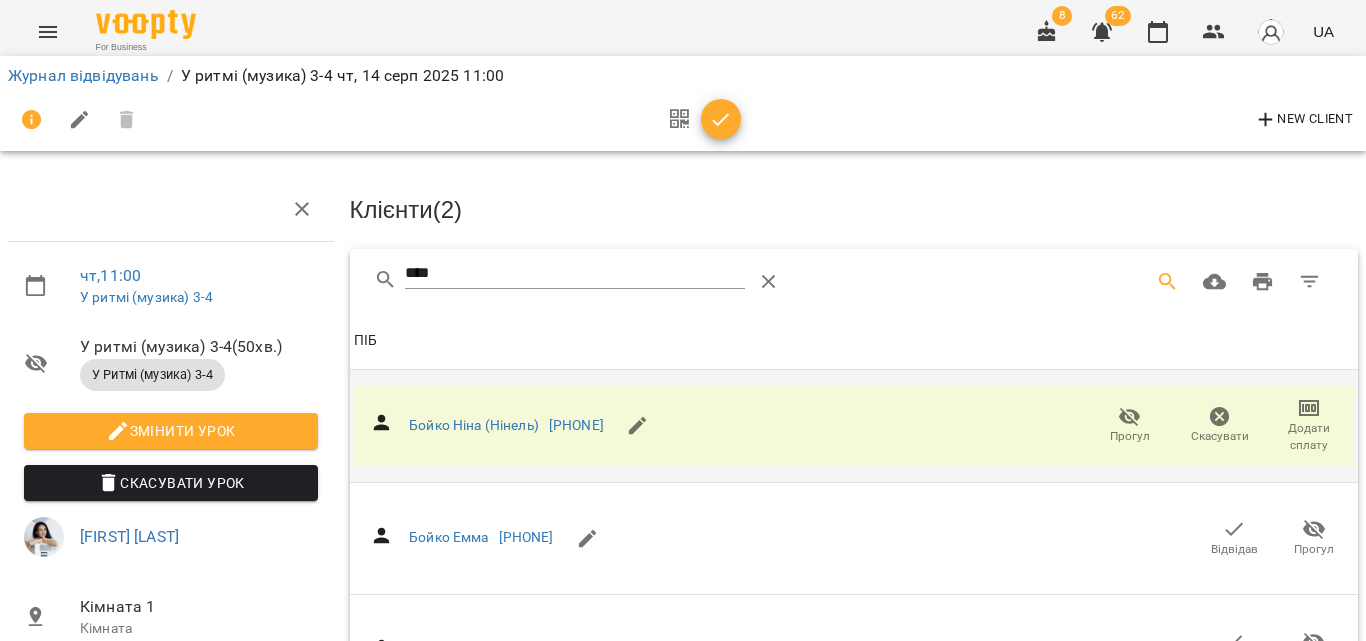 click 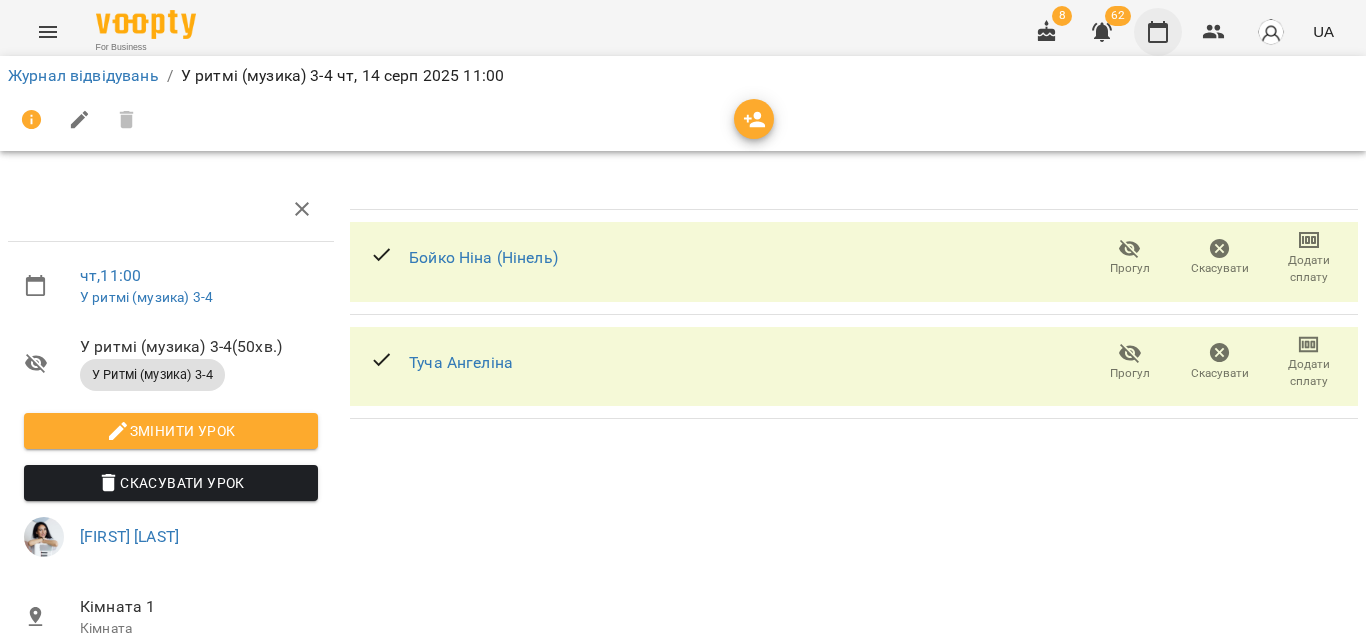click 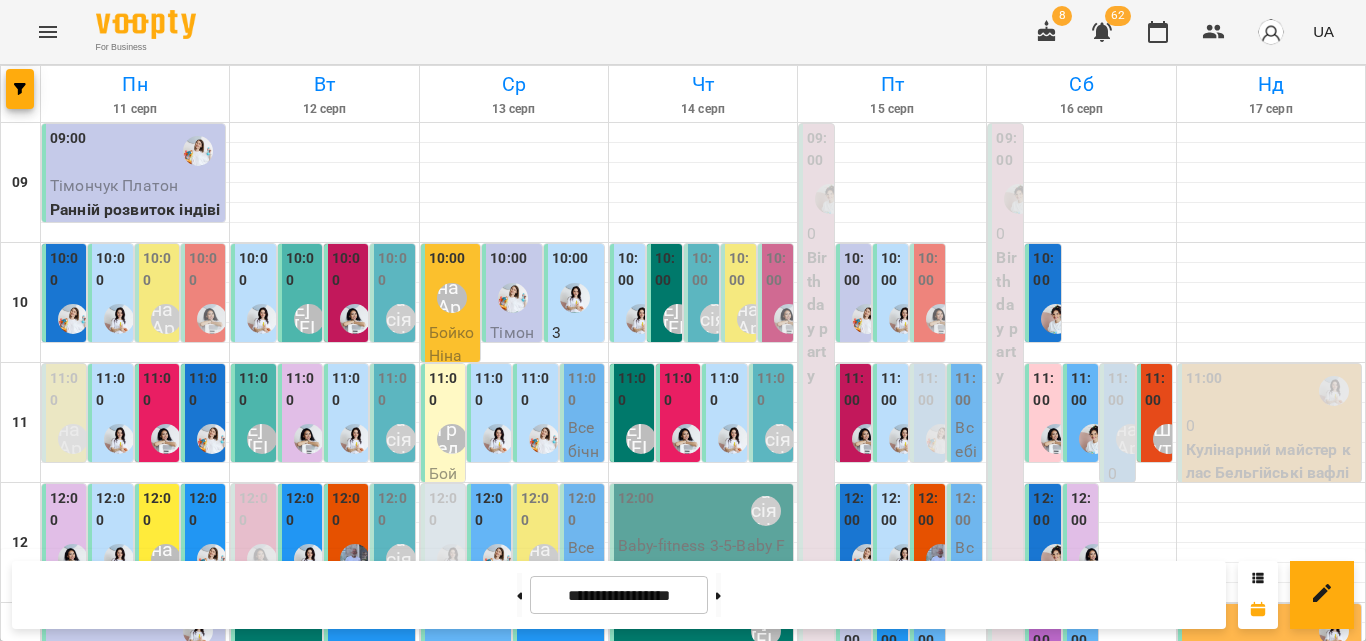 click at bounding box center [703, 493] 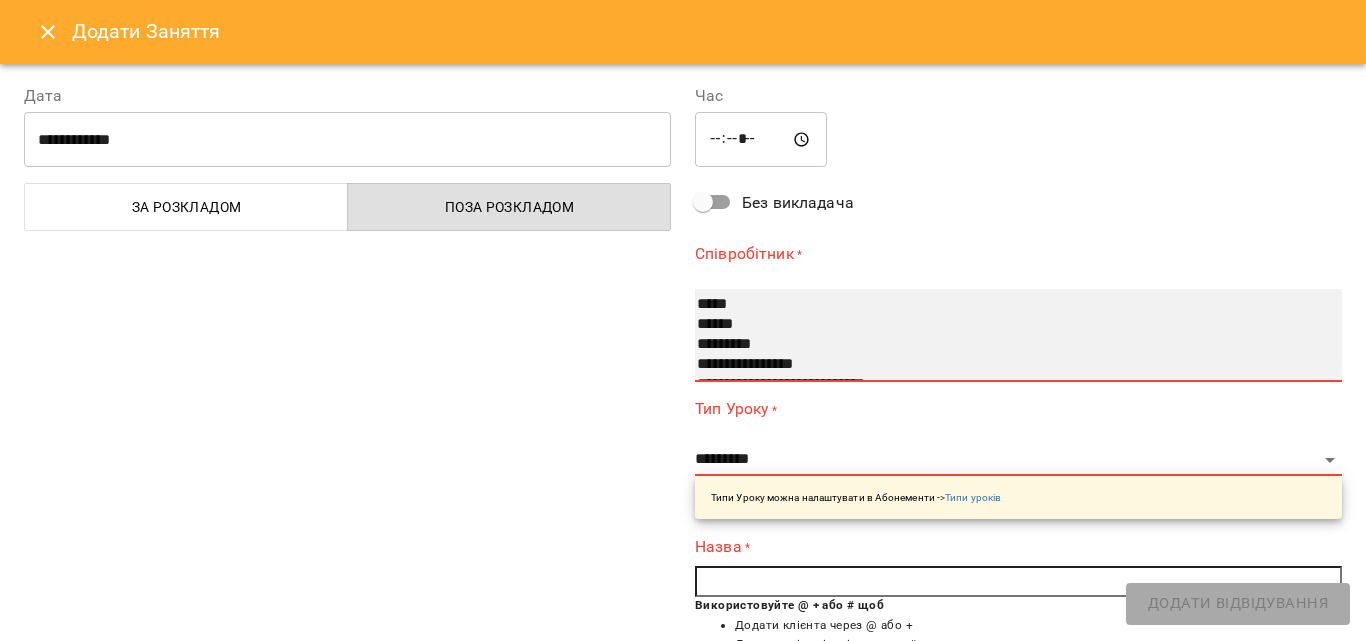 select on "**********" 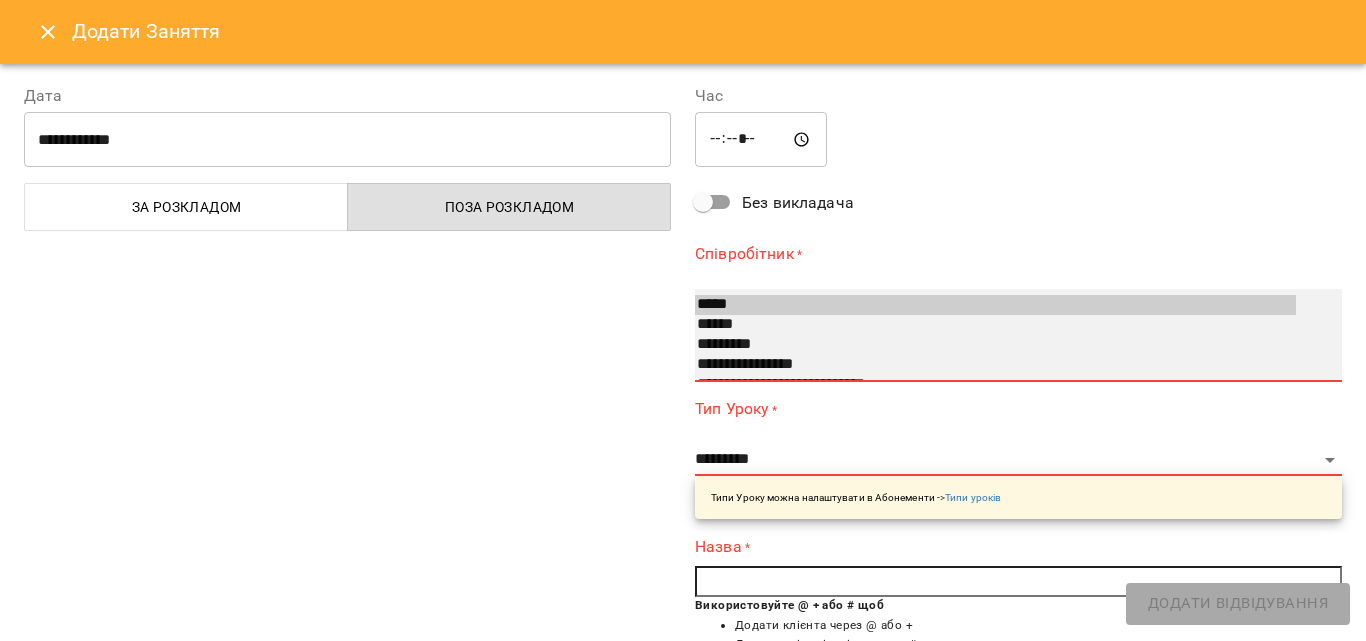 click on "******" at bounding box center [995, 325] 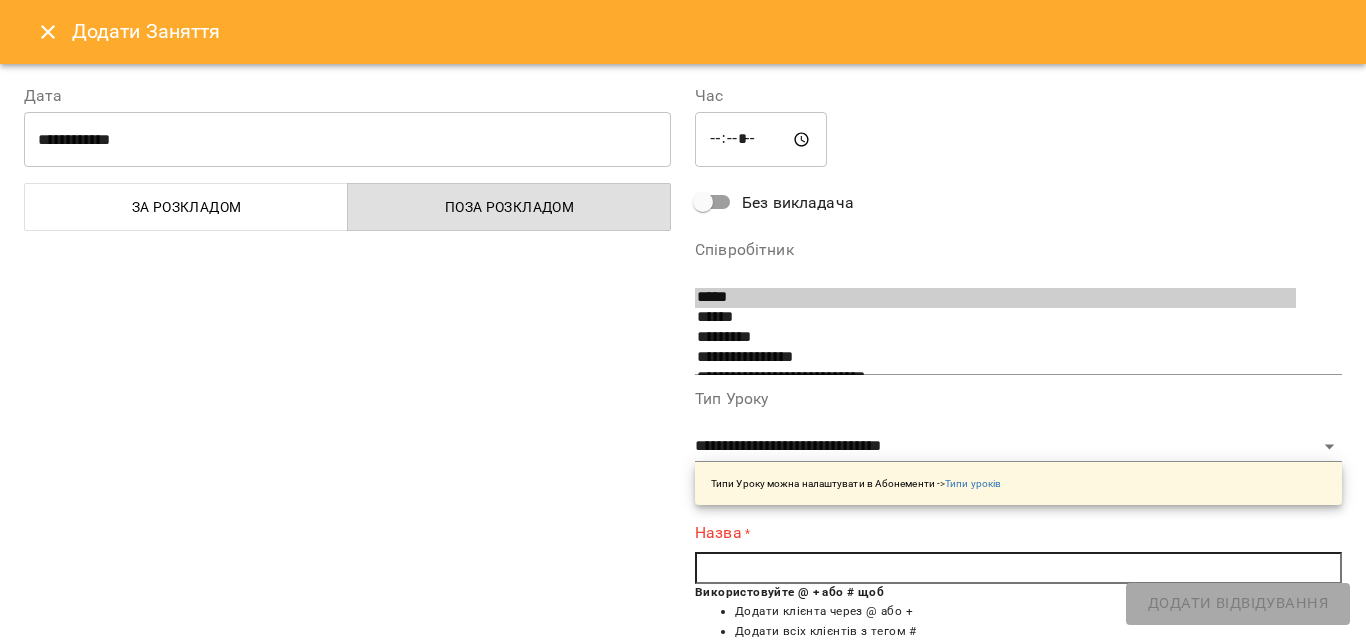 click at bounding box center (1018, 568) 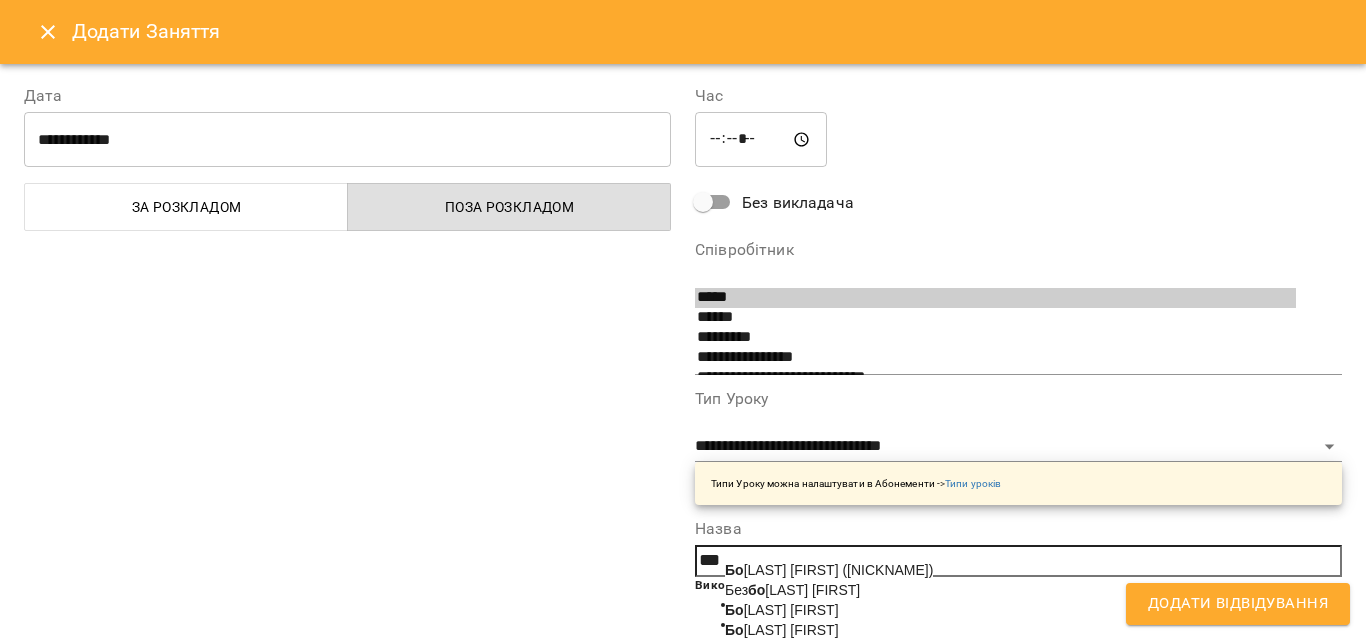 click on "[LAST] [FIRST] ([NICKNAME])" at bounding box center [829, 570] 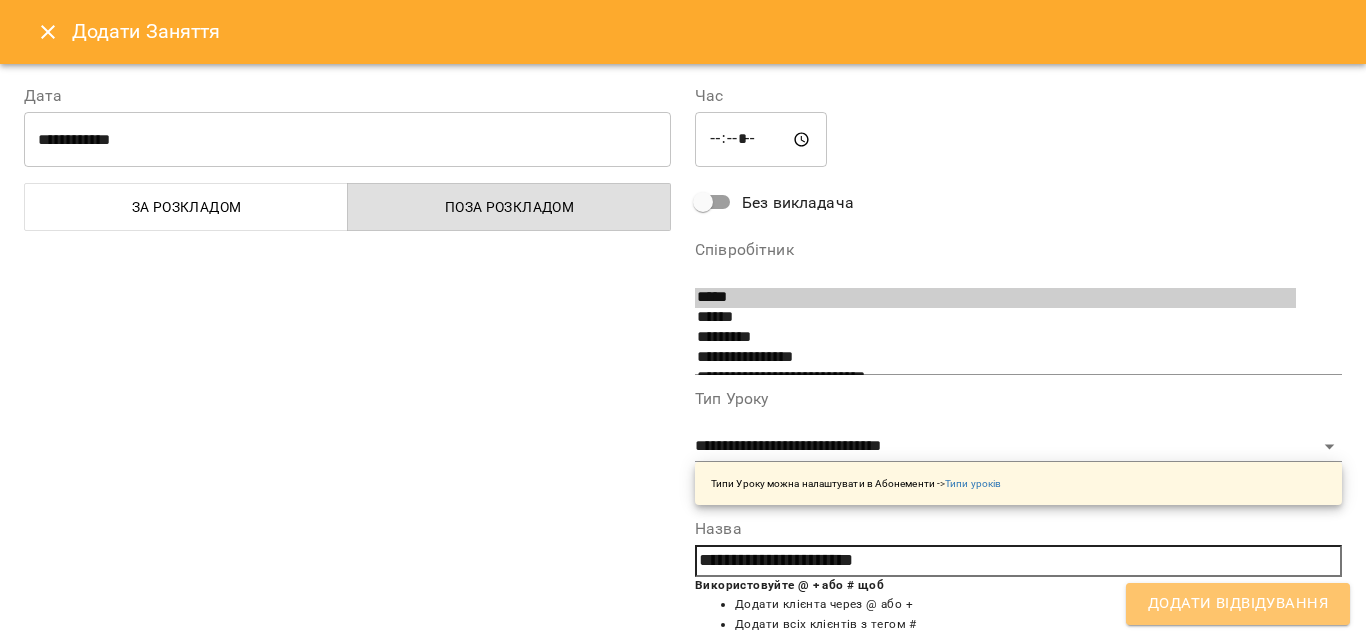 click on "Додати Відвідування" at bounding box center (1238, 604) 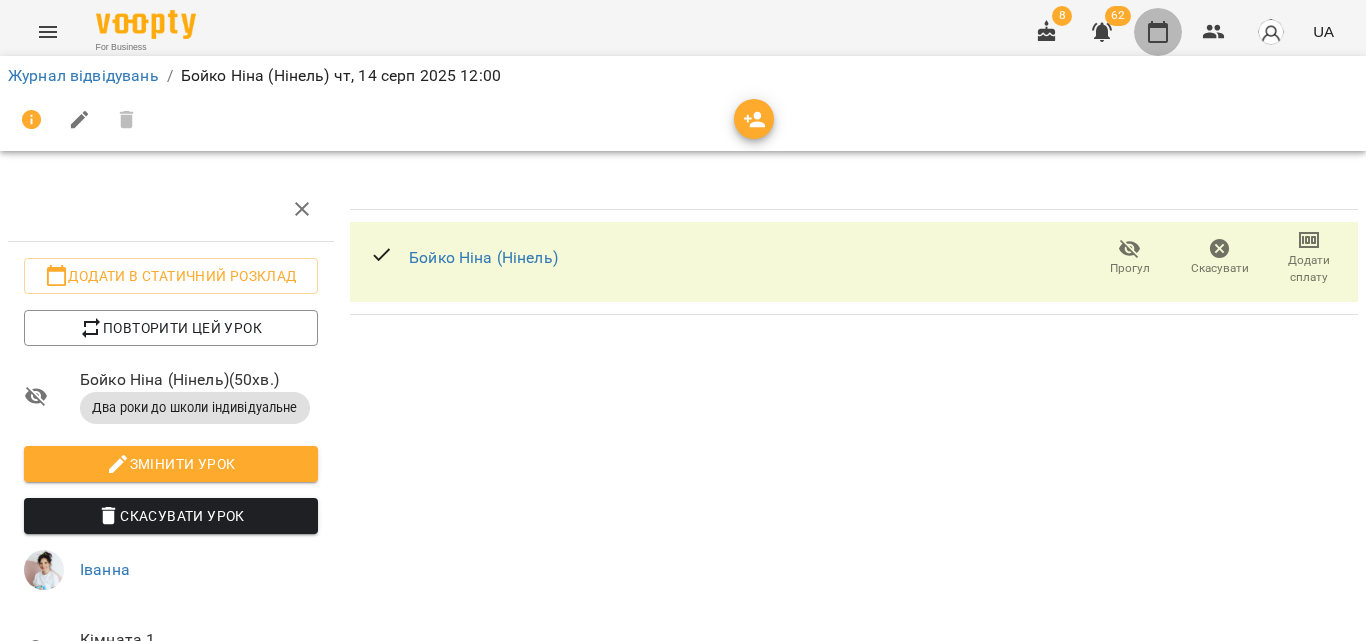 click at bounding box center (1158, 32) 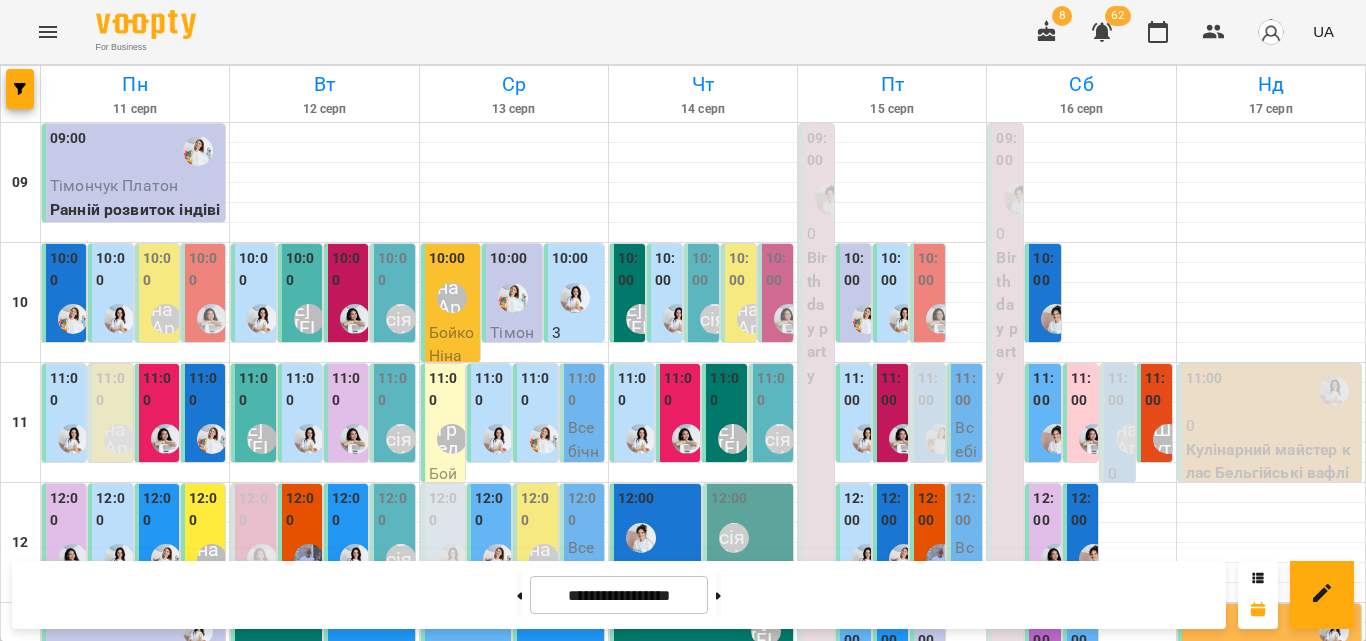 scroll, scrollTop: 200, scrollLeft: 0, axis: vertical 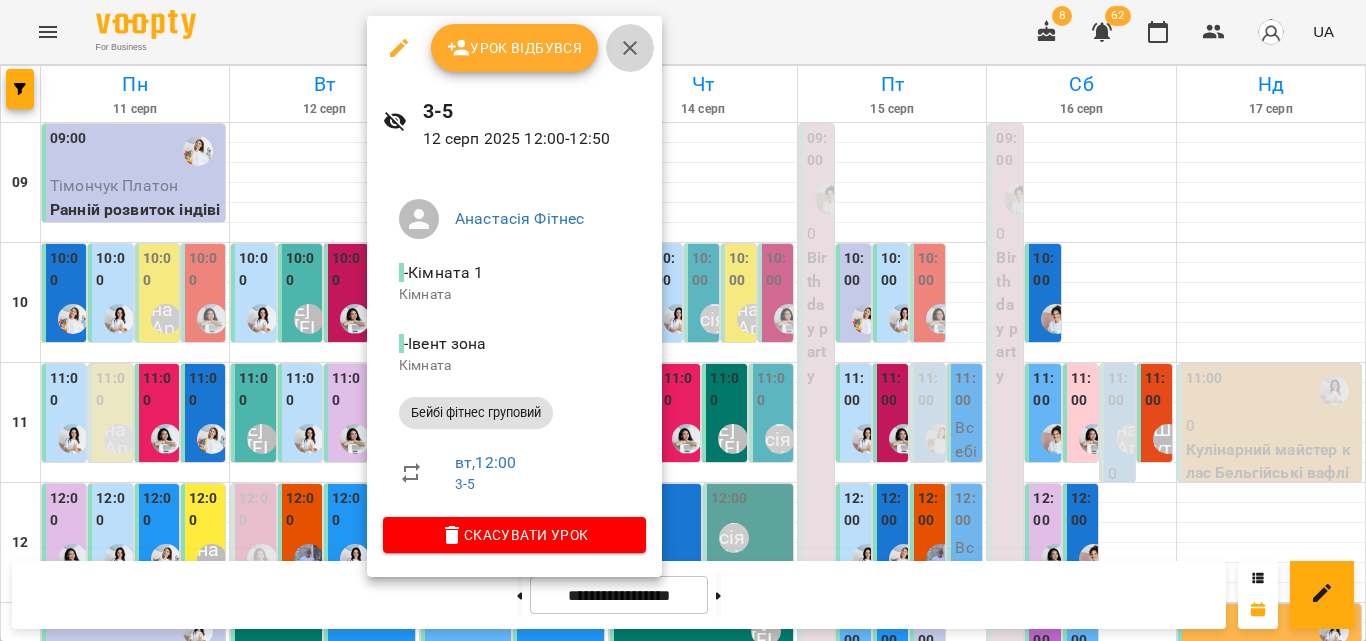 drag, startPoint x: 635, startPoint y: 39, endPoint x: 371, endPoint y: 298, distance: 369.83374 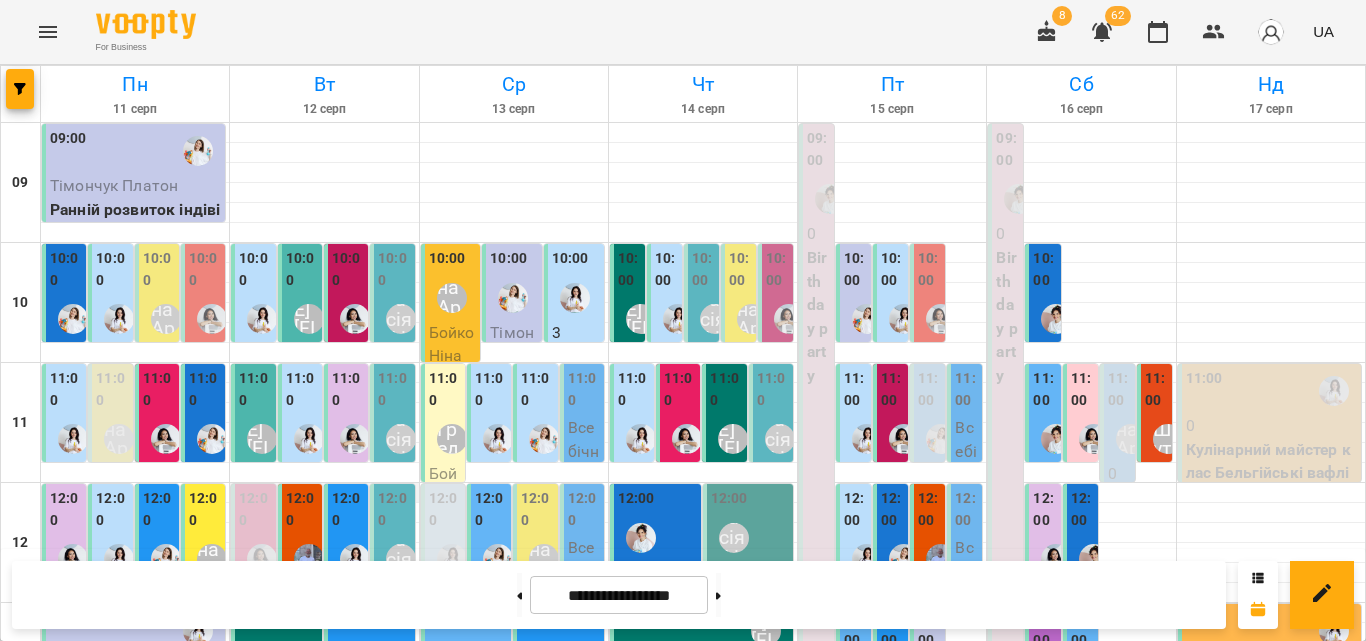 click at bounding box center (324, 493) 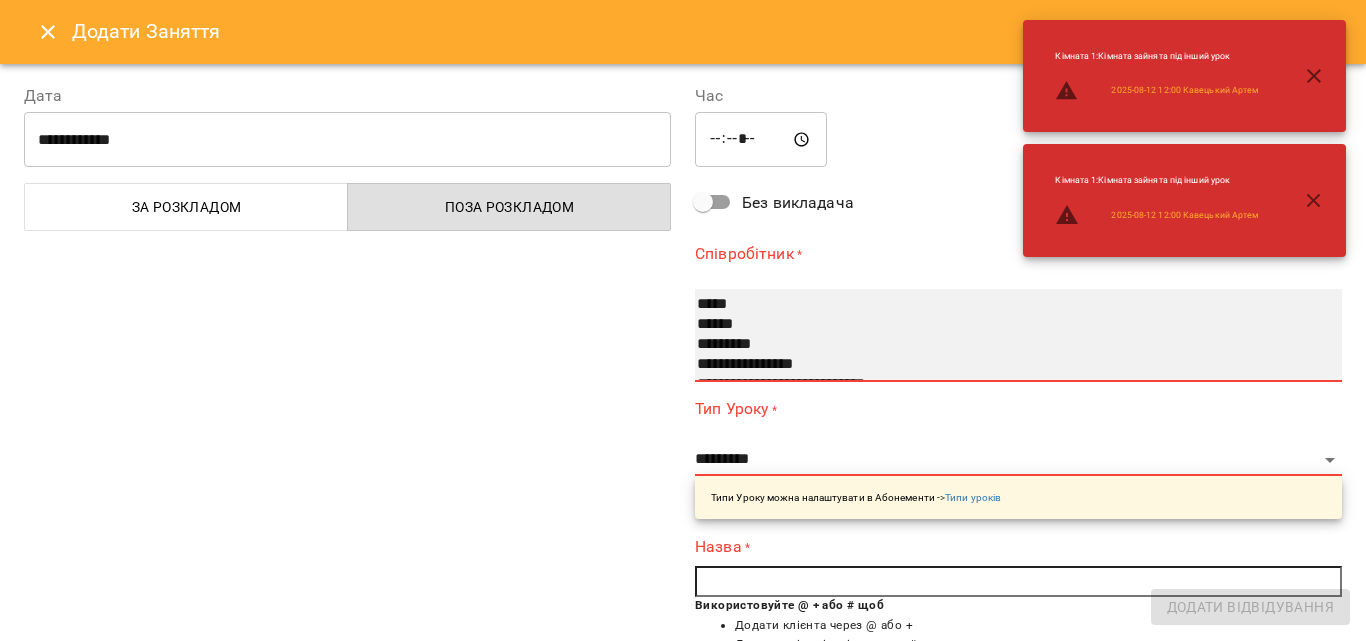 select on "**********" 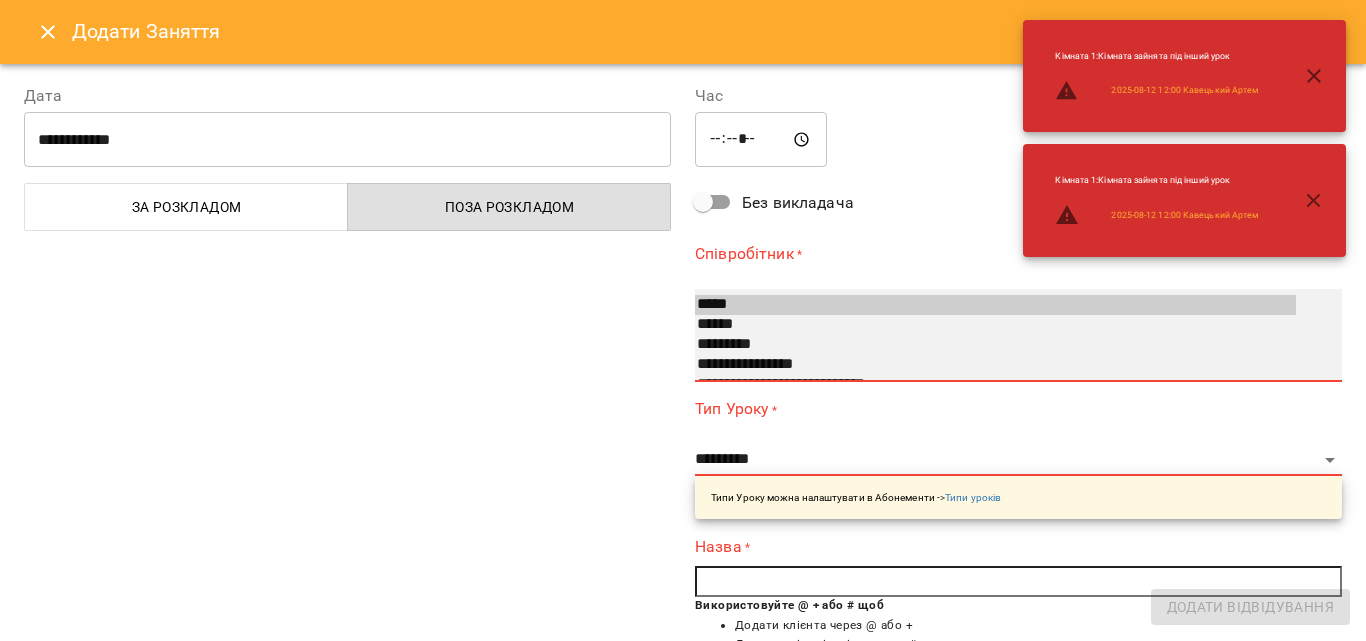 click on "******" at bounding box center [995, 325] 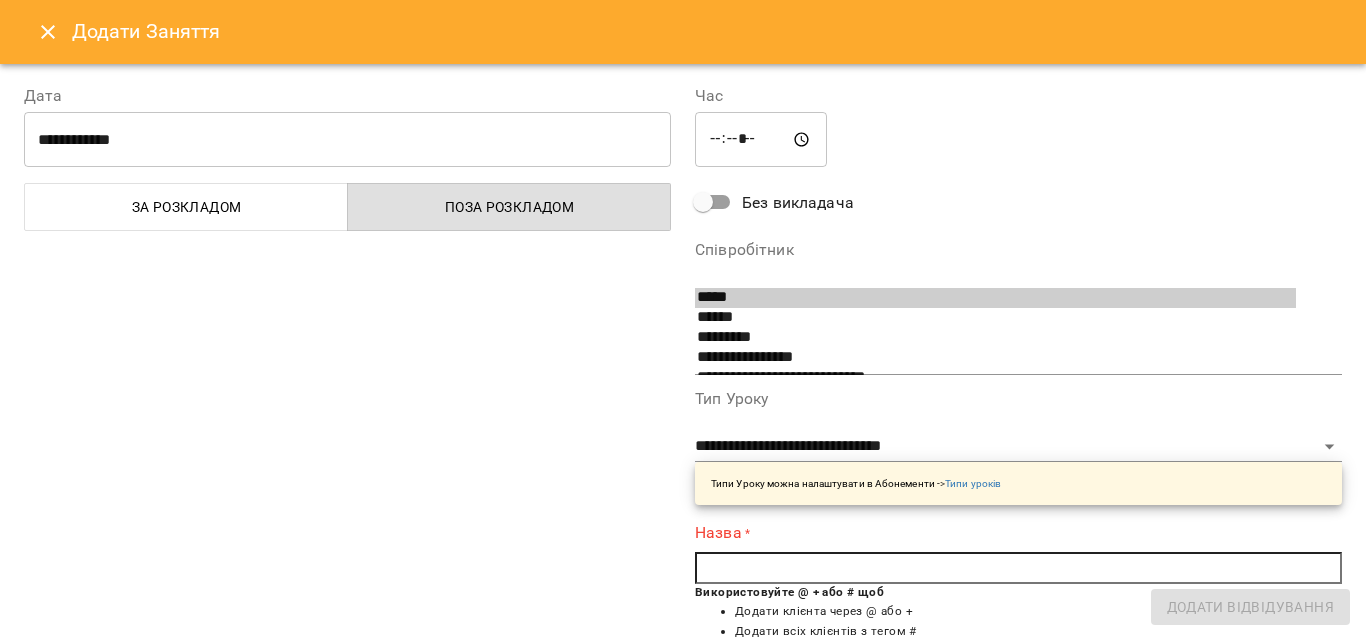 click on "Назва   *   Використовуйте @ + або # щоб Додати клієнта через @ або + Додати всіх клієнтів з тегом #" at bounding box center (1018, 586) 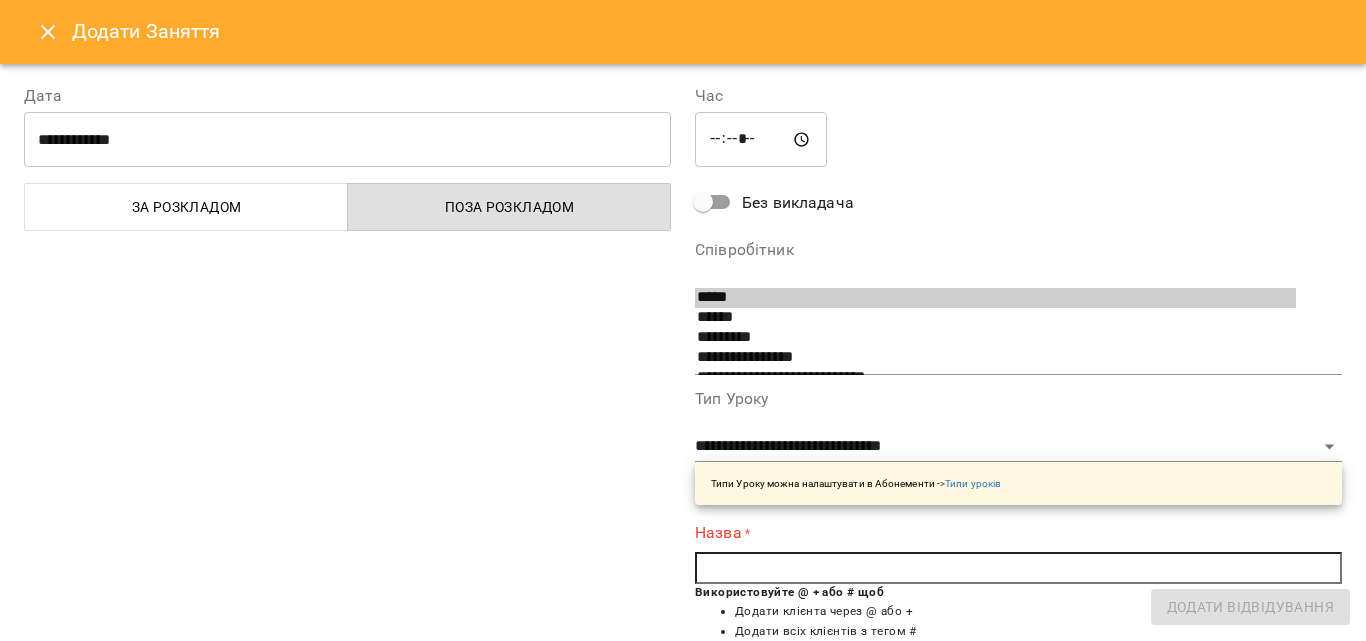 click at bounding box center [1018, 568] 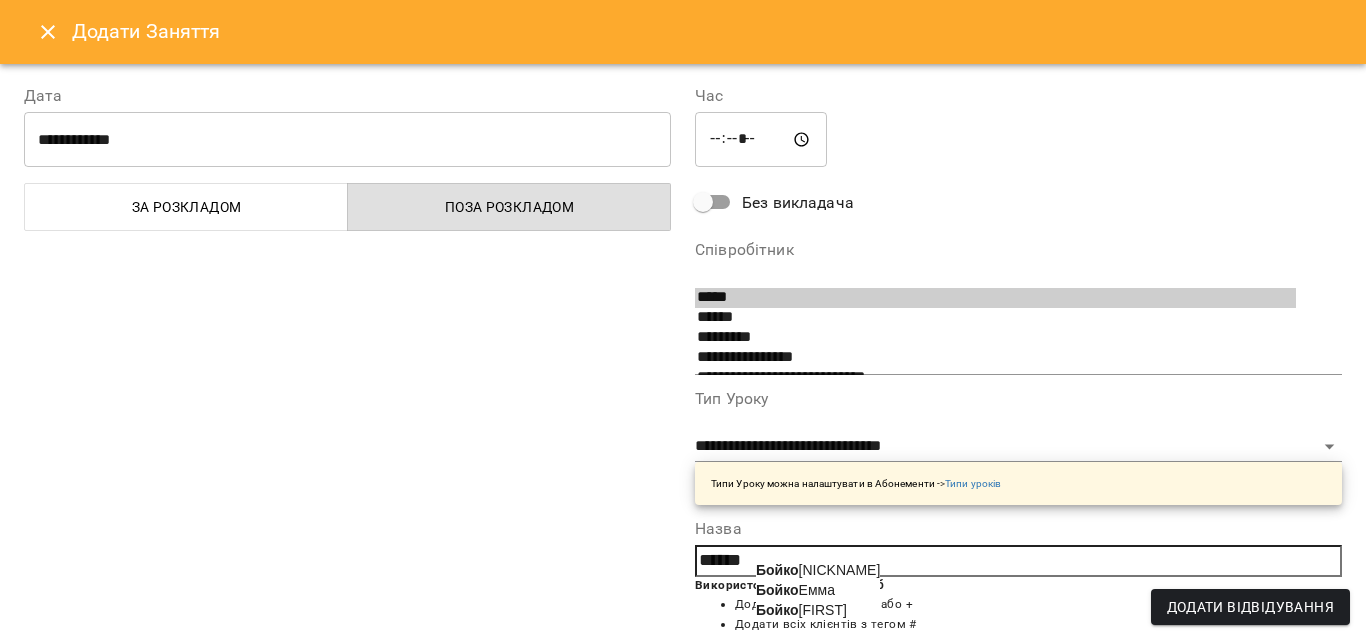 click on "[LAST] [FIRST] ([NICKNAME])" at bounding box center [818, 570] 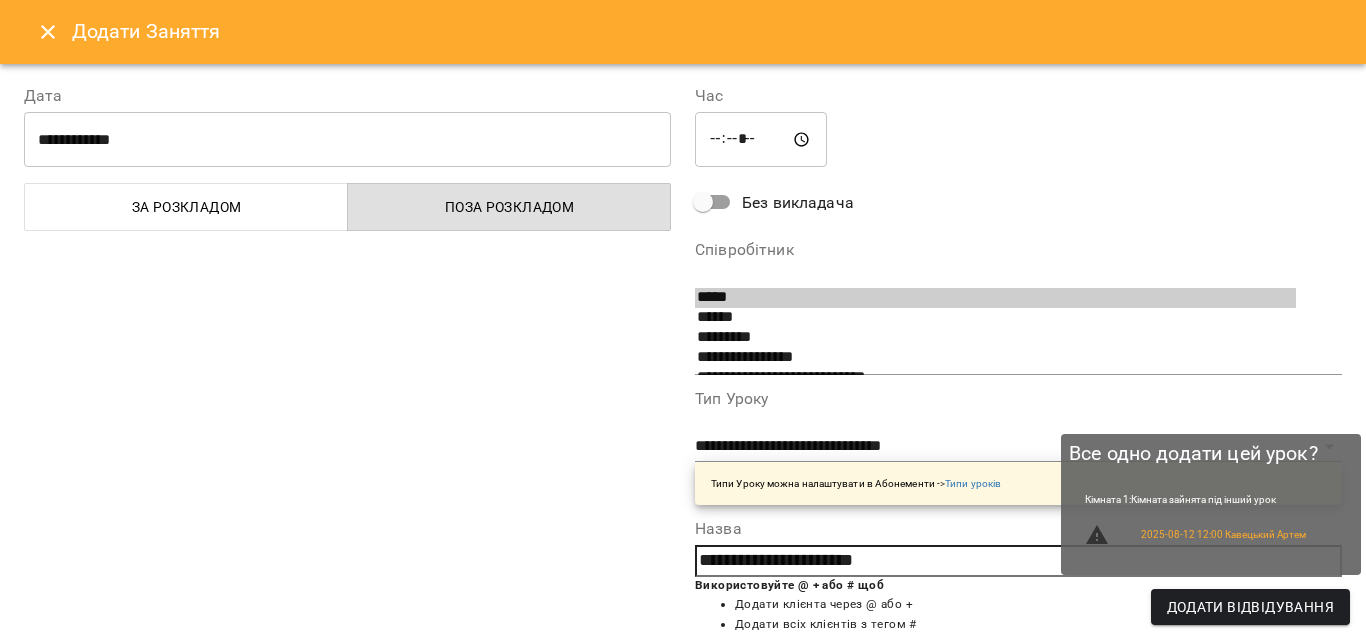 click on "Додати Відвідування" at bounding box center (1250, 607) 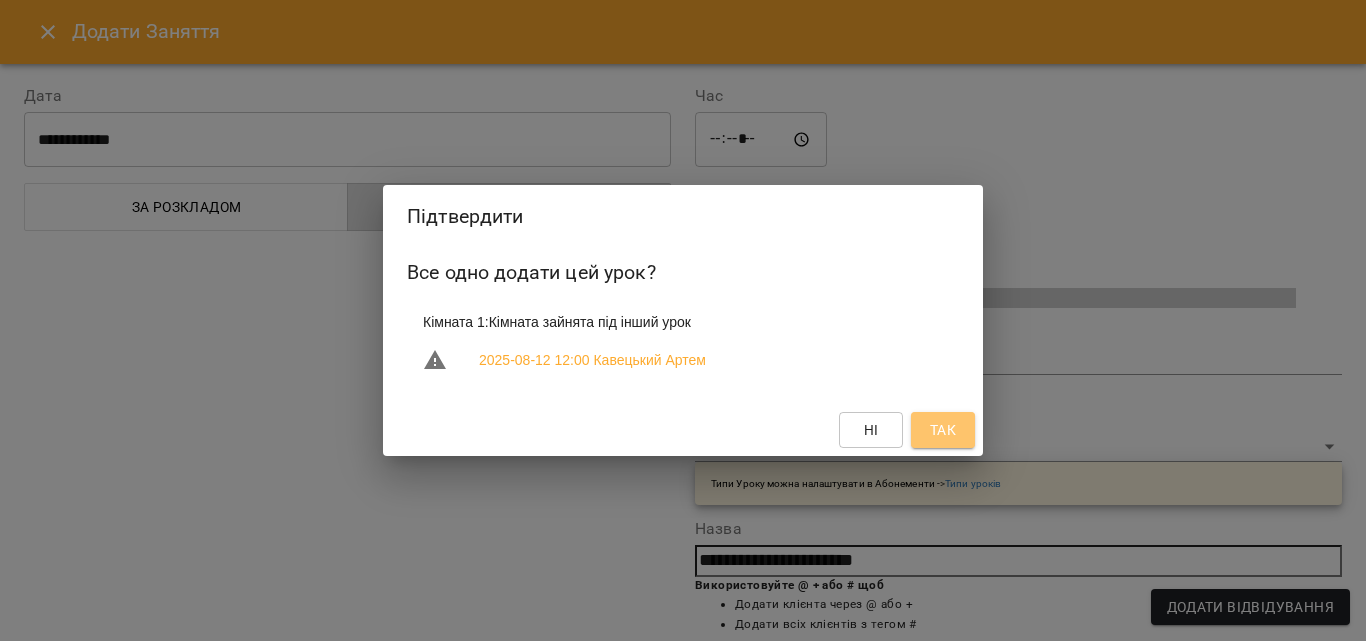 click on "Так" at bounding box center (943, 430) 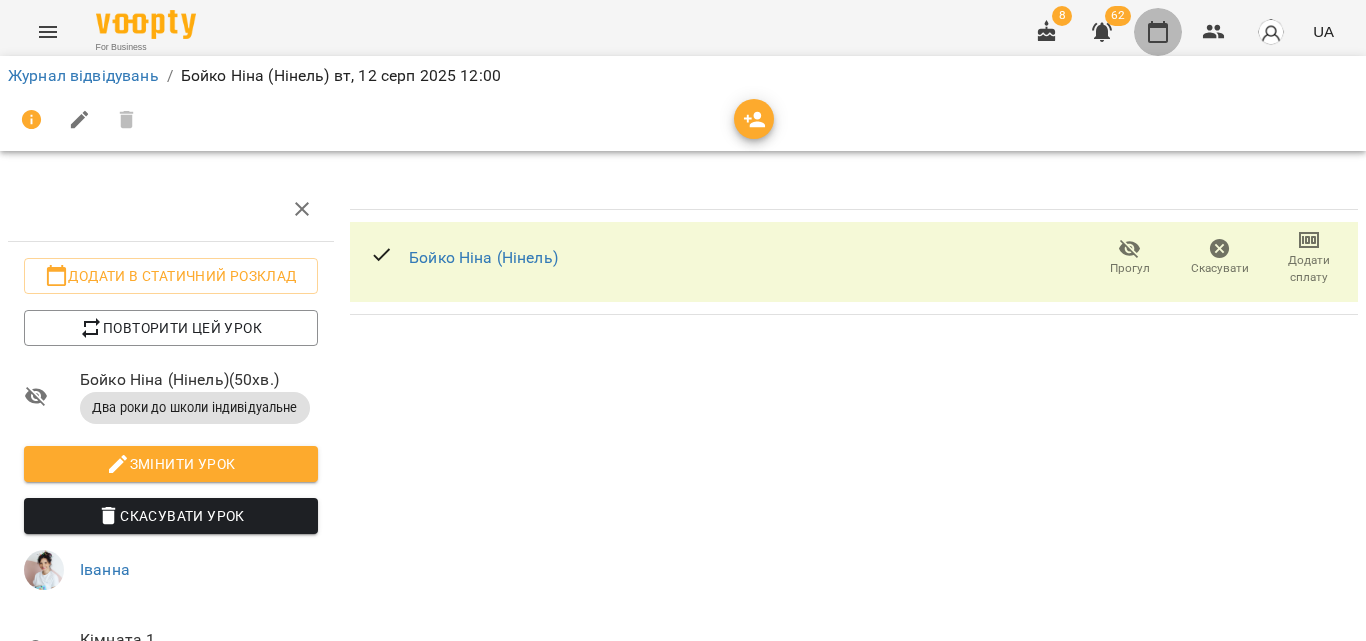 click at bounding box center [1158, 32] 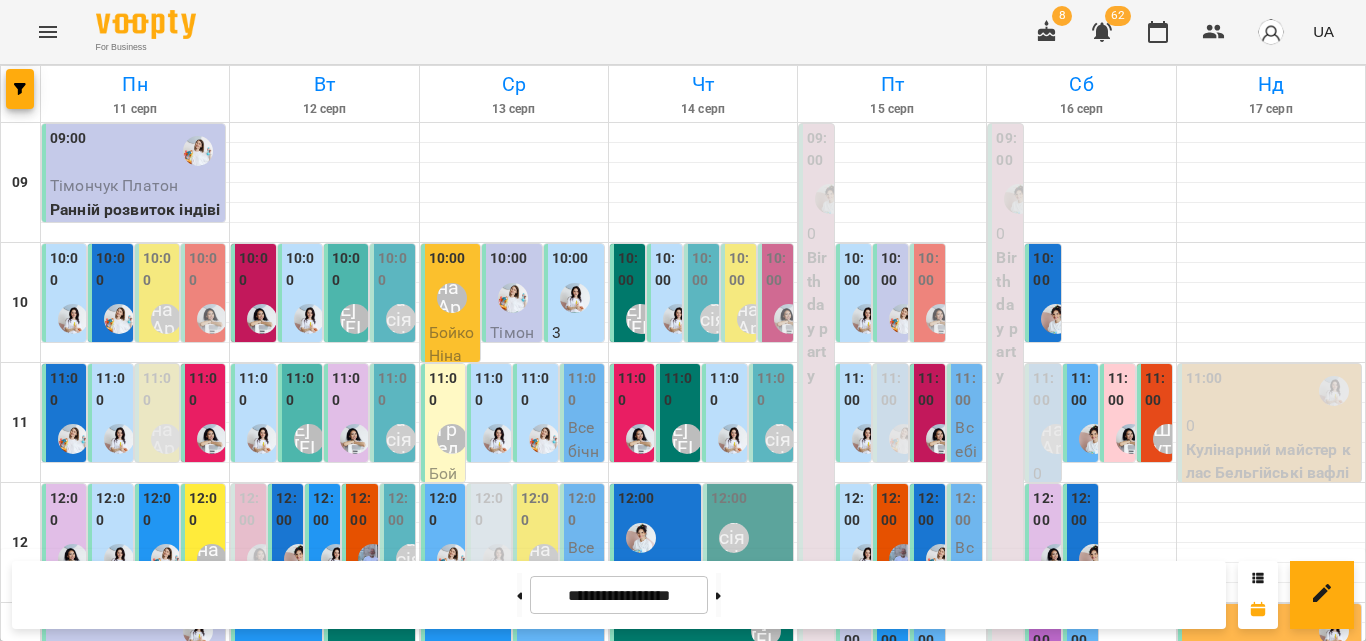 click on "10:00" at bounding box center (929, 269) 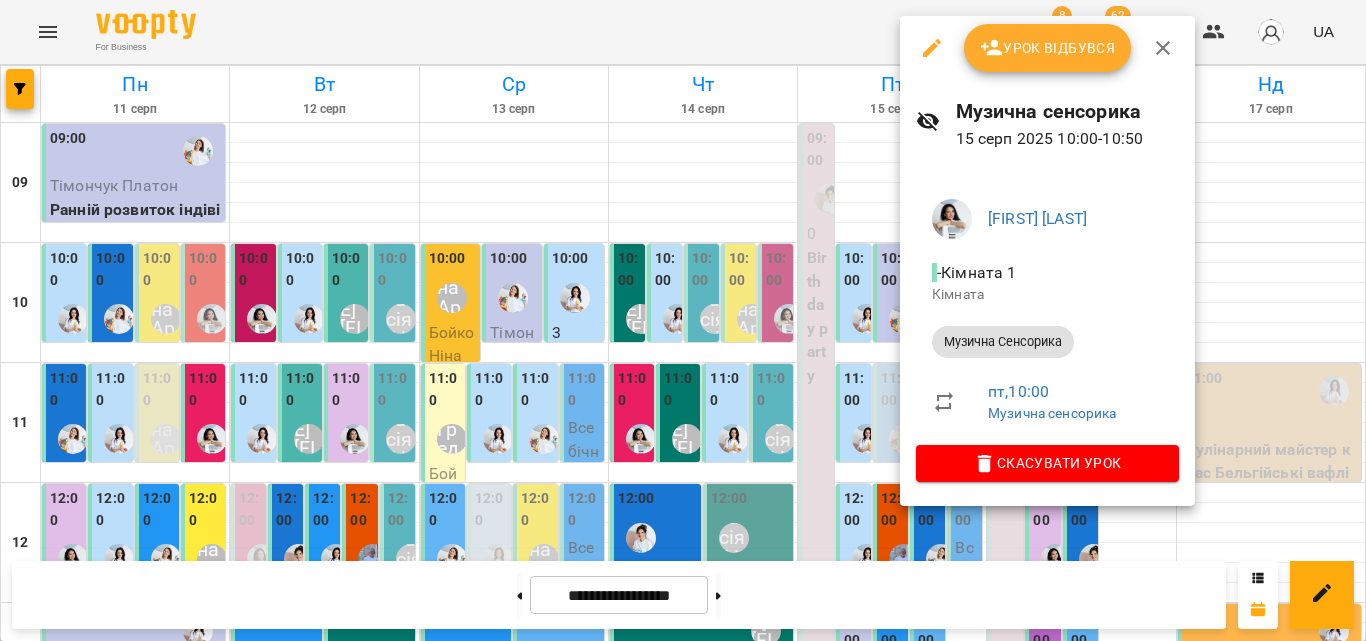 click on "Урок відбувся" at bounding box center (1048, 48) 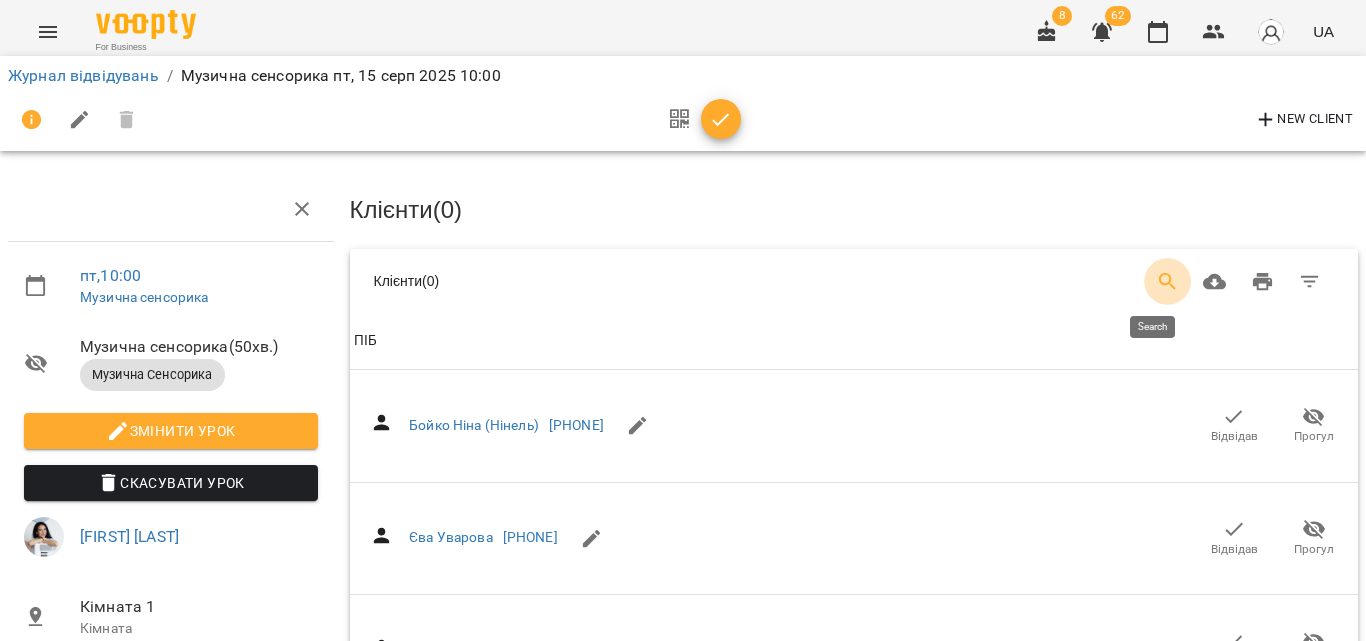 click at bounding box center [1168, 282] 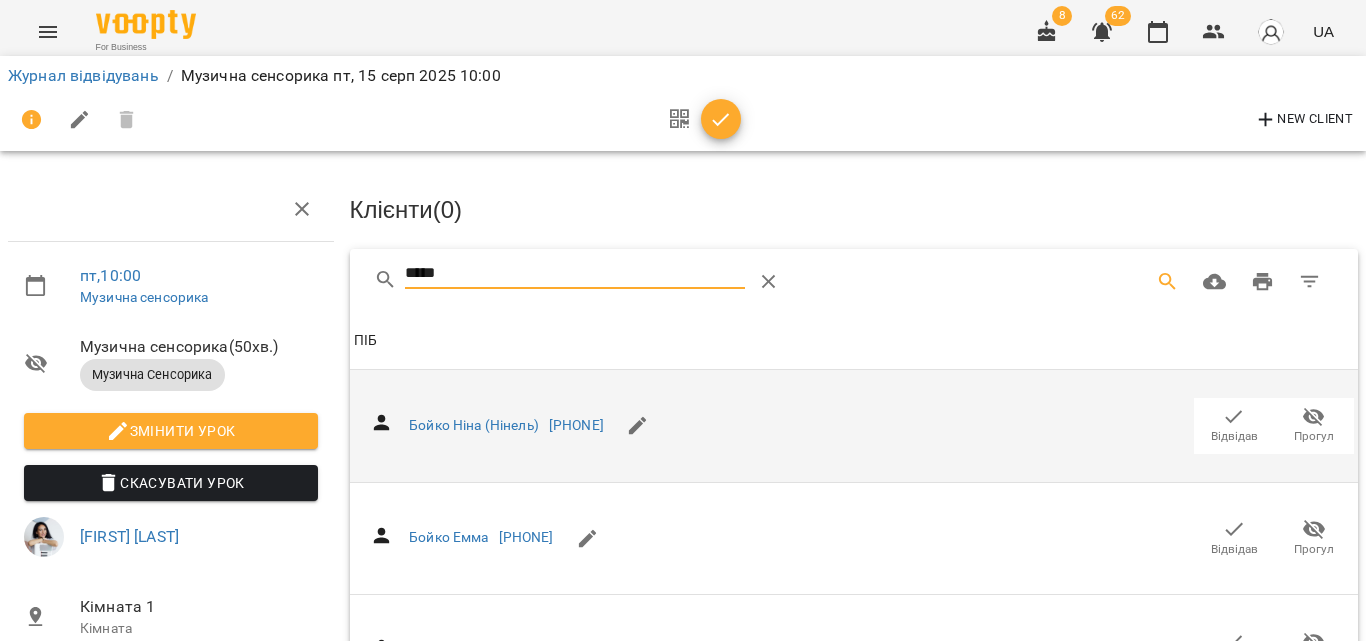 type on "*****" 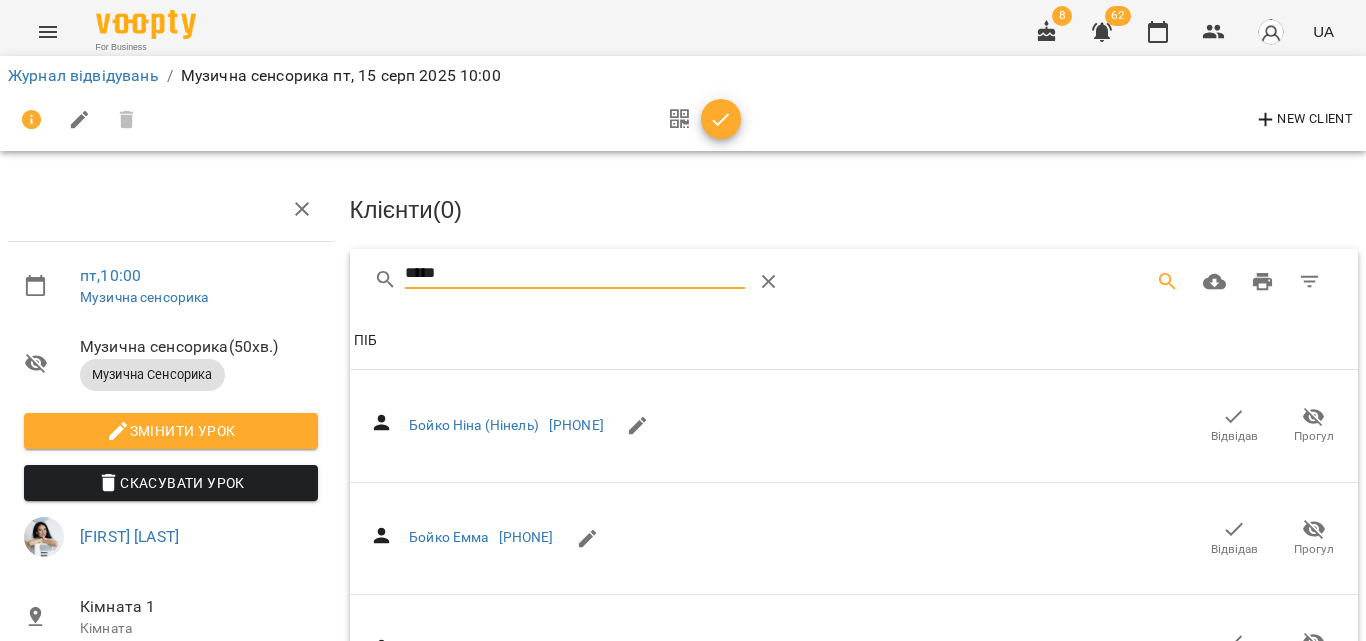 drag, startPoint x: 1214, startPoint y: 418, endPoint x: 1020, endPoint y: 211, distance: 283.6988 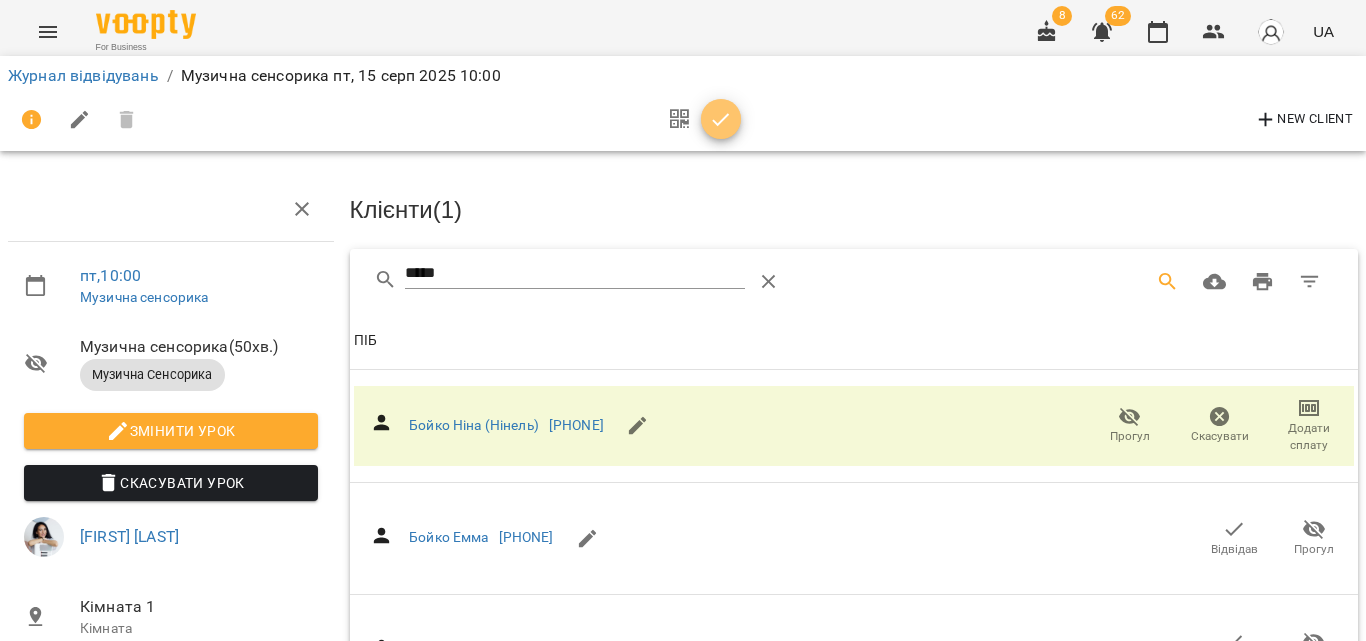click 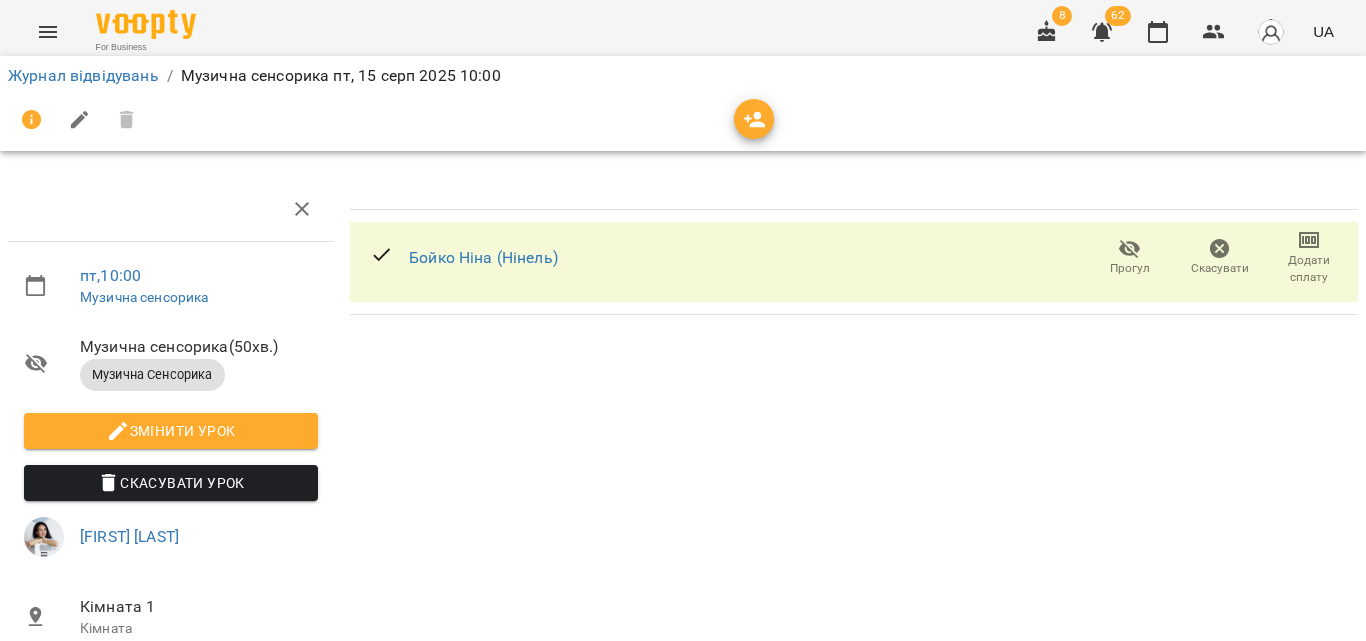 click on "Змінити урок" at bounding box center (171, 431) 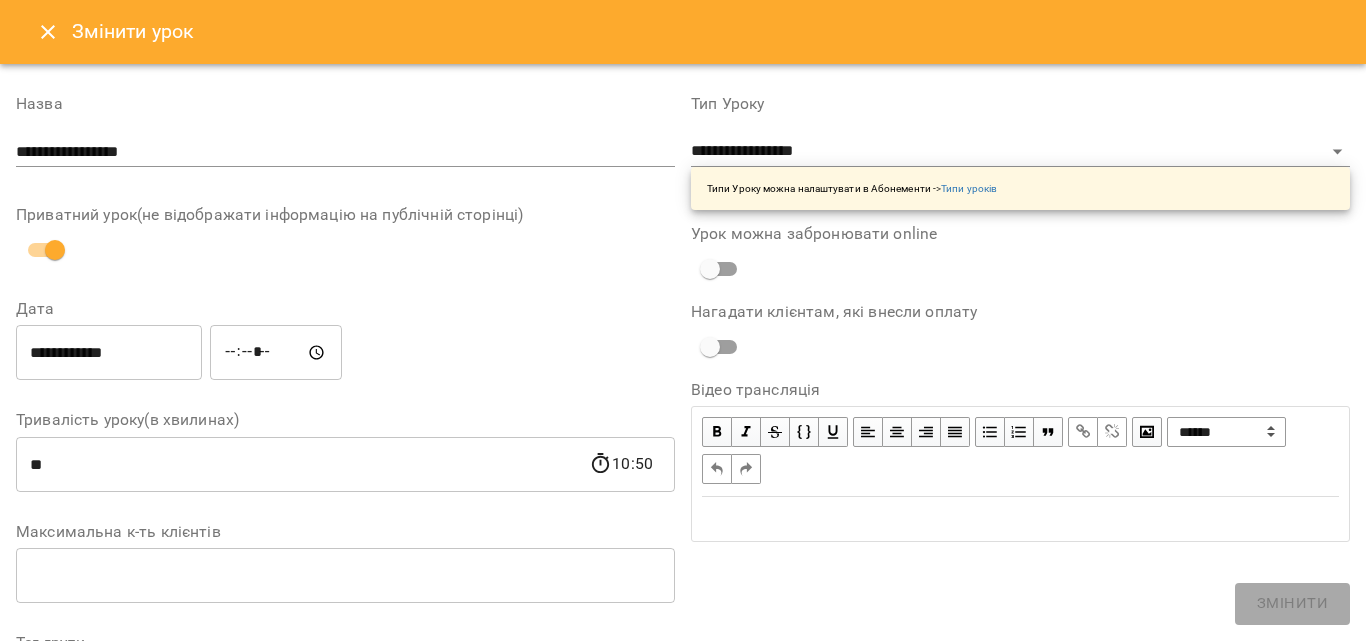 click on "**********" at bounding box center (1020, 153) 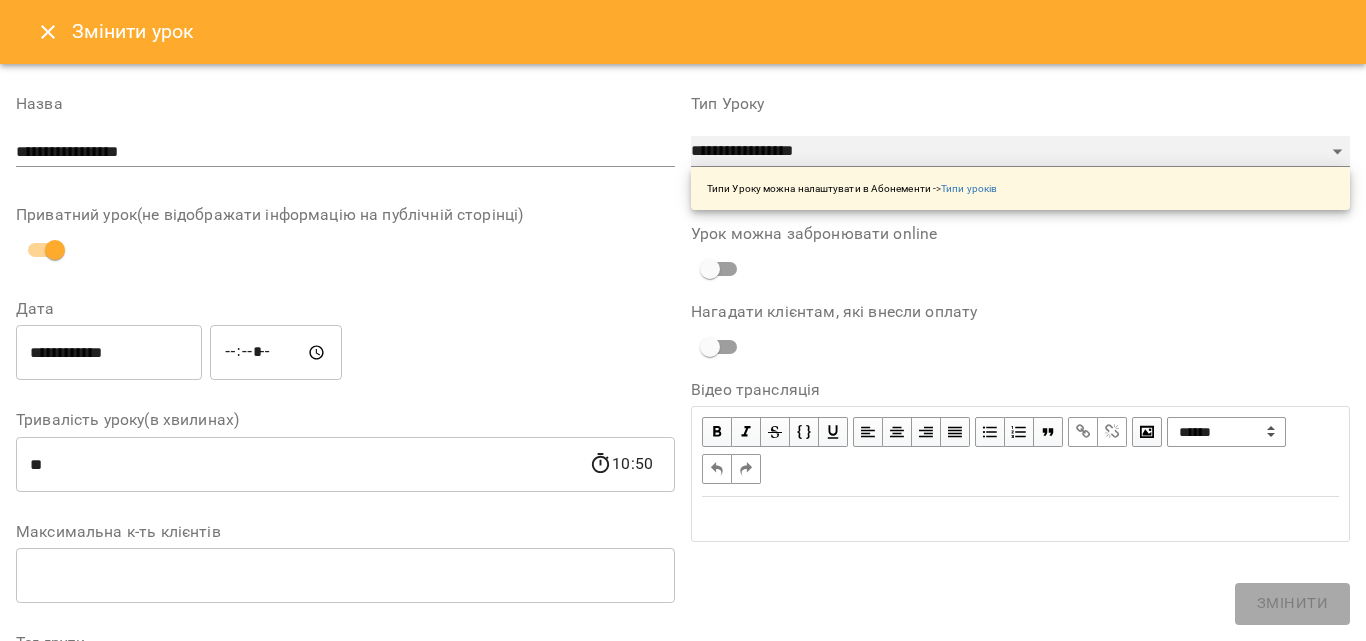 click on "**********" at bounding box center (1020, 152) 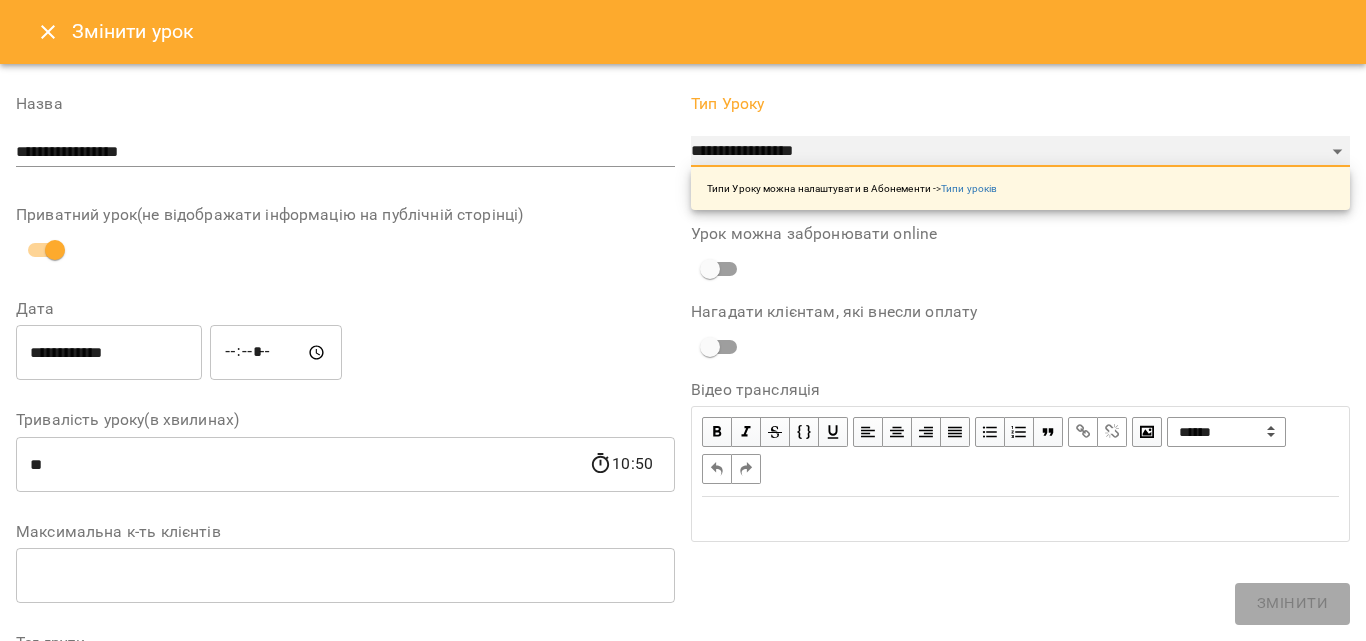 select on "*****" 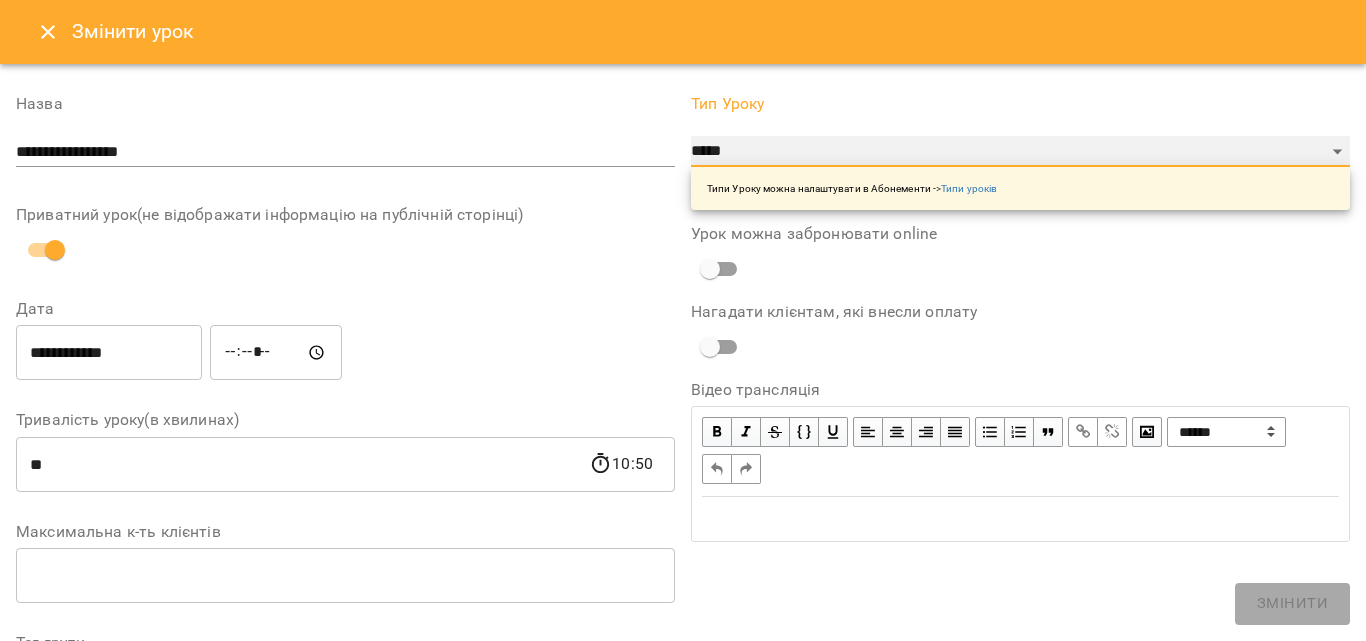click on "**********" at bounding box center [1020, 152] 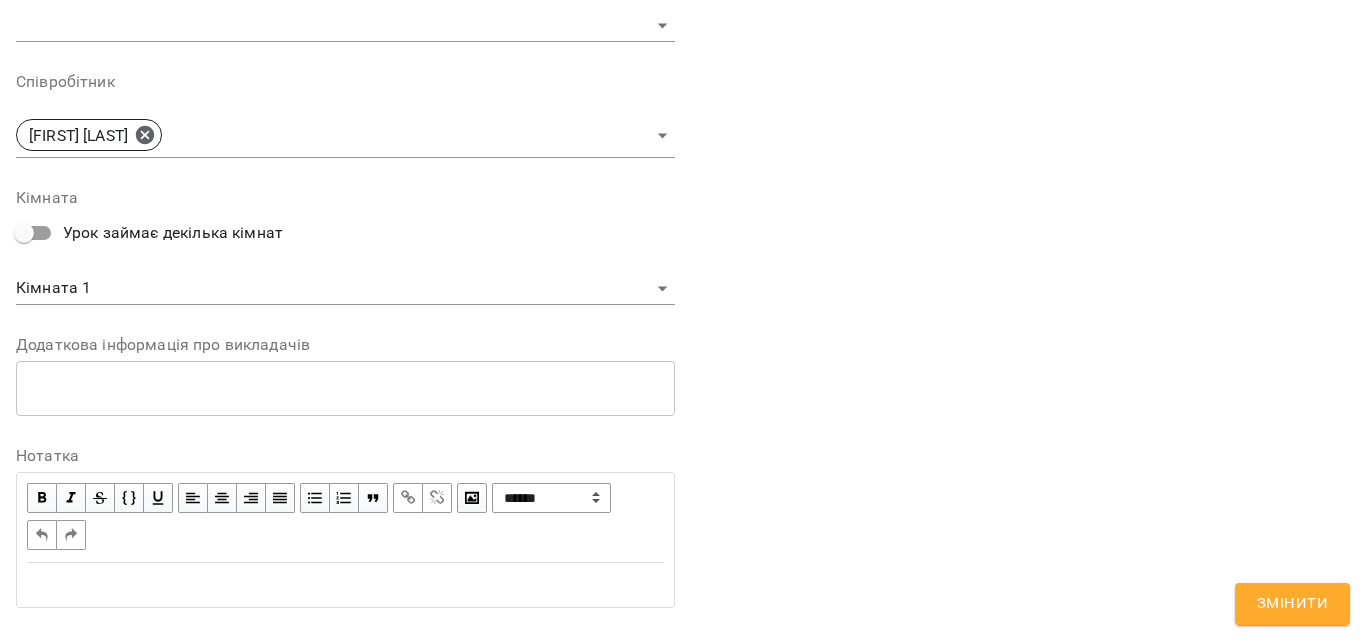 scroll, scrollTop: 700, scrollLeft: 0, axis: vertical 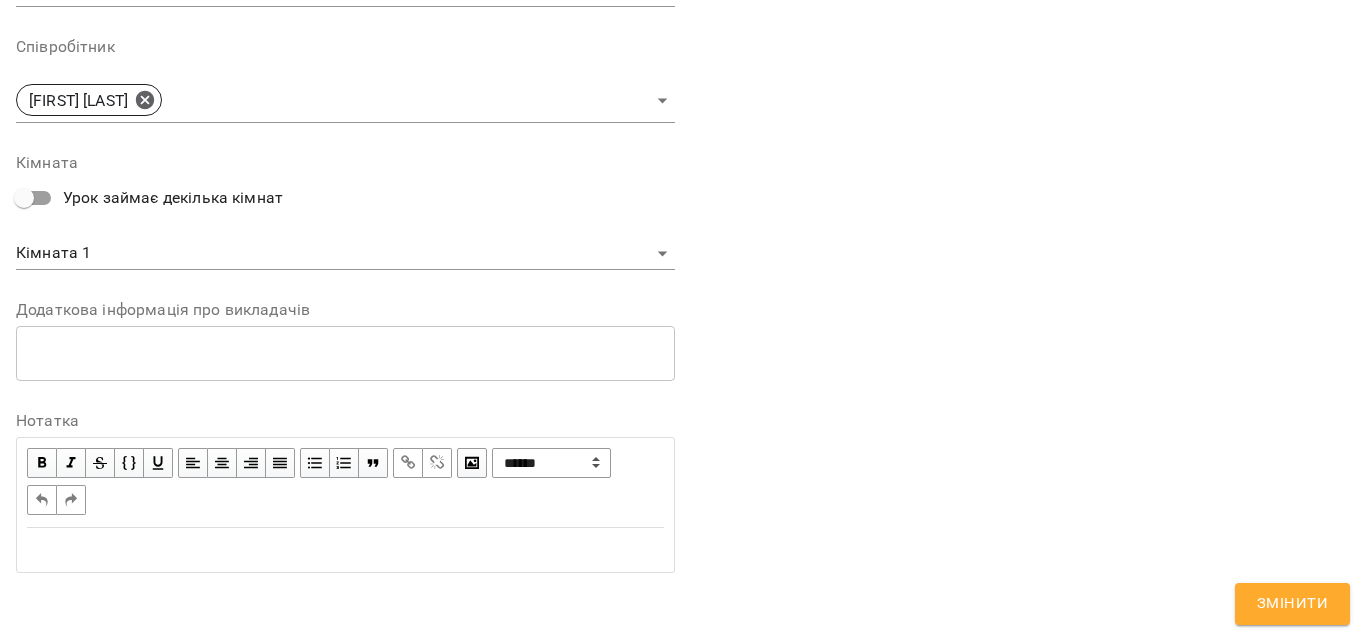 click on "Змінити" at bounding box center (1292, 604) 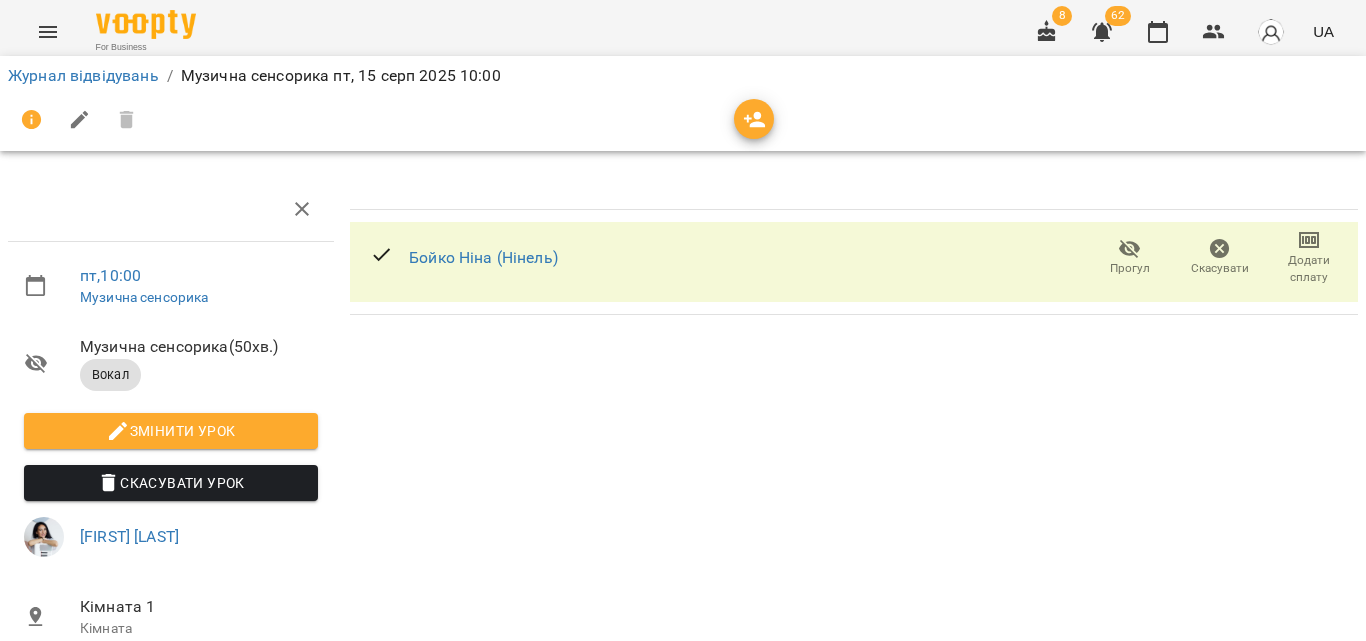 click 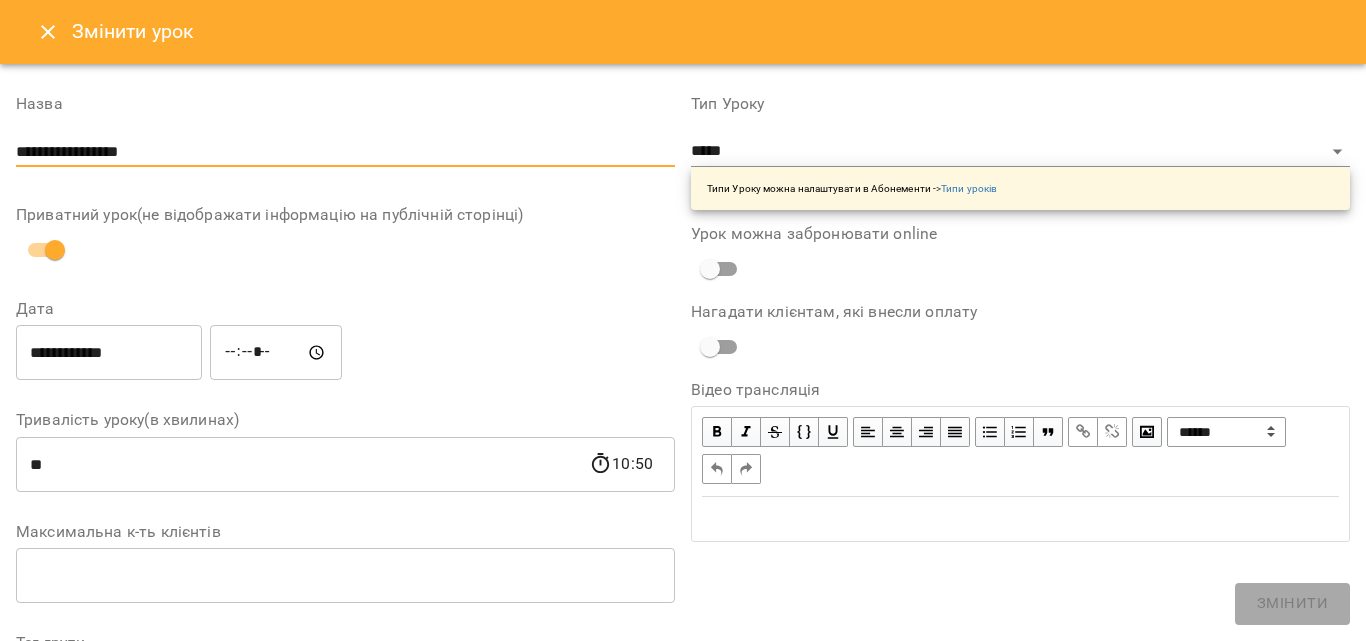 drag, startPoint x: 190, startPoint y: 143, endPoint x: 0, endPoint y: 139, distance: 190.0421 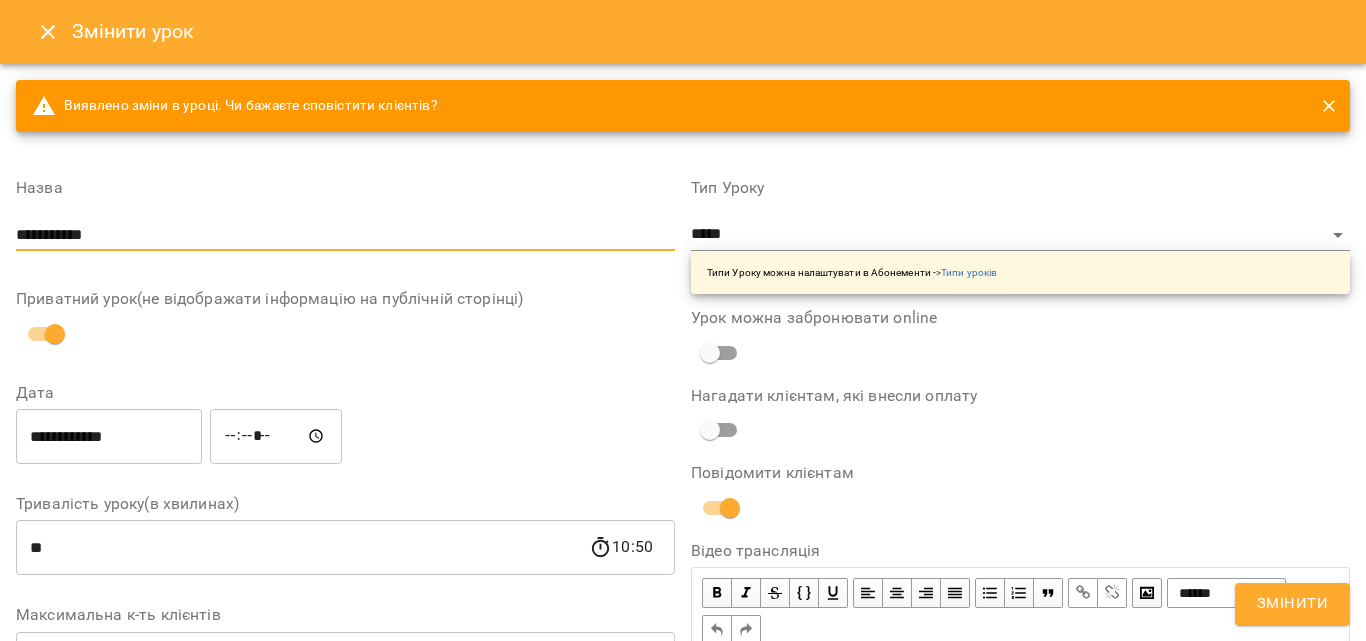 type on "**********" 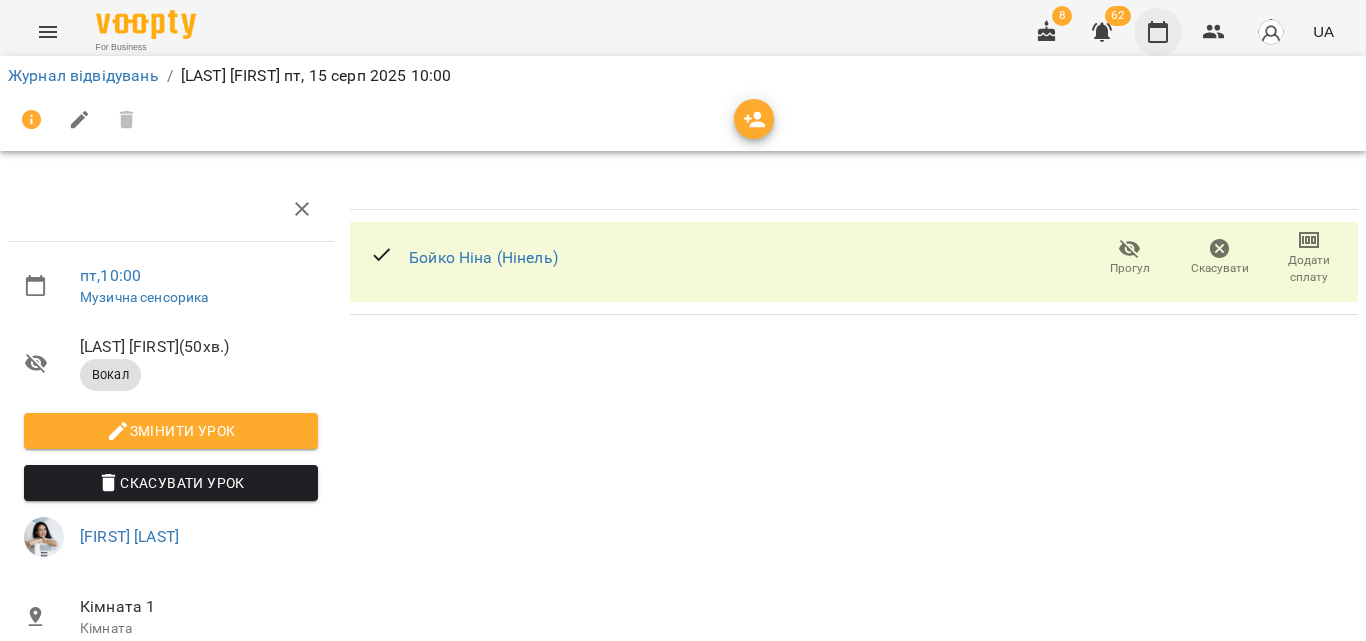 click at bounding box center [1158, 32] 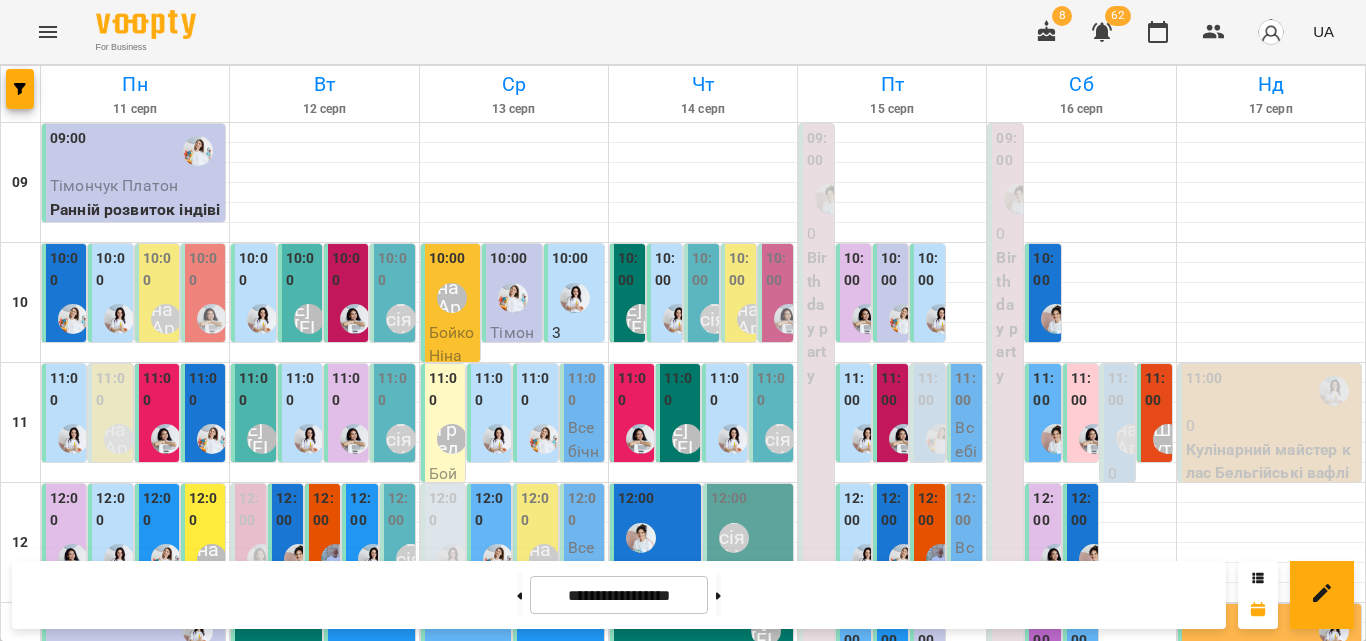 scroll, scrollTop: 300, scrollLeft: 0, axis: vertical 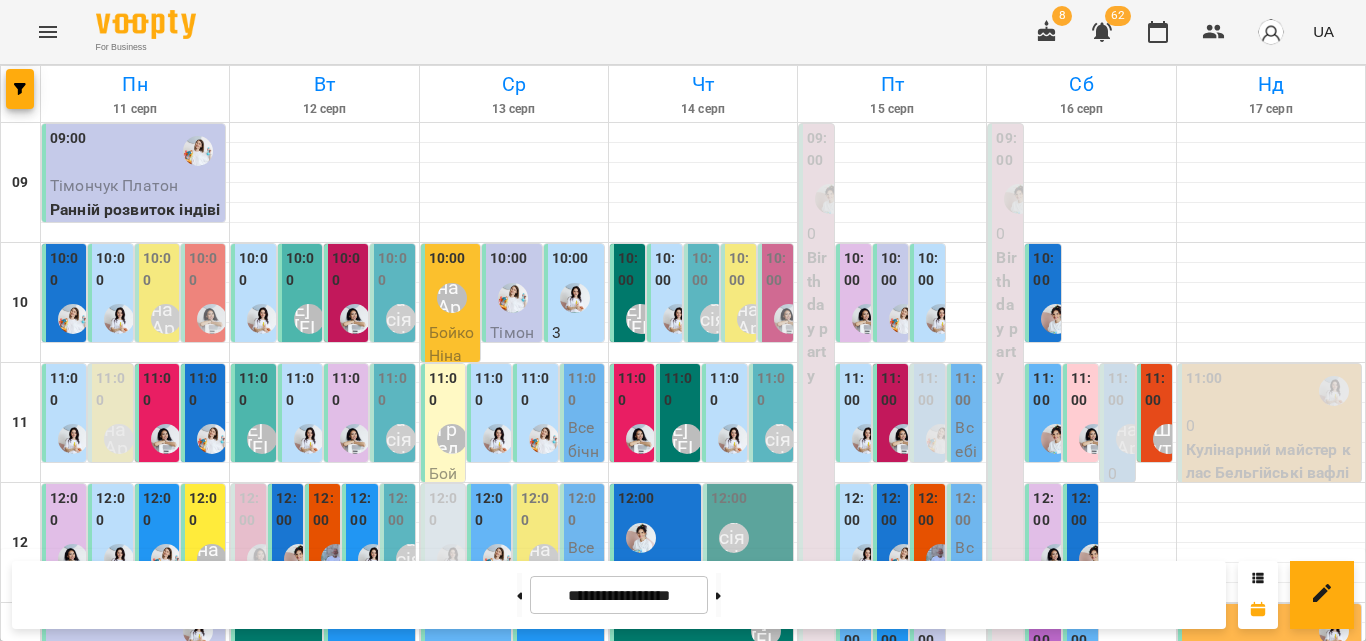 click at bounding box center [892, 493] 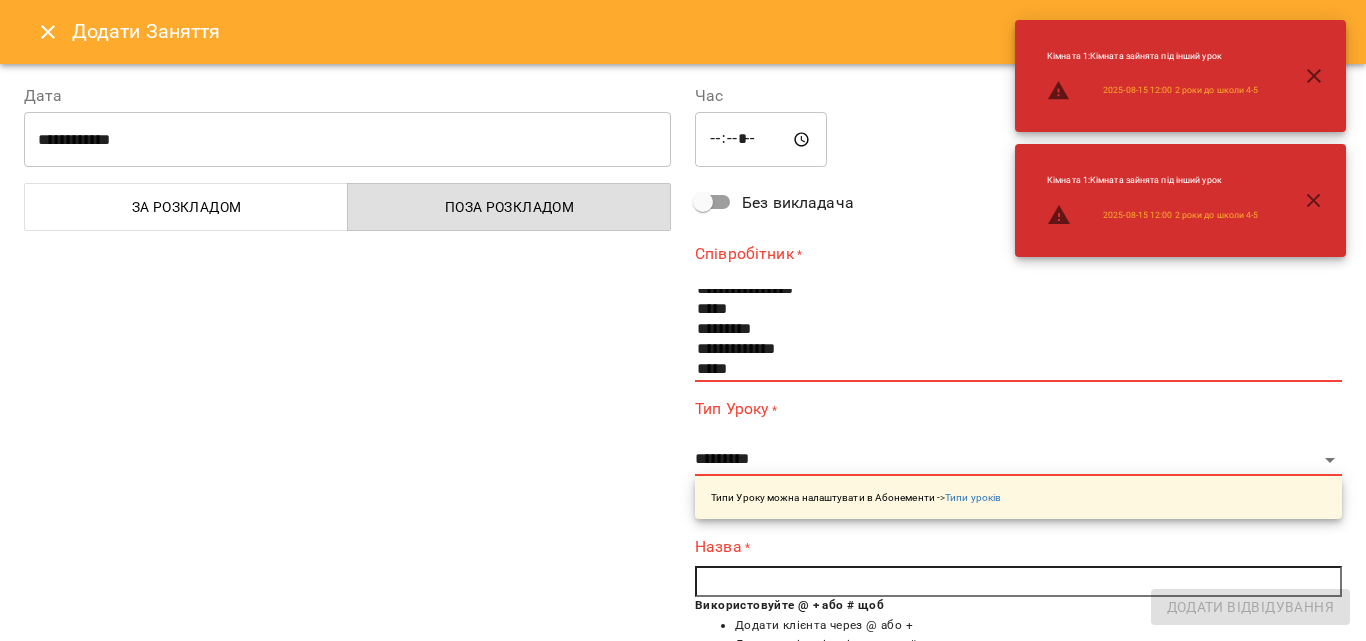 scroll, scrollTop: 200, scrollLeft: 0, axis: vertical 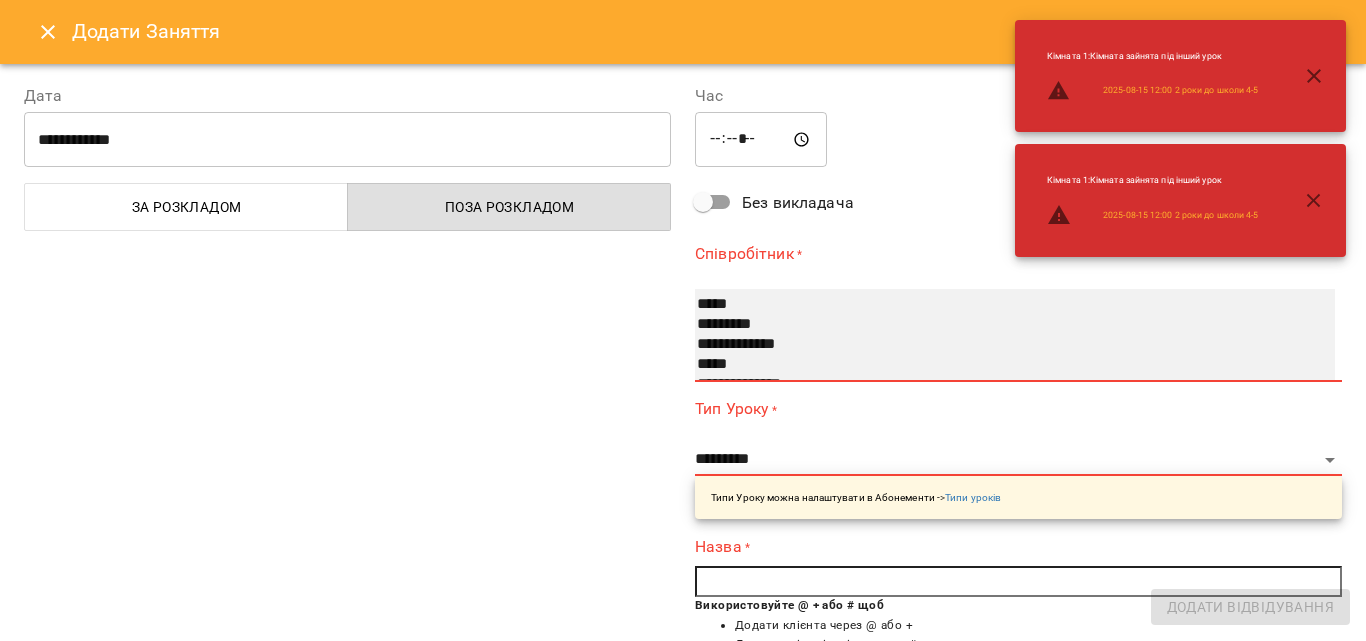 select on "**********" 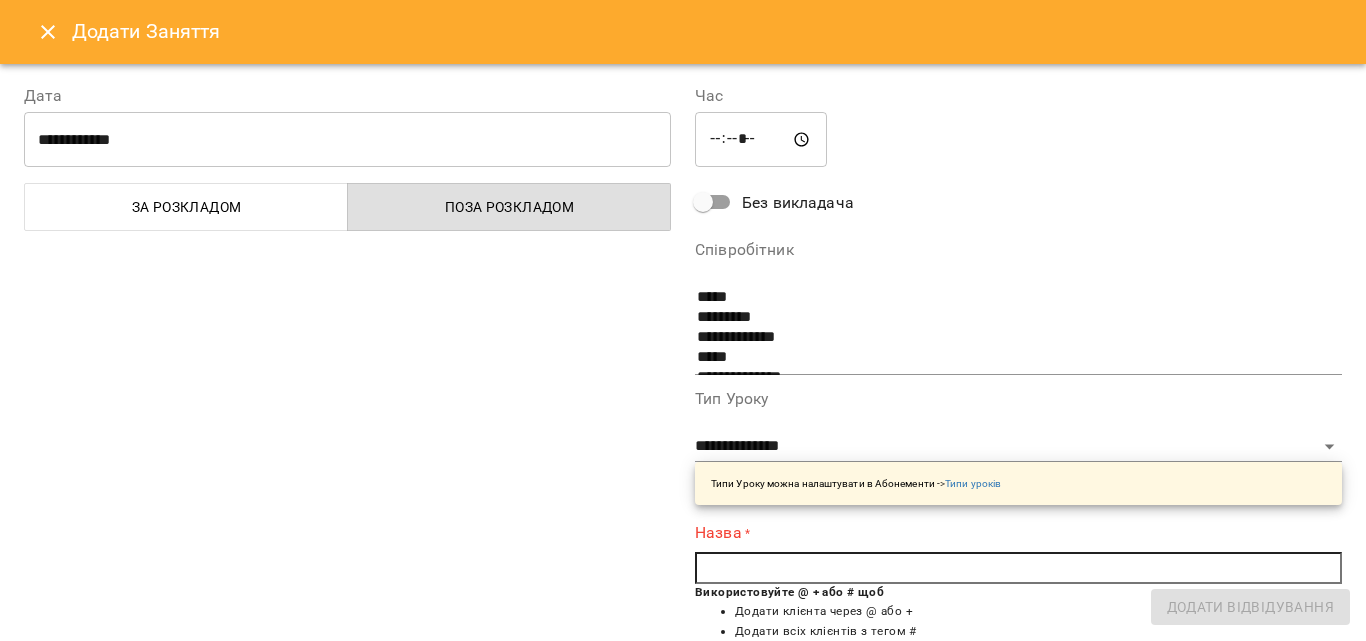 click at bounding box center [1018, 568] 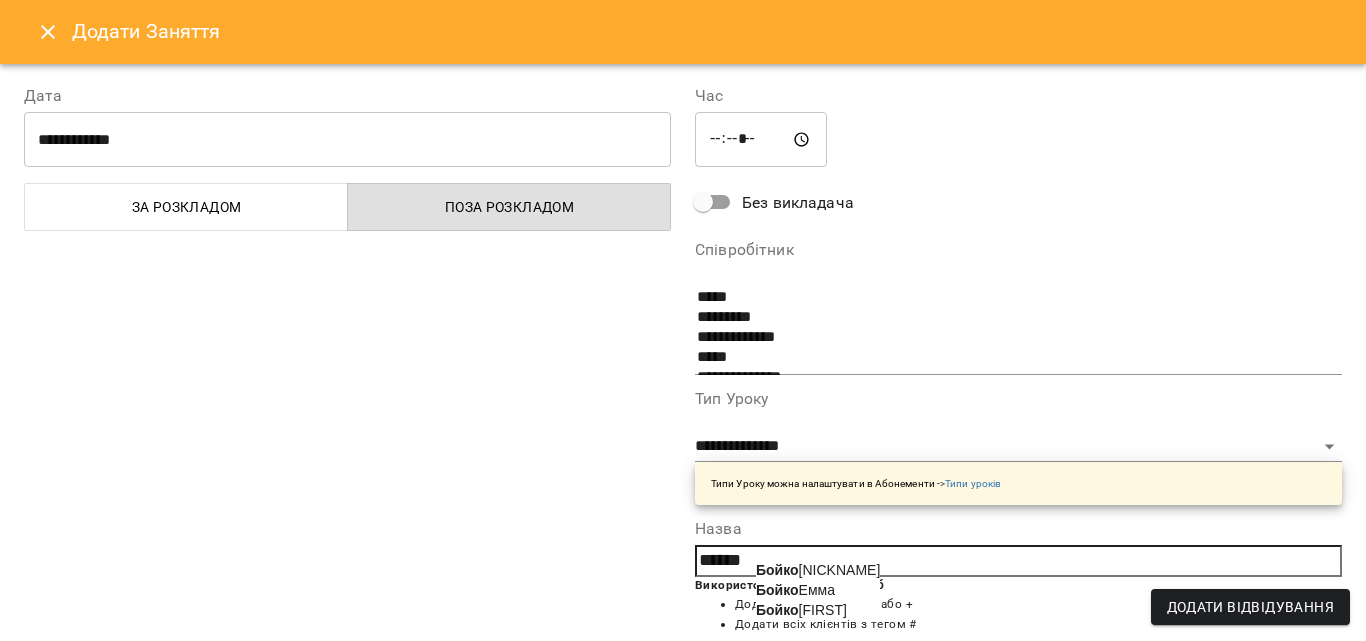 click on "[LAST] [FIRST] ([NICKNAME])" at bounding box center [818, 570] 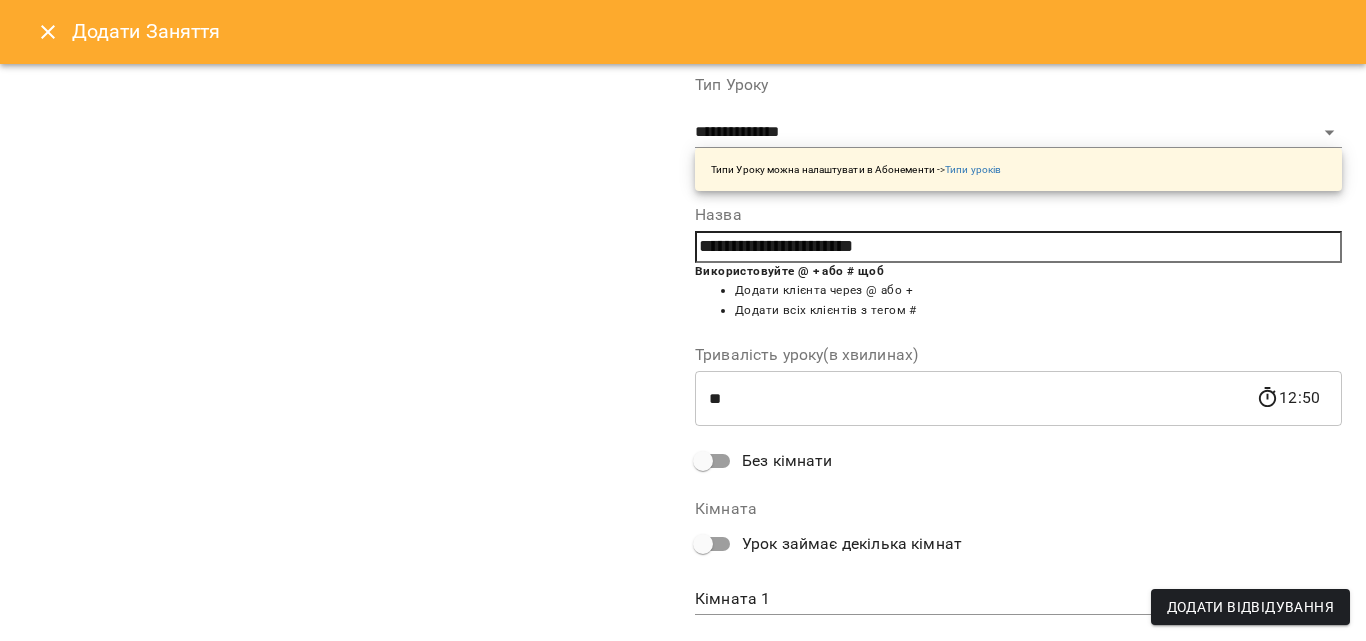 scroll, scrollTop: 356, scrollLeft: 0, axis: vertical 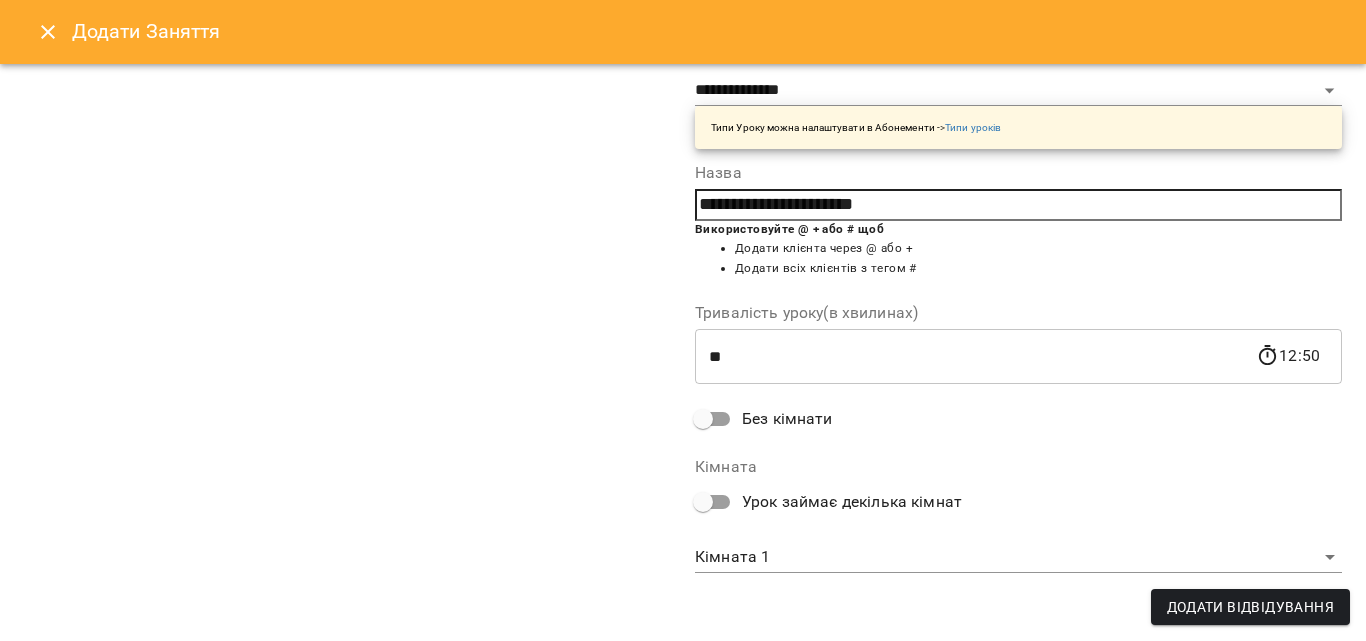 click on "**********" at bounding box center (683, 172) 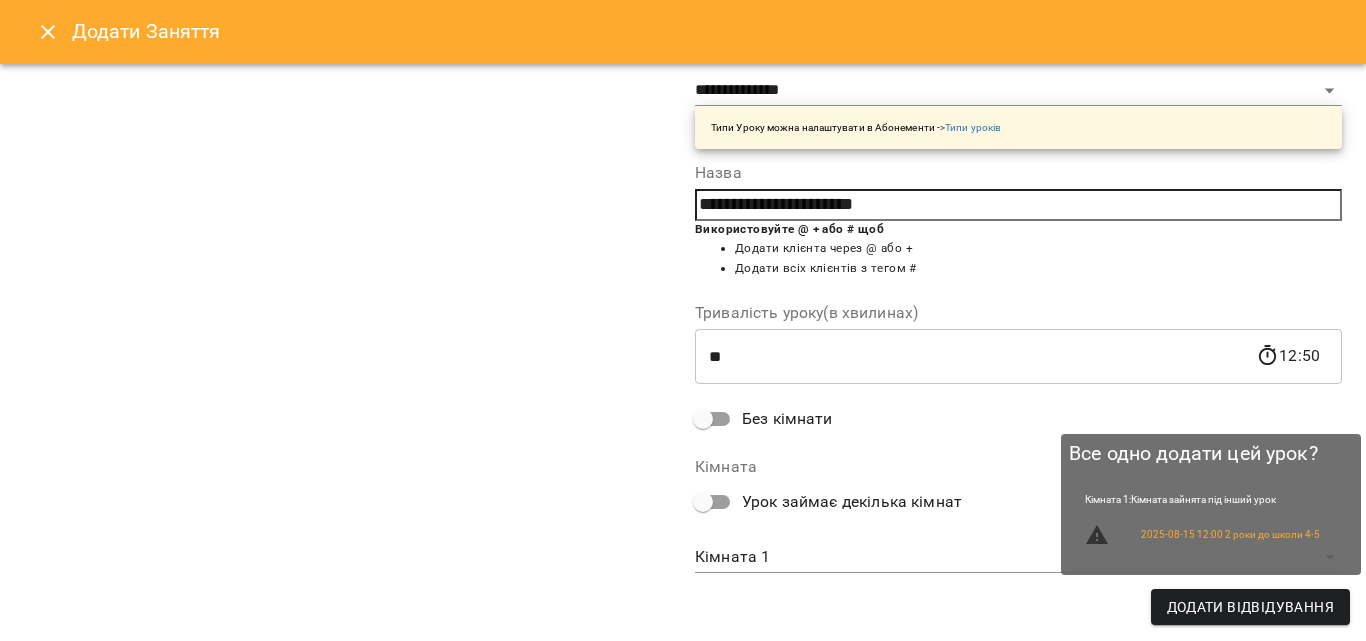 click on "Додати Відвідування" at bounding box center [1250, 607] 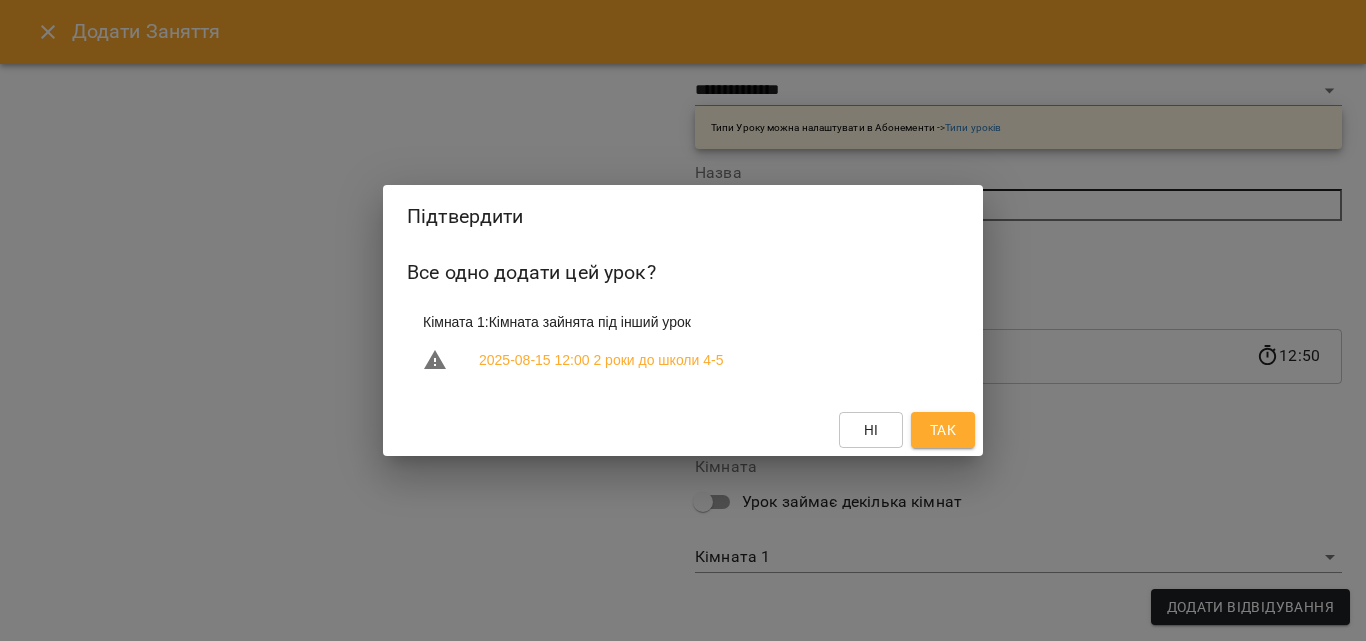 click on "Ні Так" at bounding box center [683, 430] 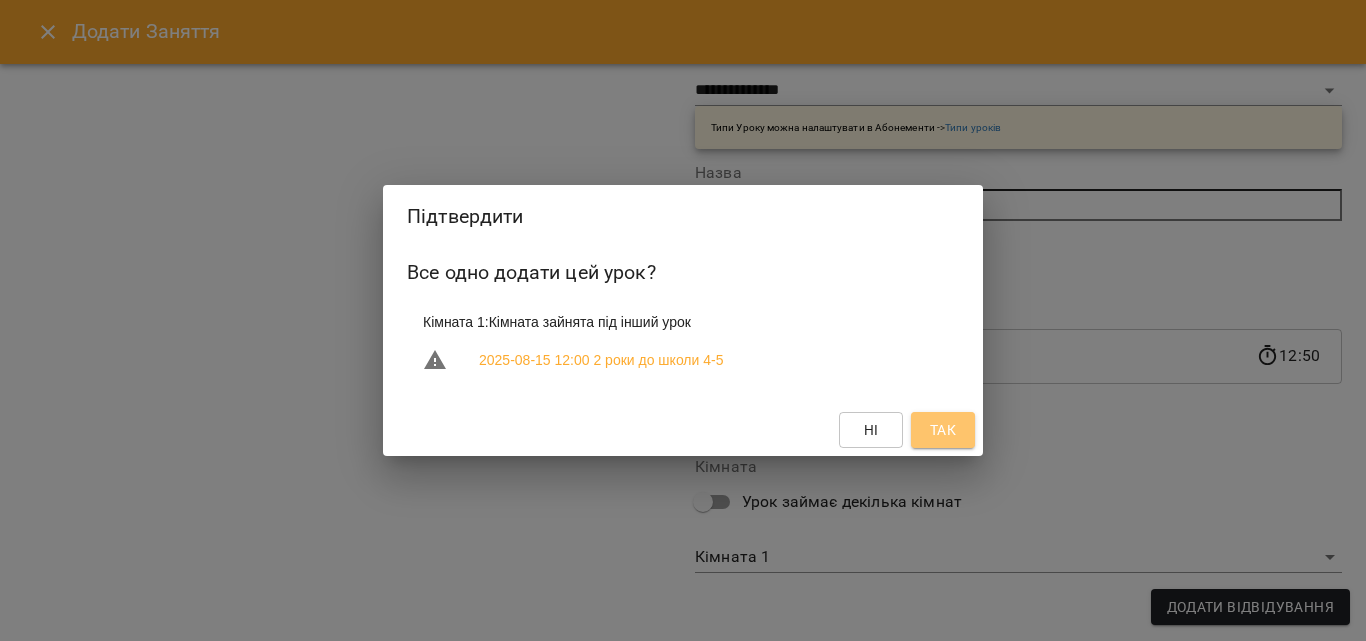 click on "Так" at bounding box center (943, 430) 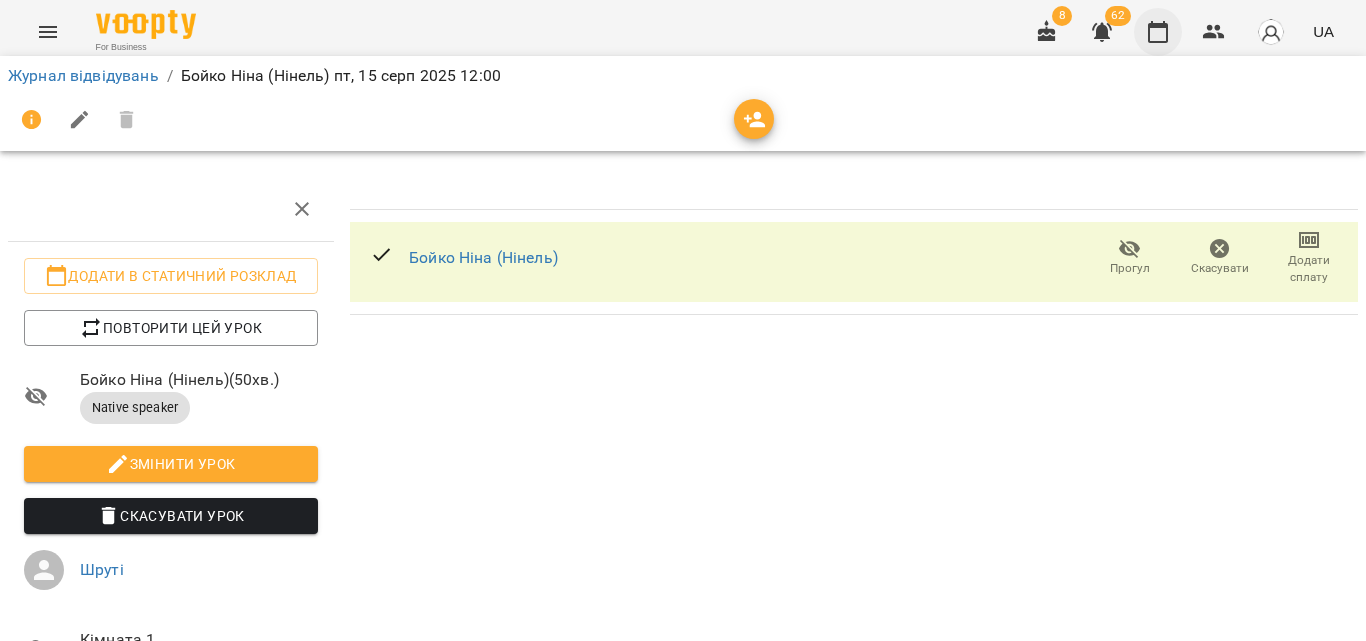 click 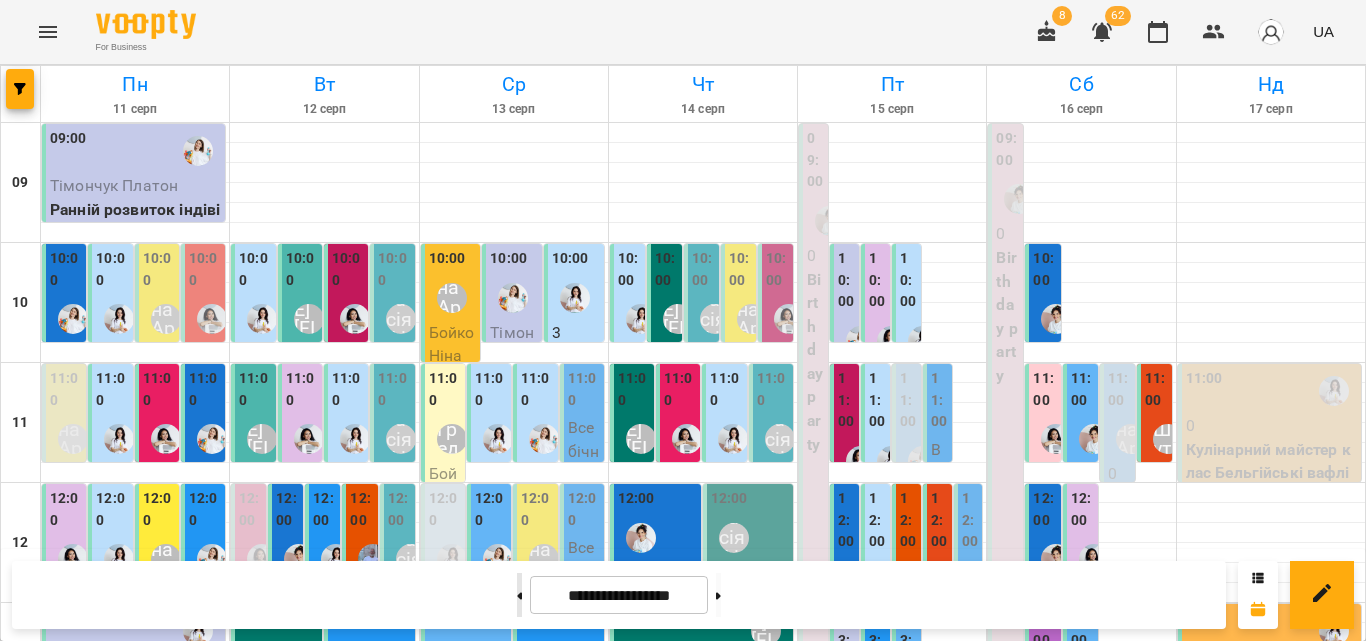 click at bounding box center (519, 595) 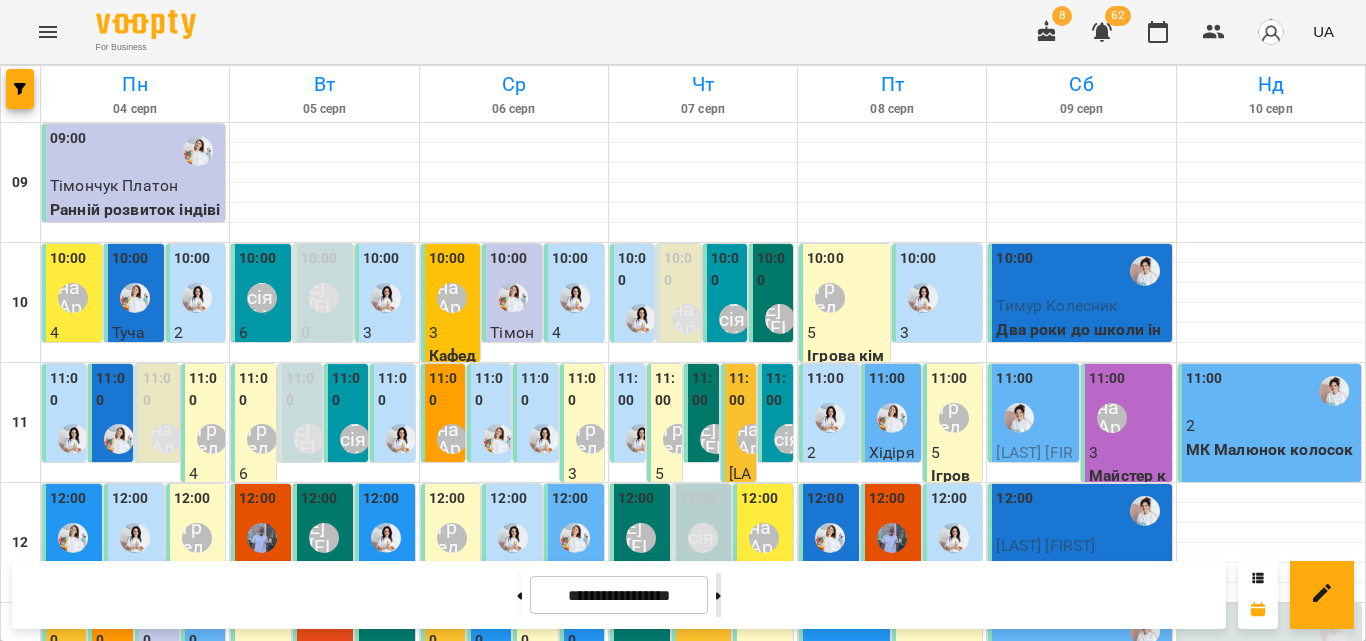 click at bounding box center [718, 595] 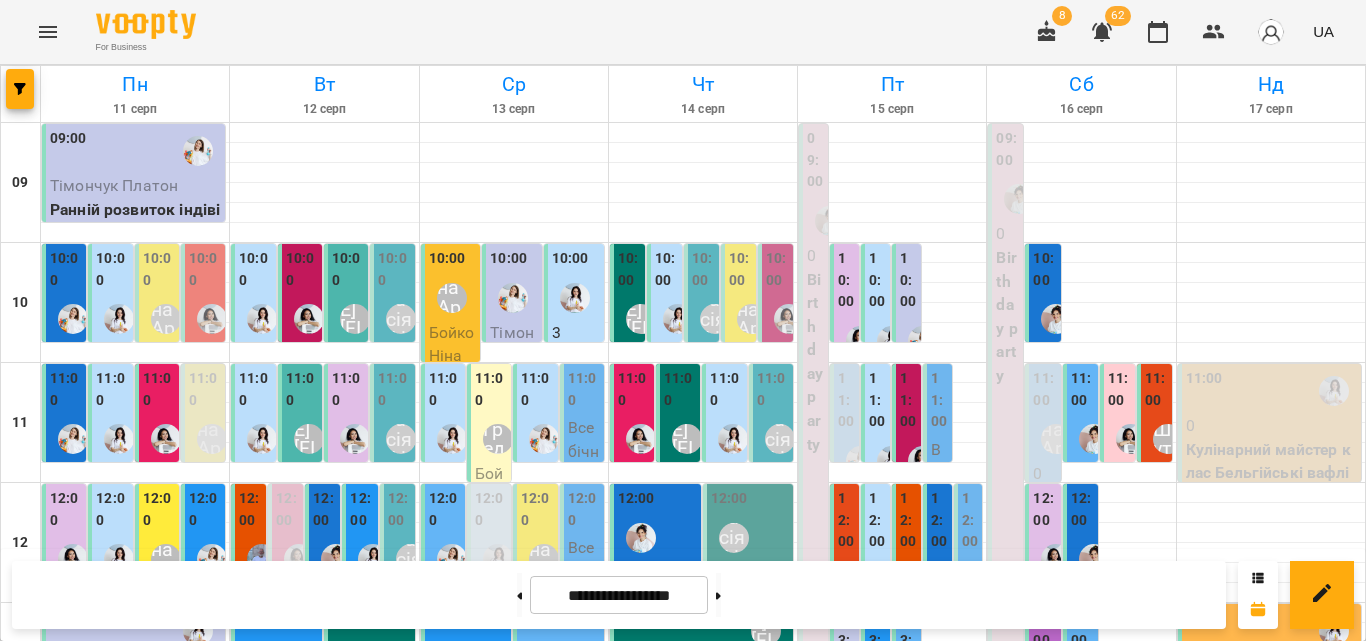click on "10:00" at bounding box center (66, 272) 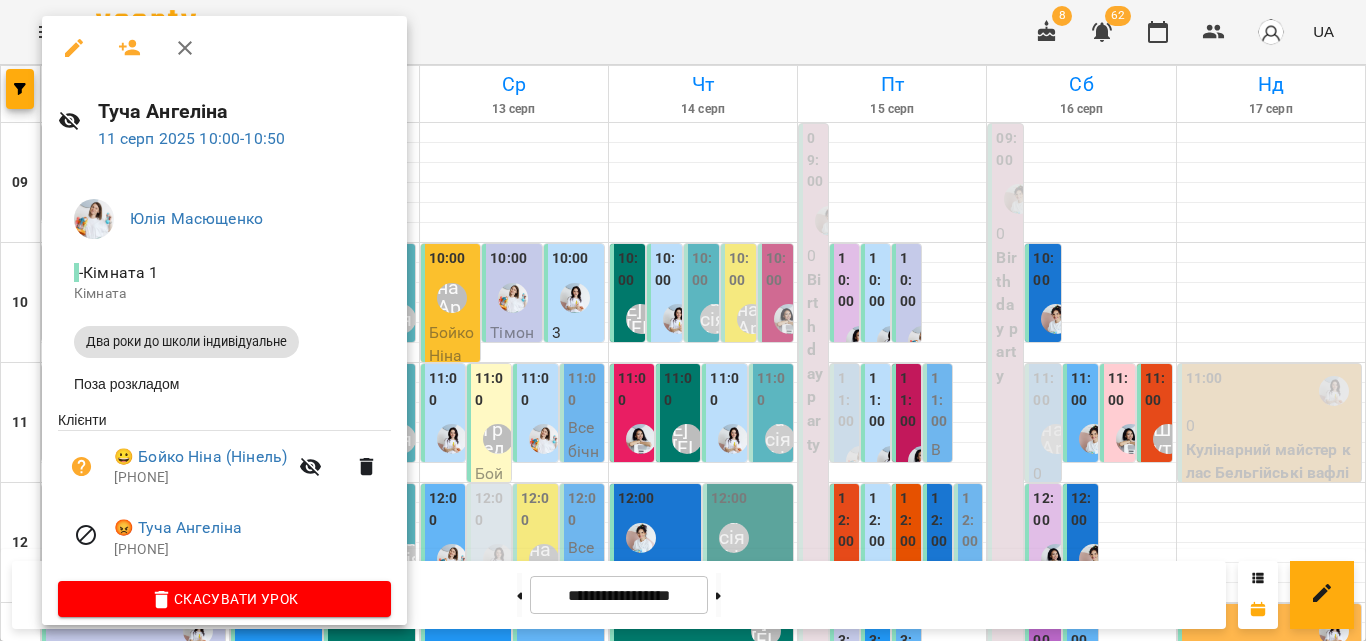 click 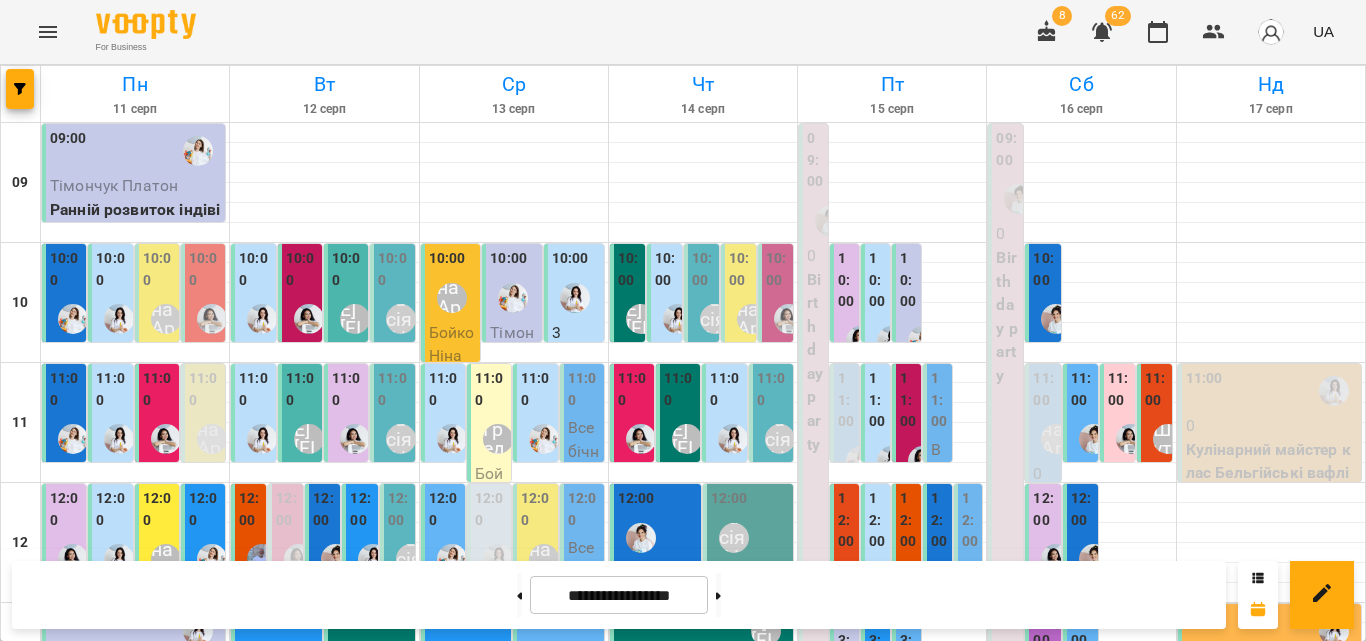 click on "11:00" at bounding box center (159, 389) 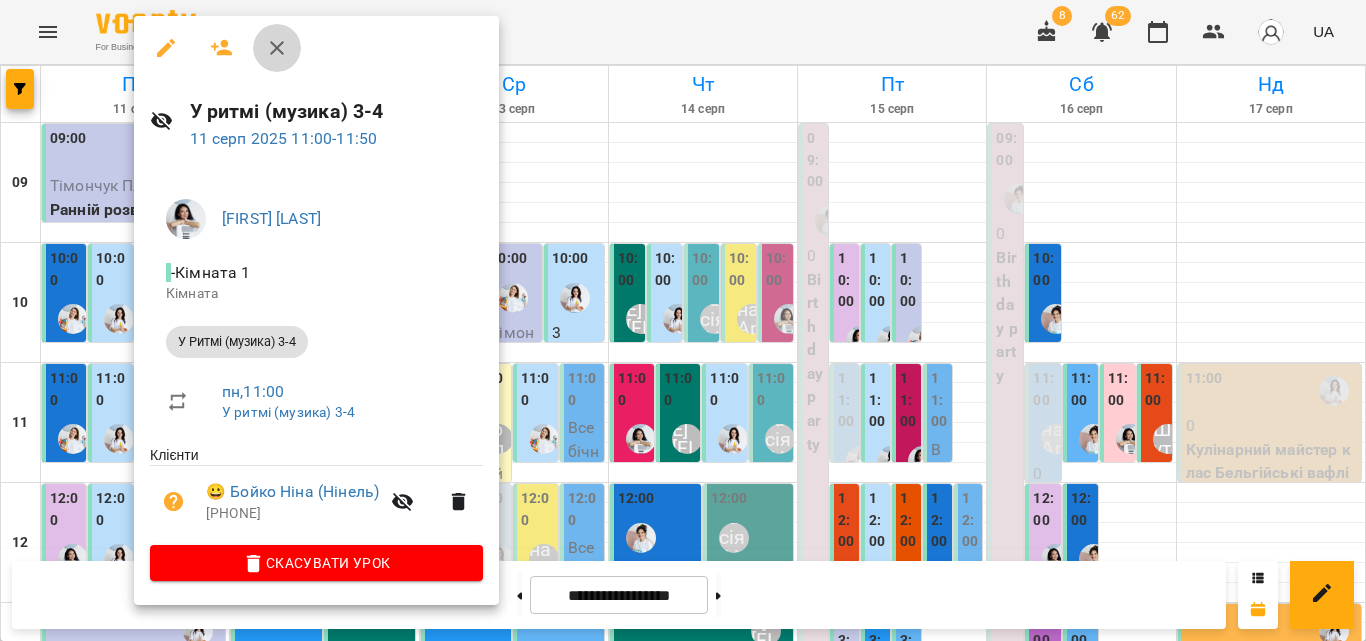 click 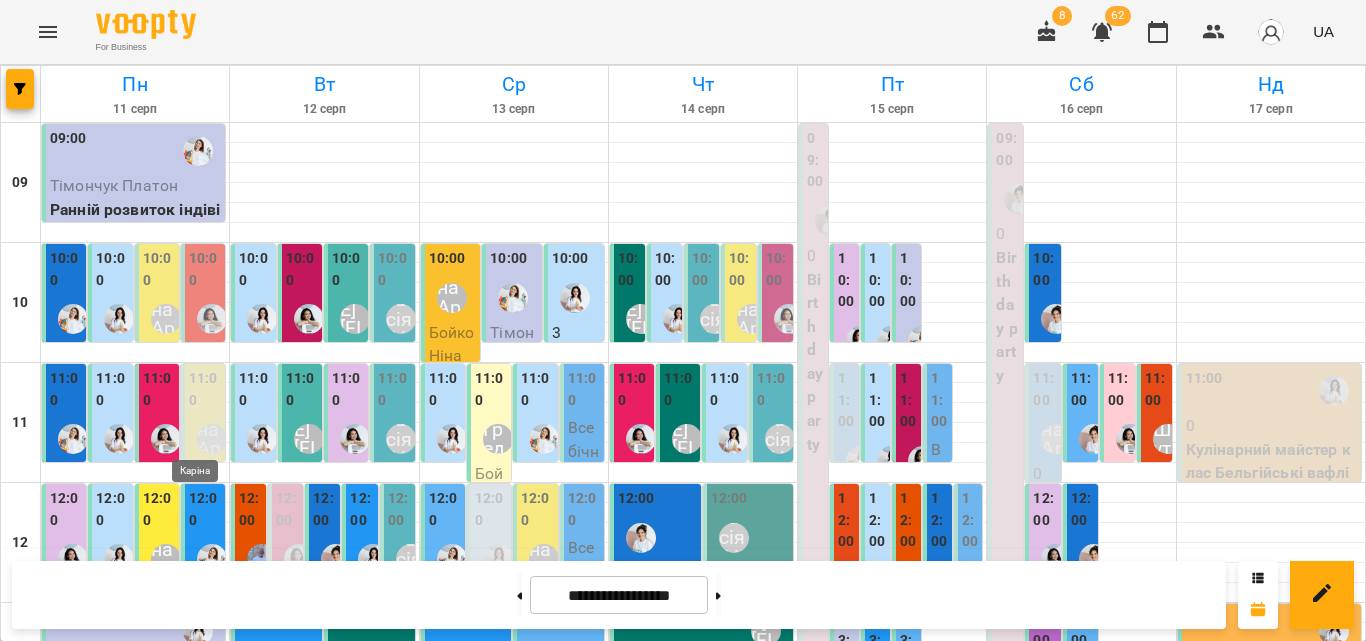 scroll, scrollTop: 200, scrollLeft: 0, axis: vertical 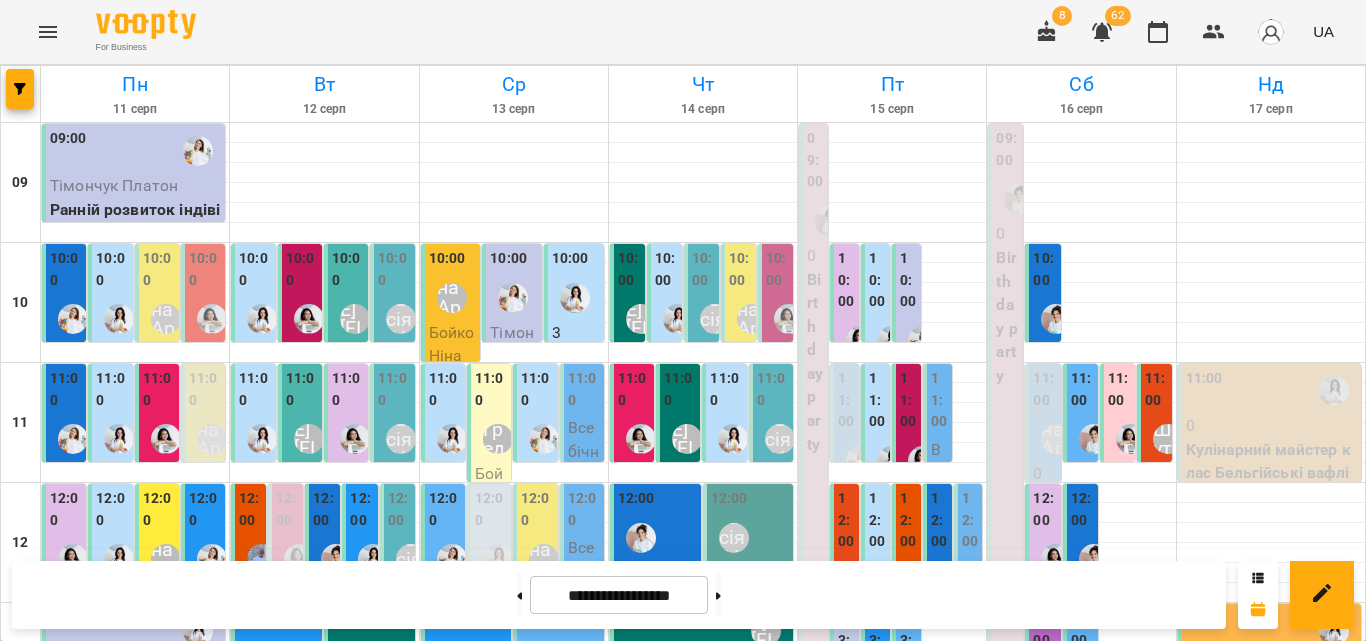 click on "12:00" at bounding box center [159, 509] 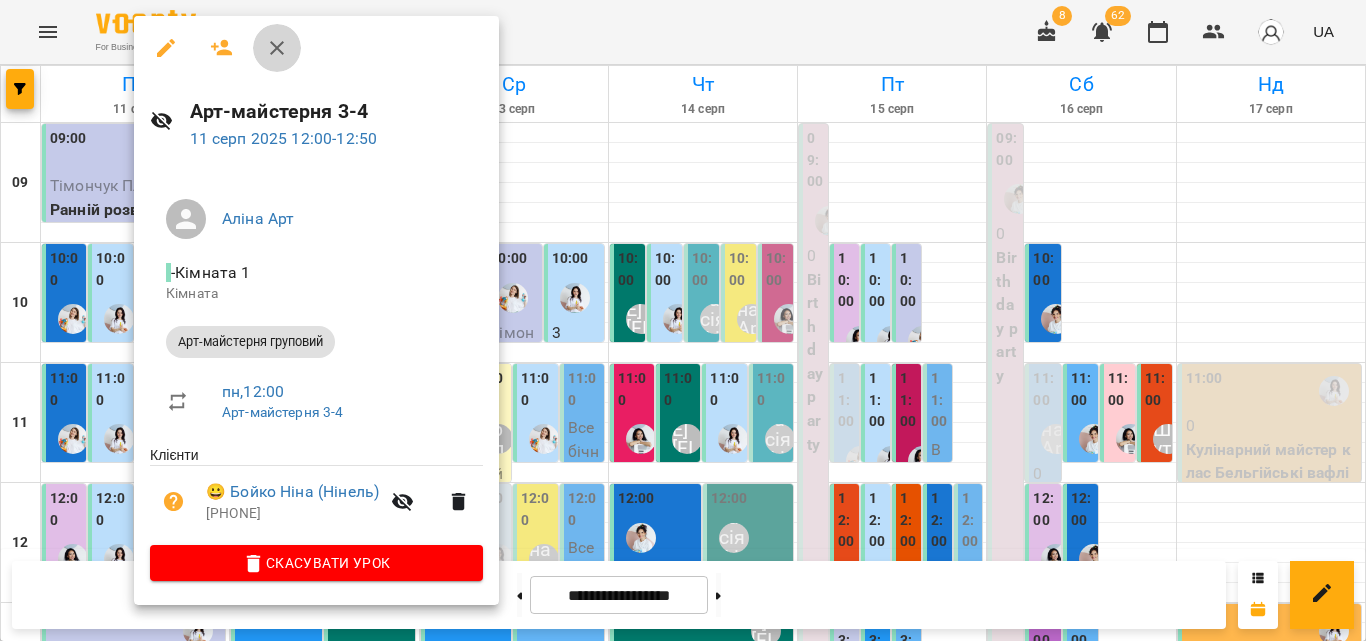 click 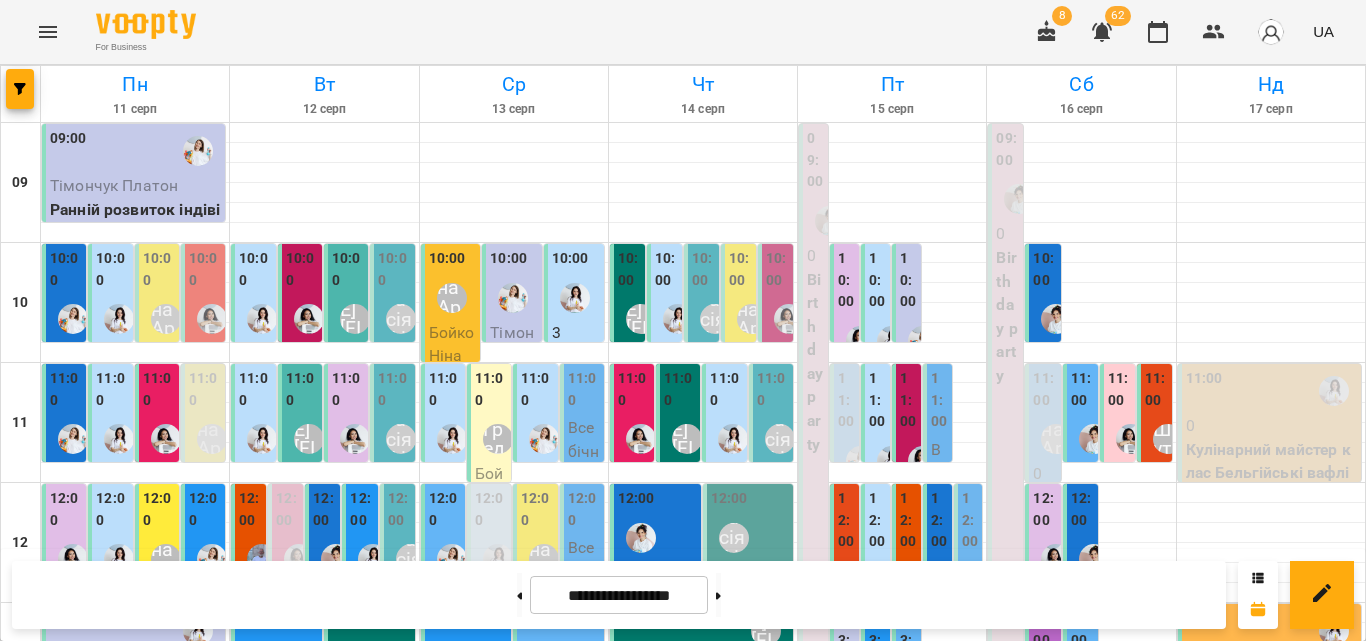 scroll, scrollTop: 0, scrollLeft: 0, axis: both 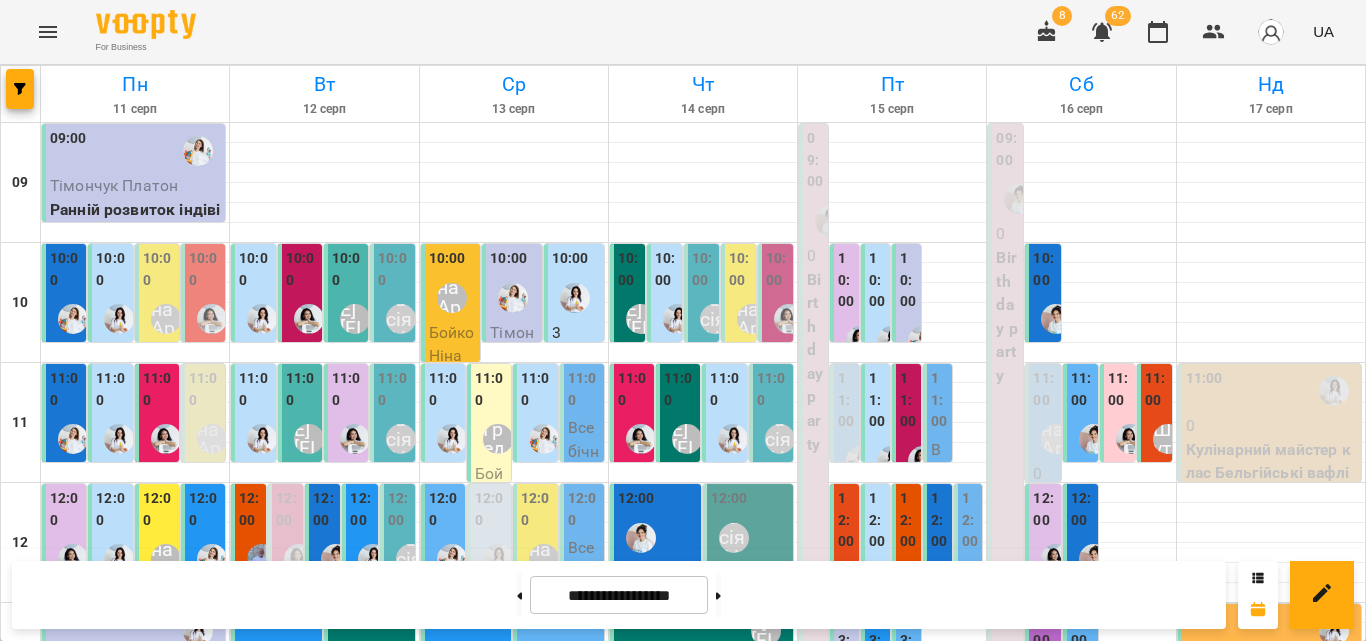 click on "10:00" at bounding box center (348, 272) 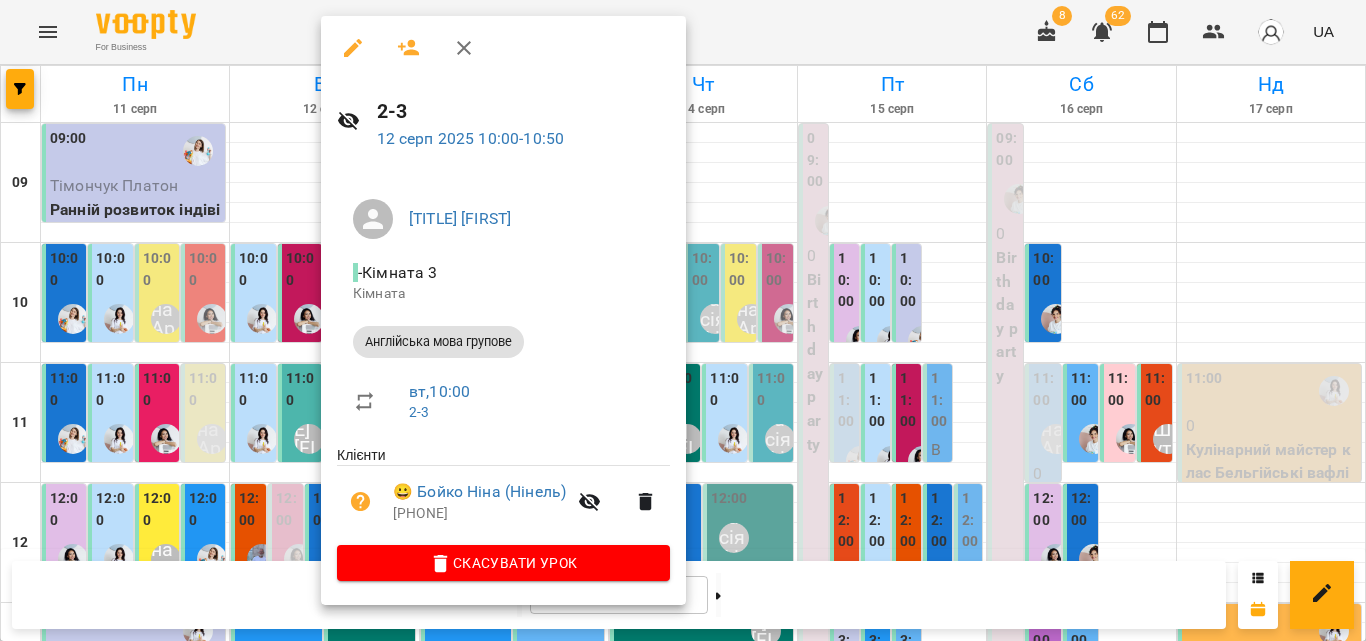 click at bounding box center [464, 48] 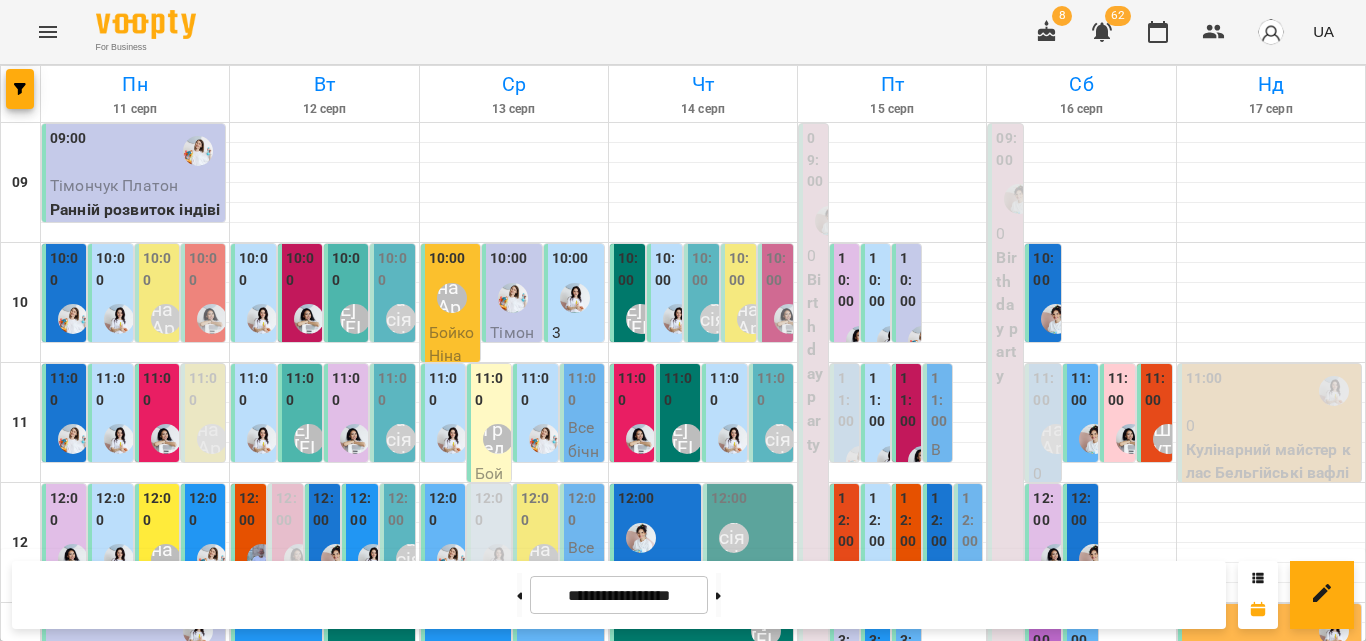 click on "11:00" at bounding box center [348, 389] 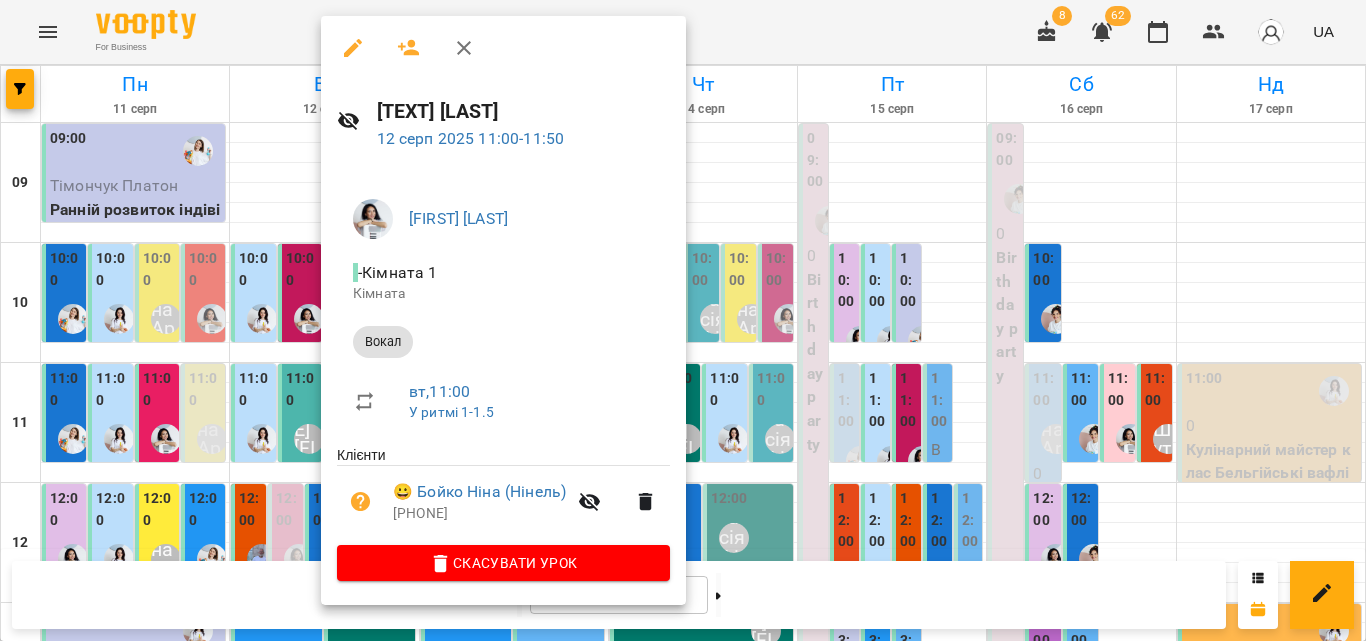 click 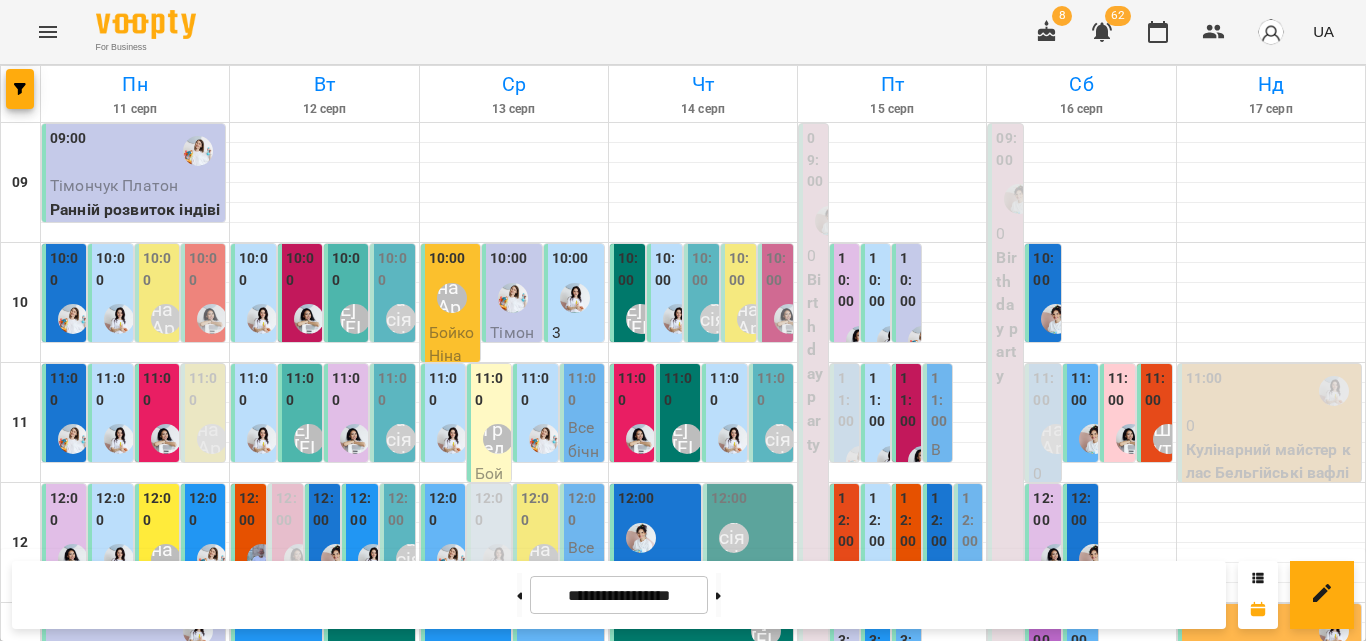 scroll, scrollTop: 100, scrollLeft: 0, axis: vertical 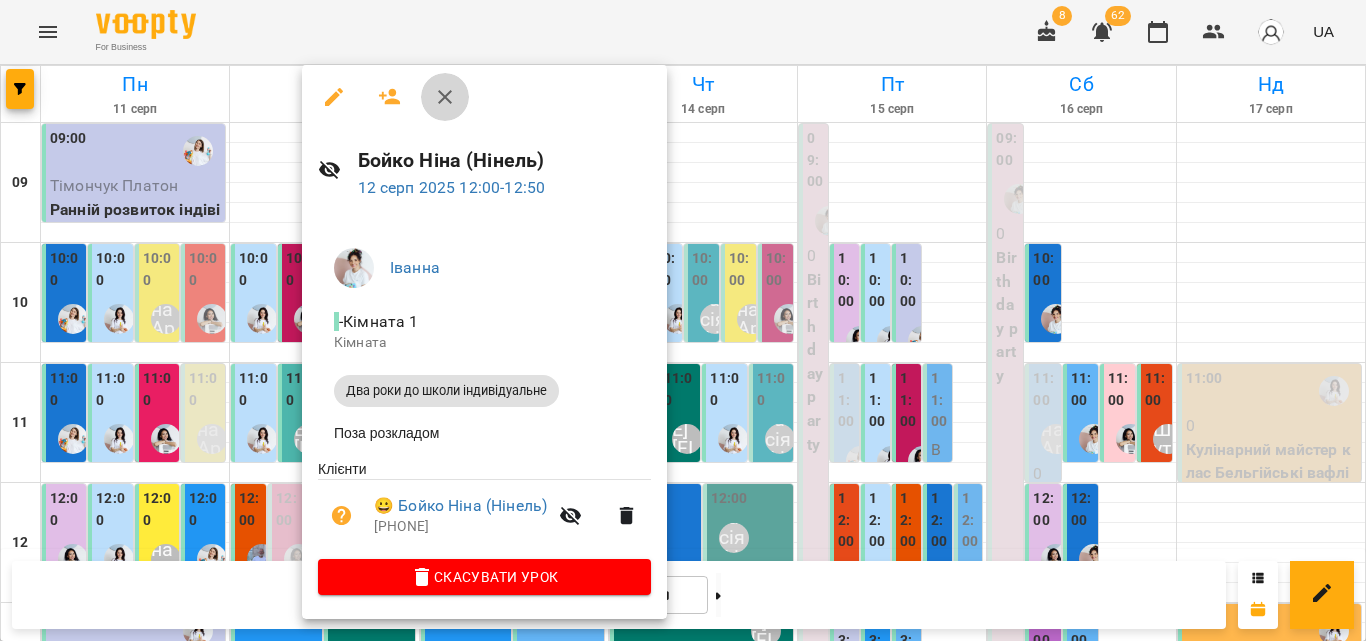 click 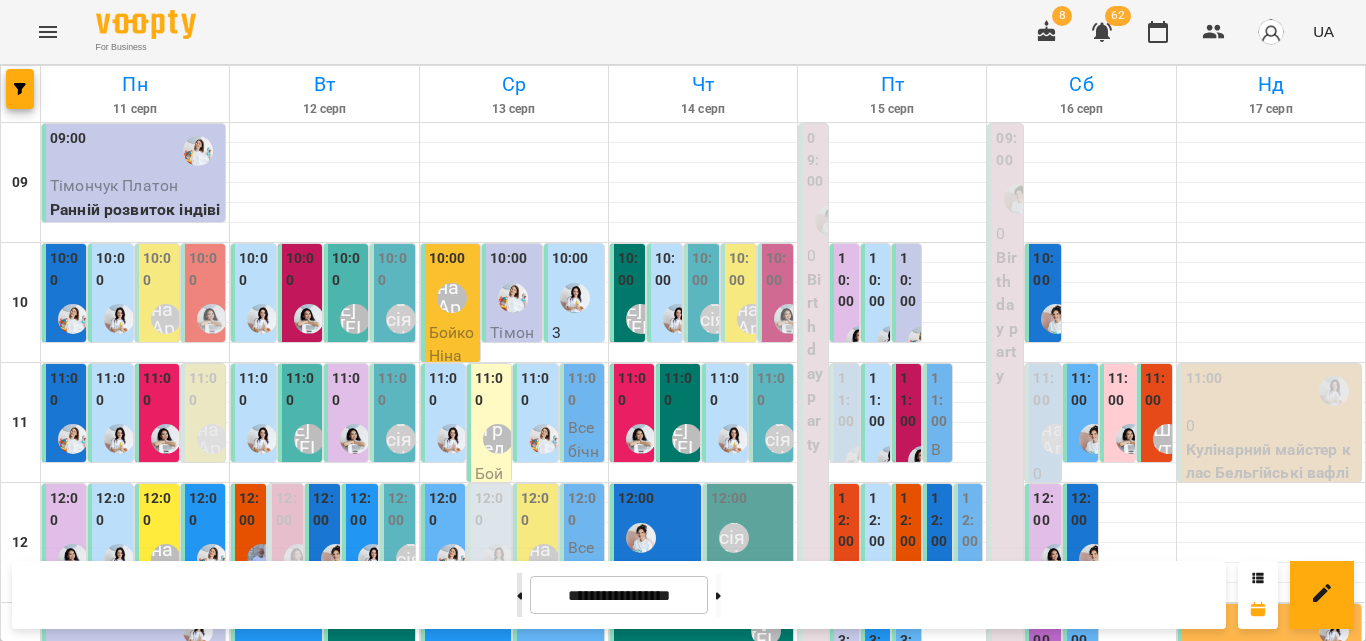 click at bounding box center (519, 595) 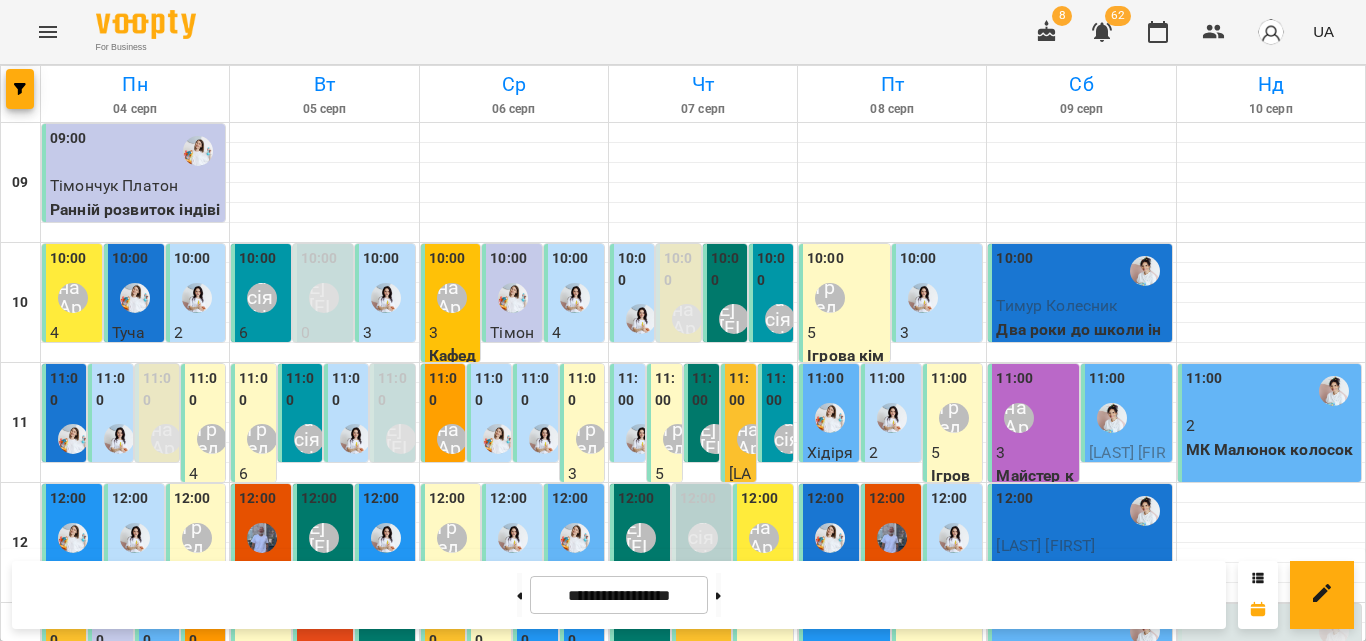 scroll, scrollTop: 300, scrollLeft: 0, axis: vertical 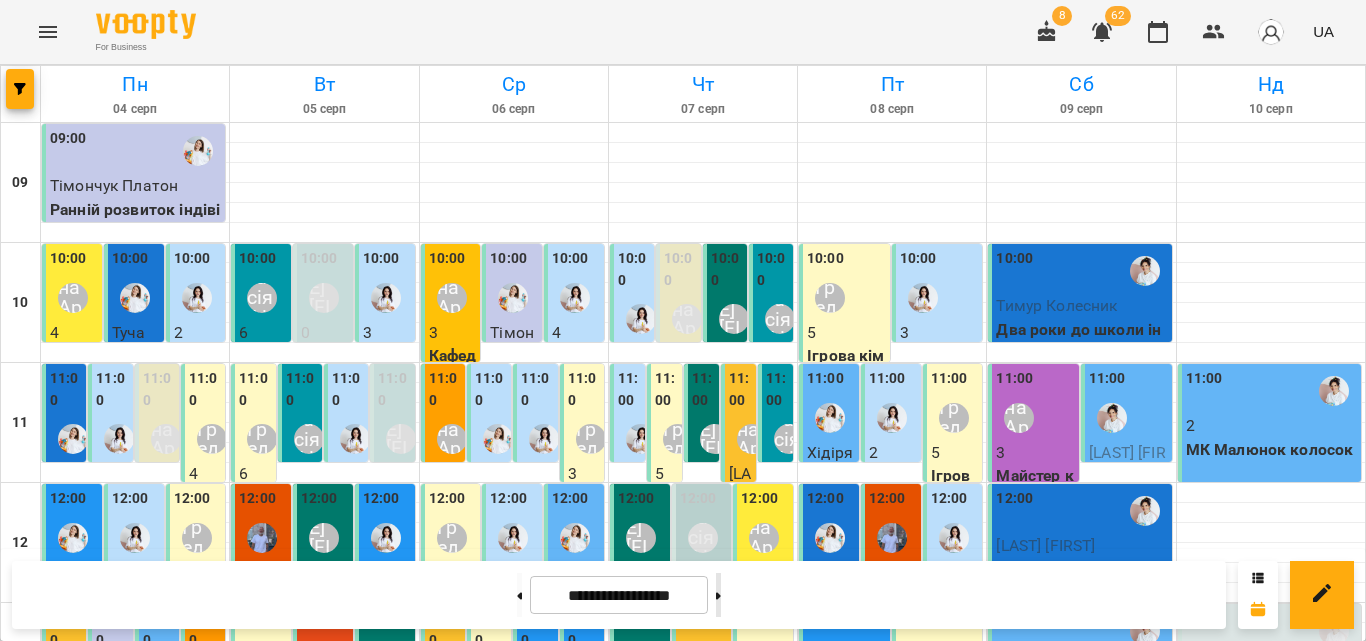 click at bounding box center (718, 595) 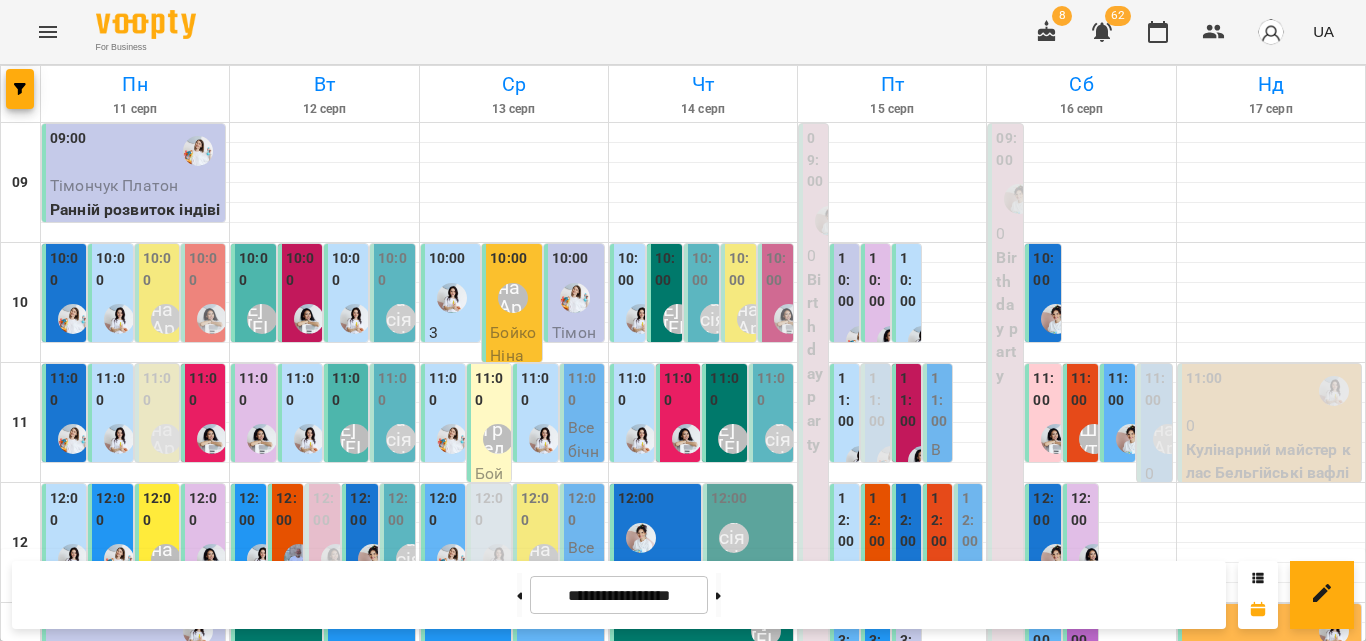 scroll, scrollTop: 0, scrollLeft: 0, axis: both 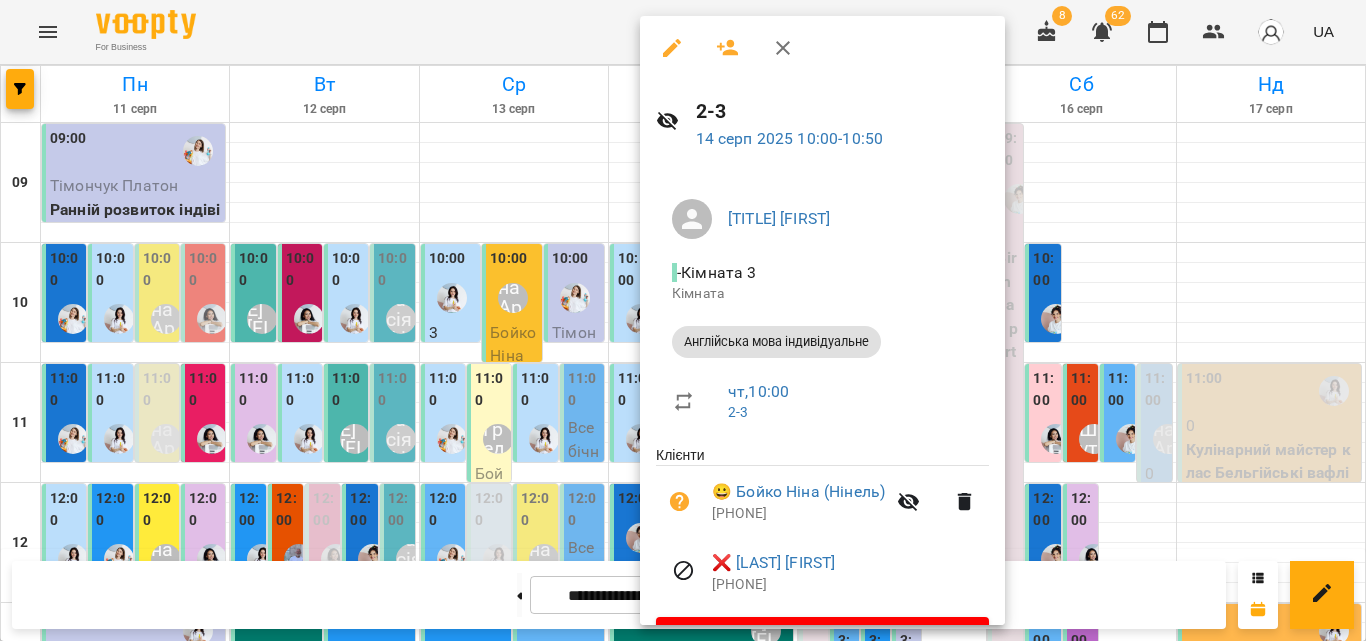 click at bounding box center (783, 48) 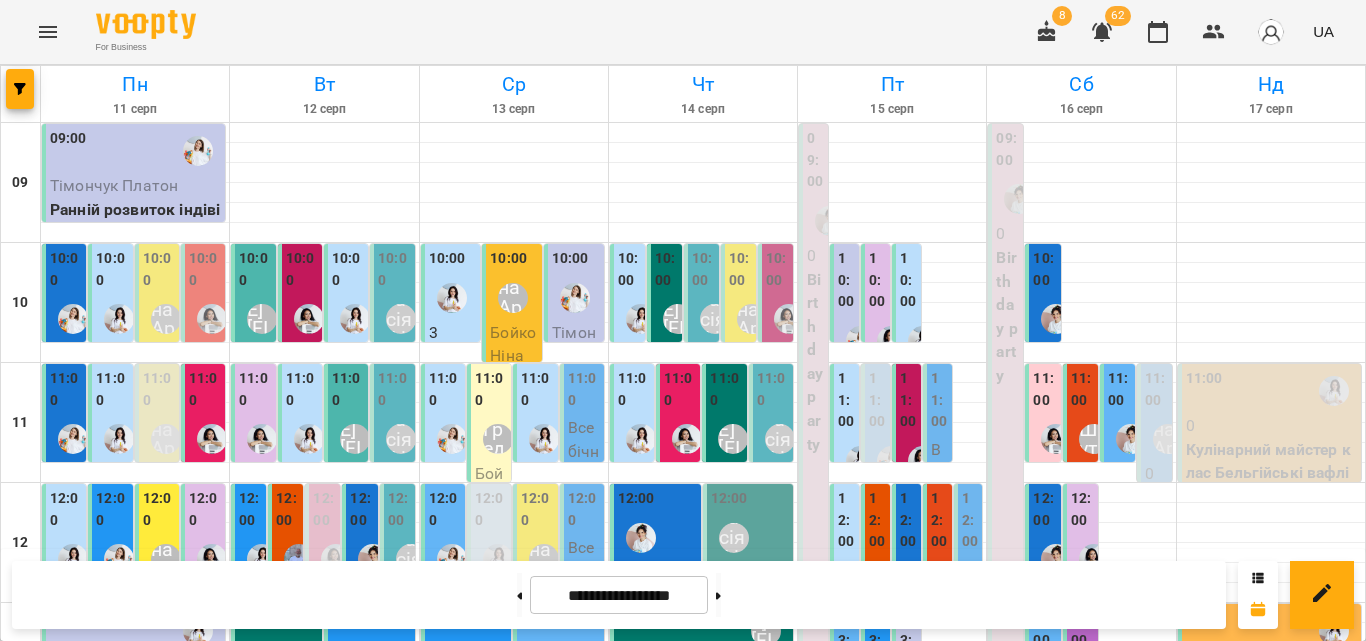 scroll, scrollTop: 56, scrollLeft: 0, axis: vertical 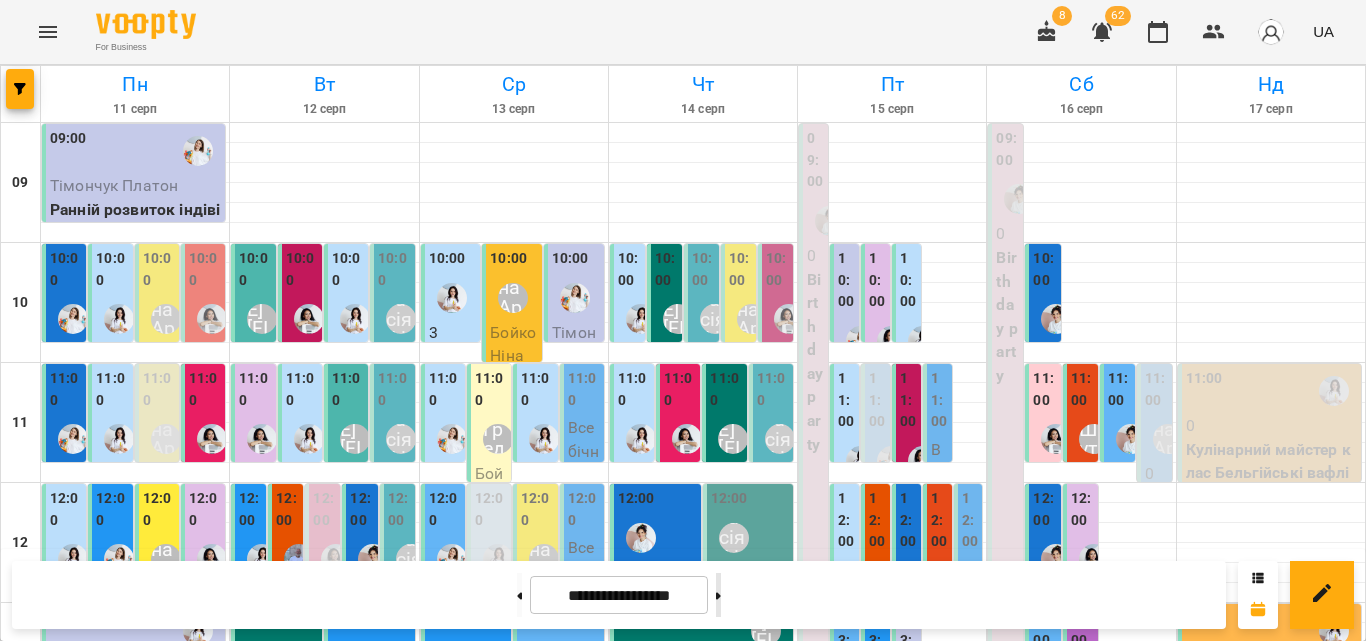 click 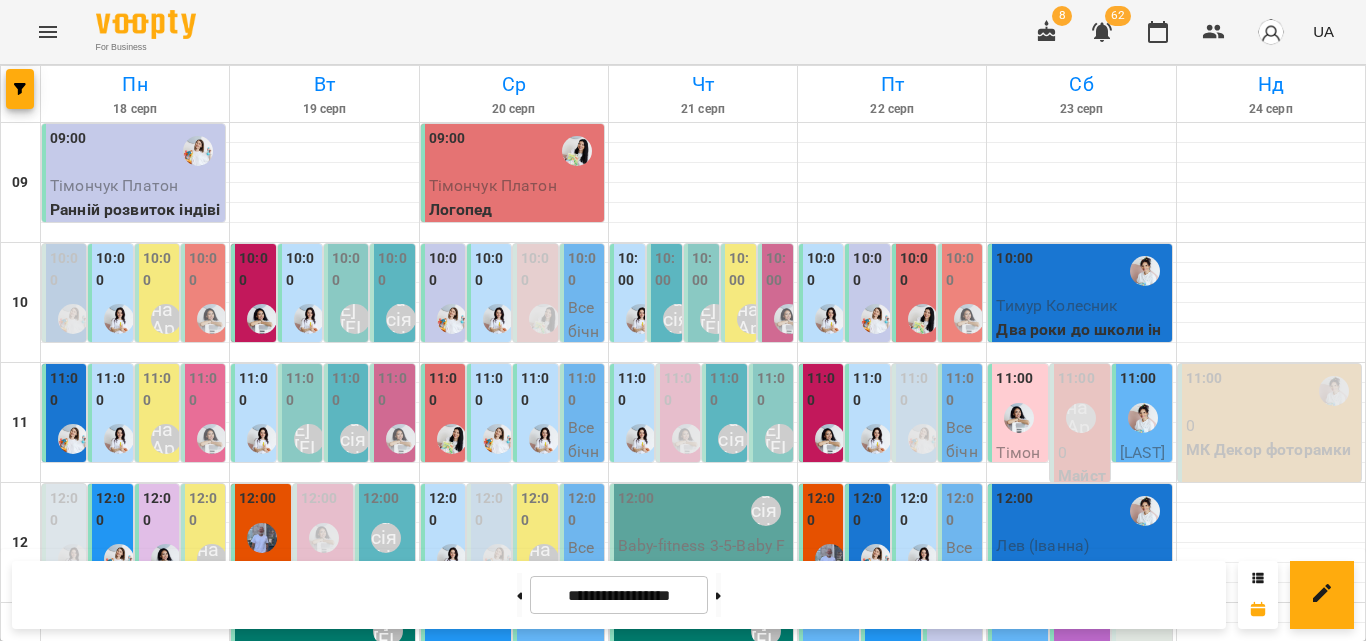 click on "11:00" at bounding box center (66, 389) 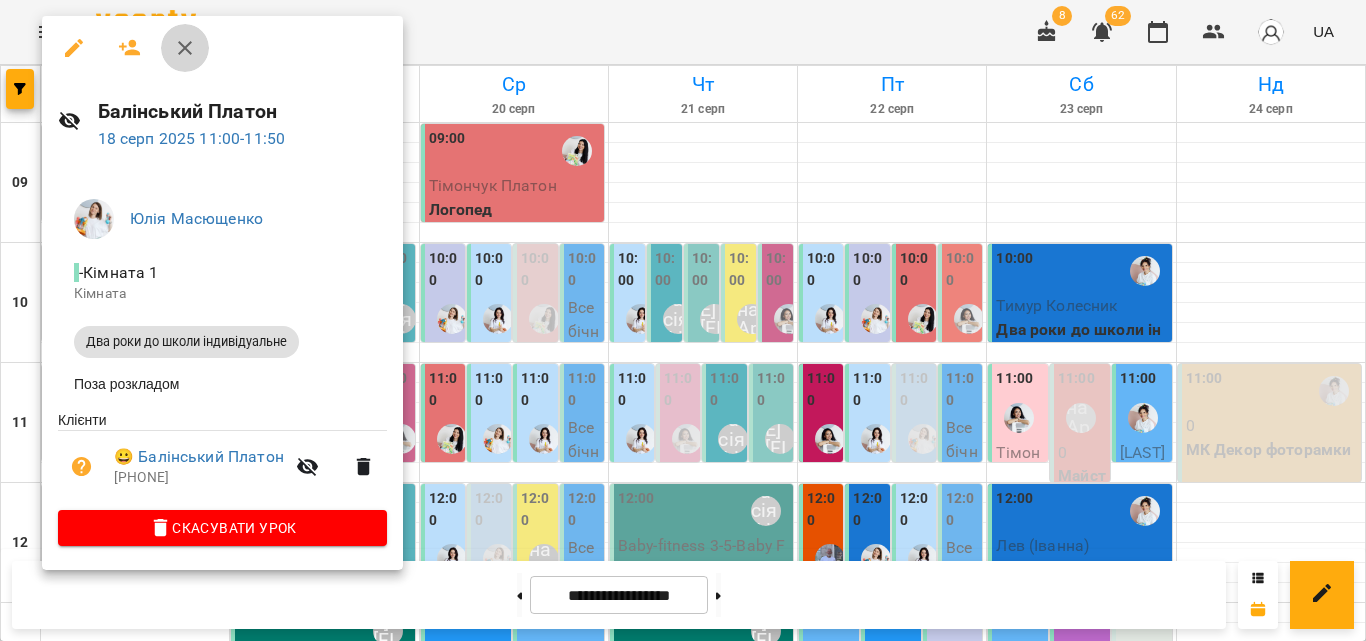 click 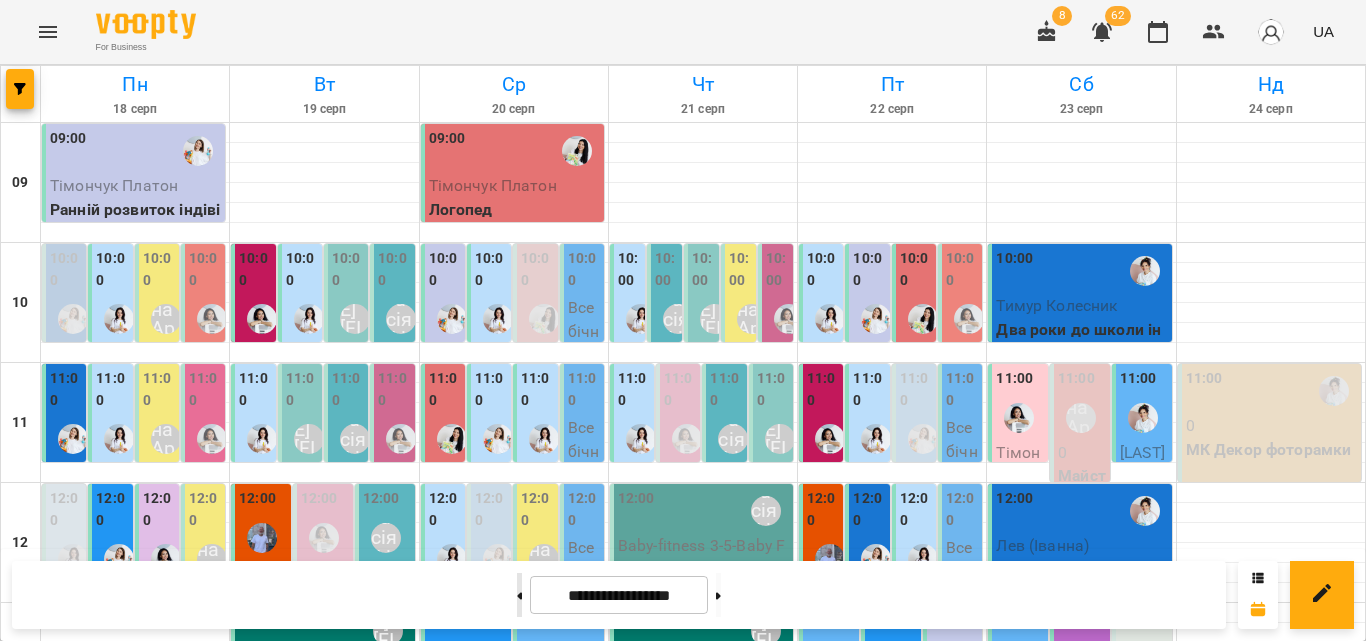click at bounding box center (519, 595) 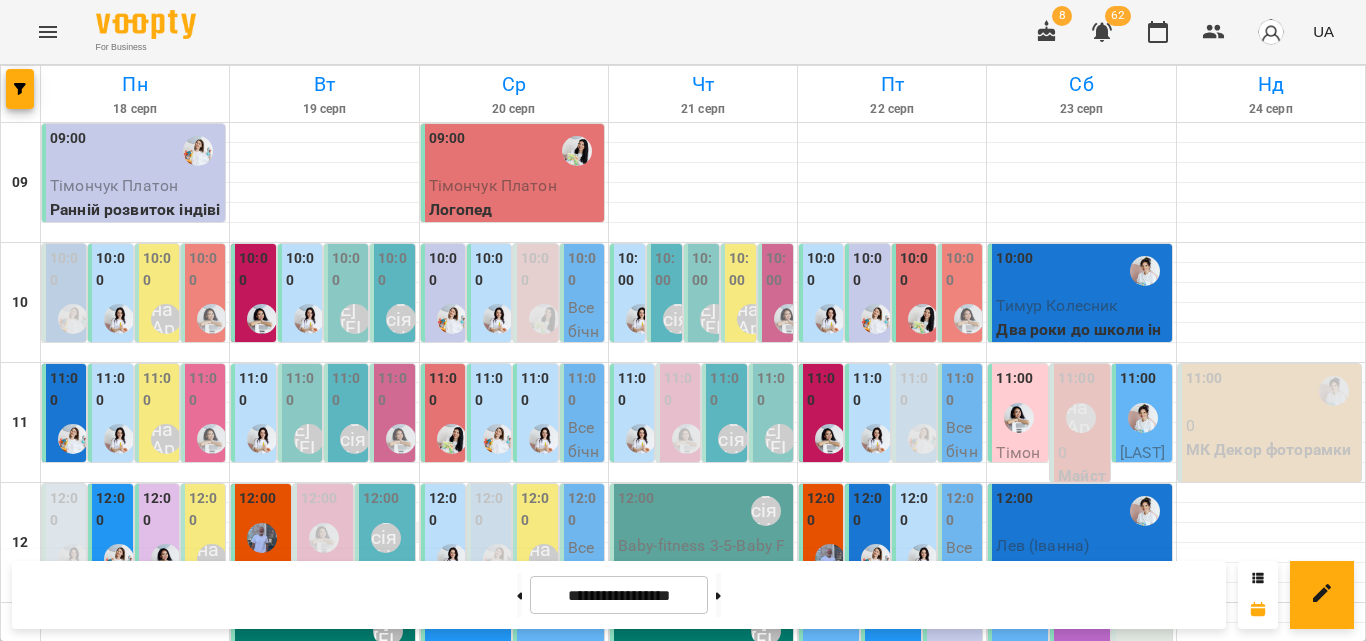 type on "**********" 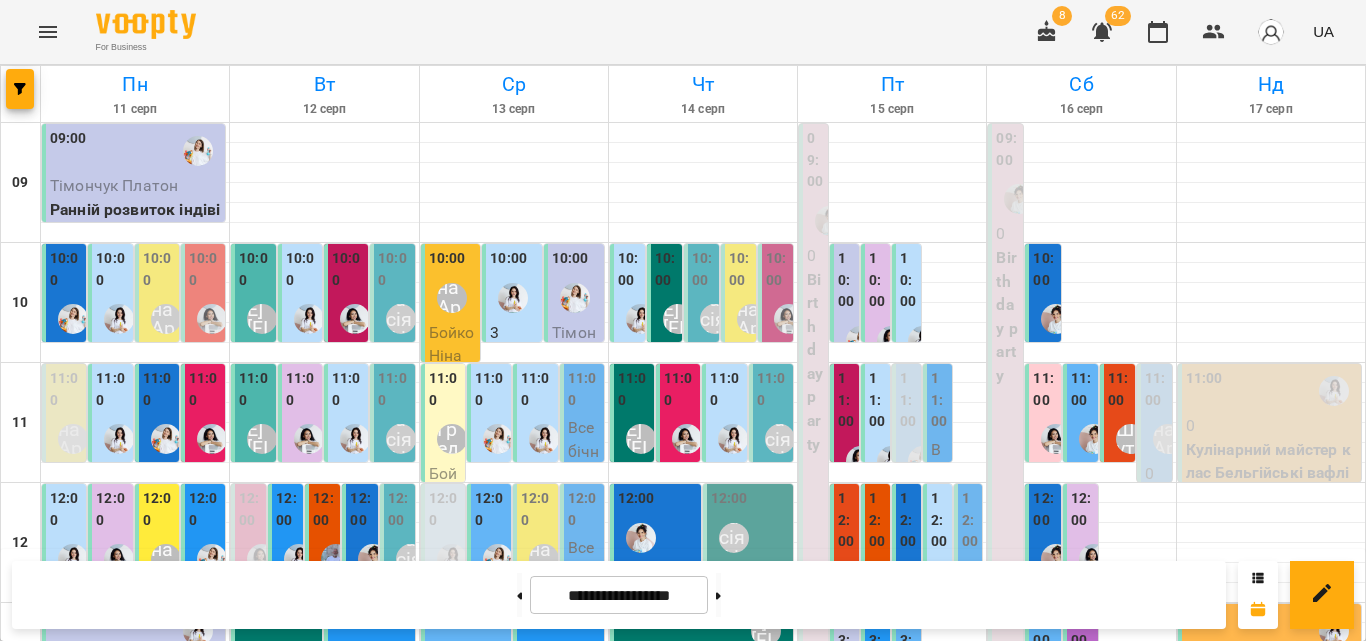 click on "11:00" at bounding box center [159, 389] 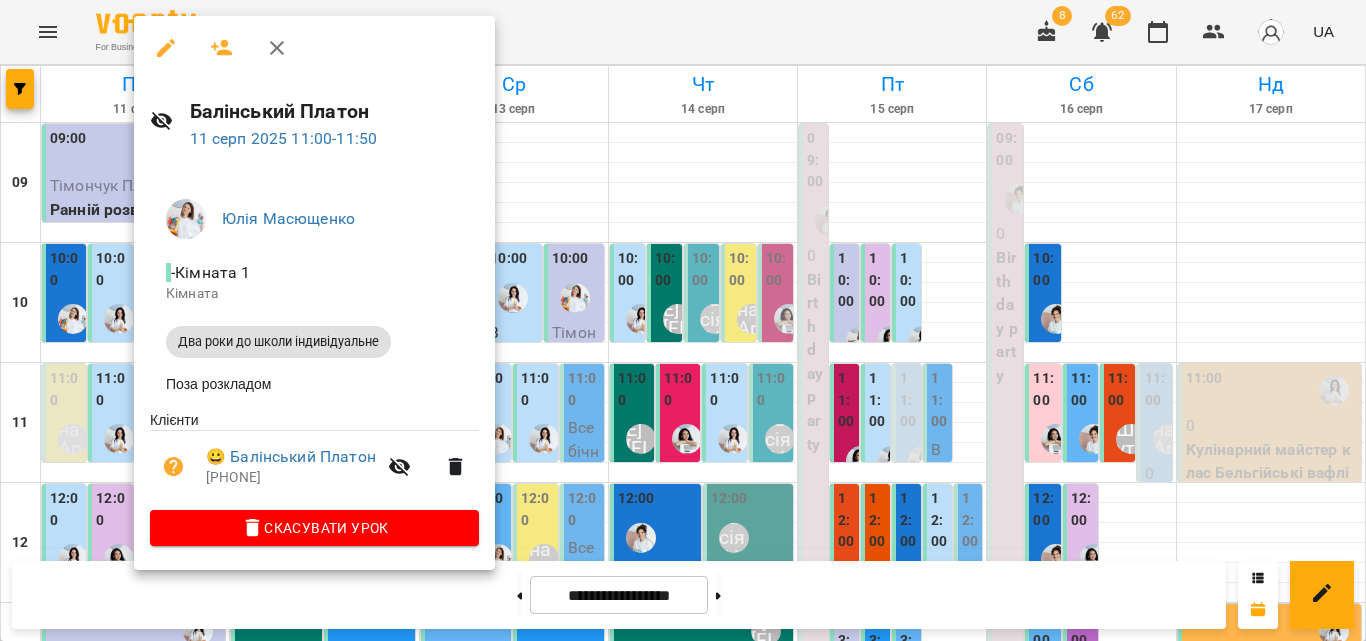 click at bounding box center (277, 48) 